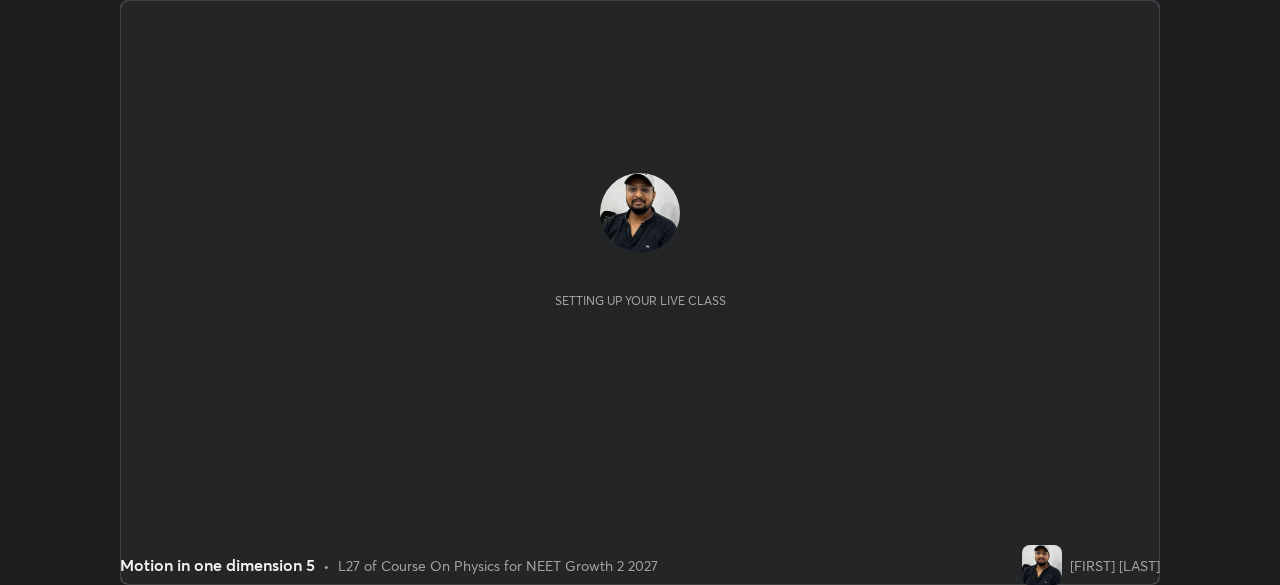 scroll, scrollTop: 0, scrollLeft: 0, axis: both 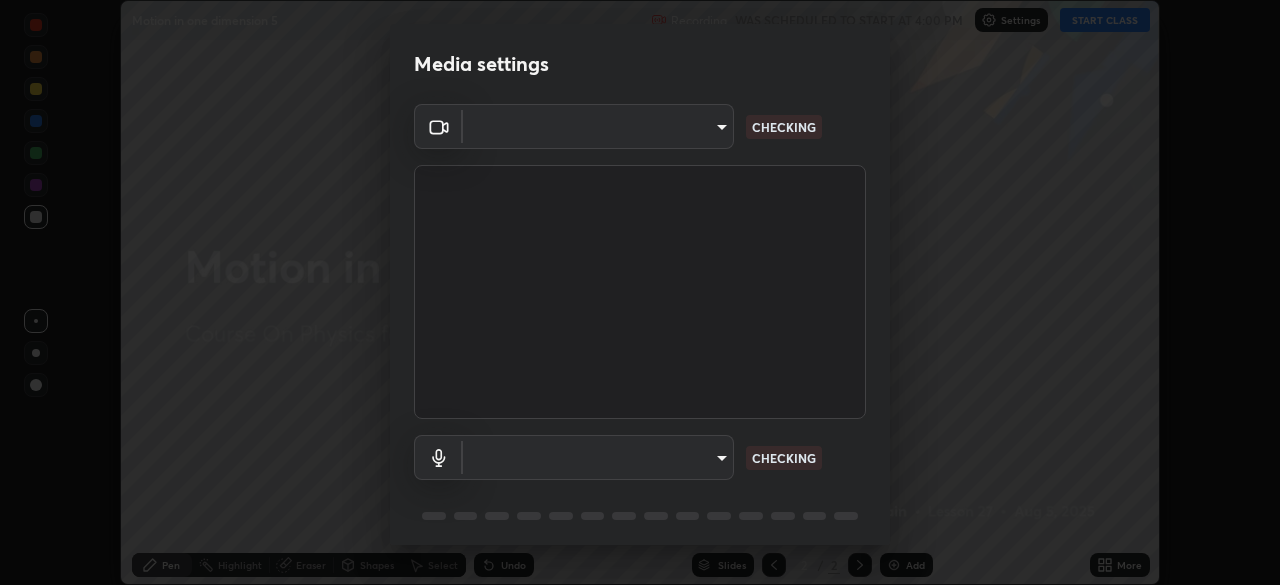 click on "Erase all Motion in one dimension 5 Recording WAS SCHEDULED TO START AT  4:00 PM Settings START CLASS Setting up your live class Motion in one dimension 5 • L27 of Course On Physics for NEET Growth 2 2027 [FIRST] [LAST] Pen Highlight Eraser Shapes Select Undo Slides 2 / 2 Add More No doubts shared Encourage your learners to ask a doubt for better clarity Report an issue Reason for reporting Buffering Chat not working Audio - Video sync issue Educator video quality low ​ Attach an image Report Media settings ​ CHECKING ​ CHECKING 1 / 5 Next" at bounding box center [640, 292] 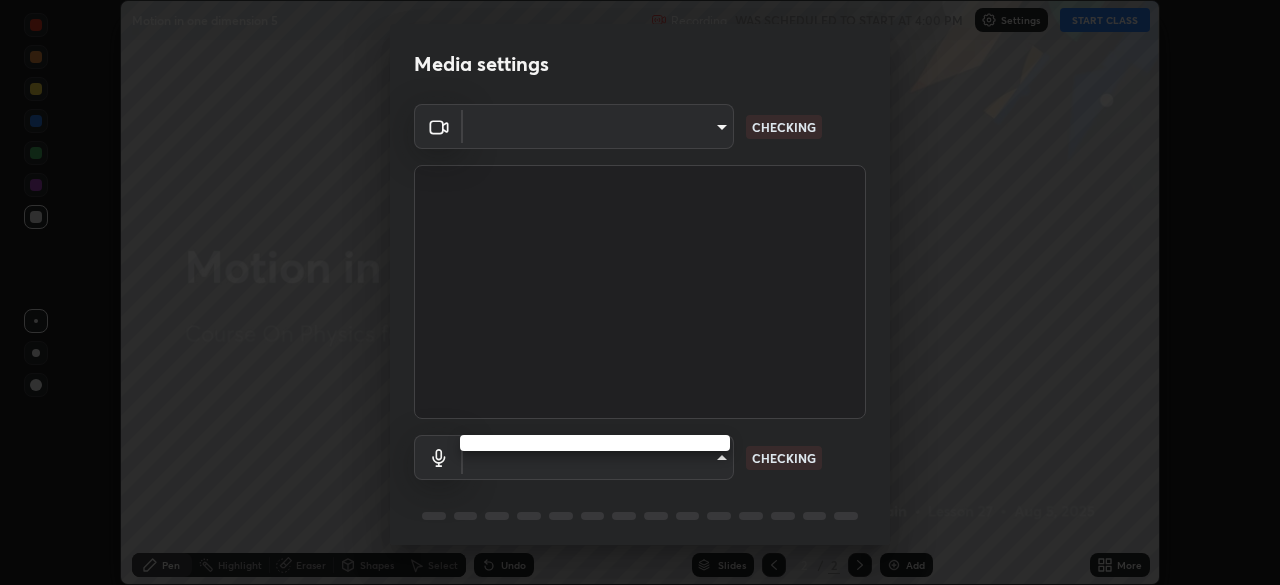 type on "8428e2be8a3e3f13974341e33778a08111258fb38798500ded61d344a6a8a77e" 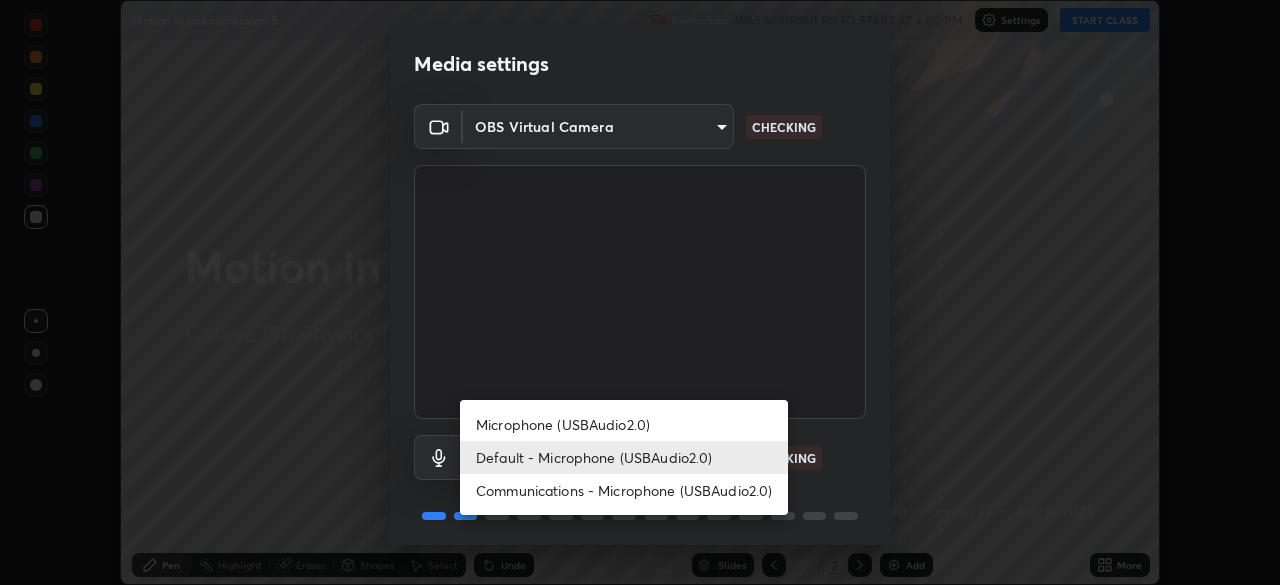 click on "Microphone (USBAudio2.0)" at bounding box center (624, 424) 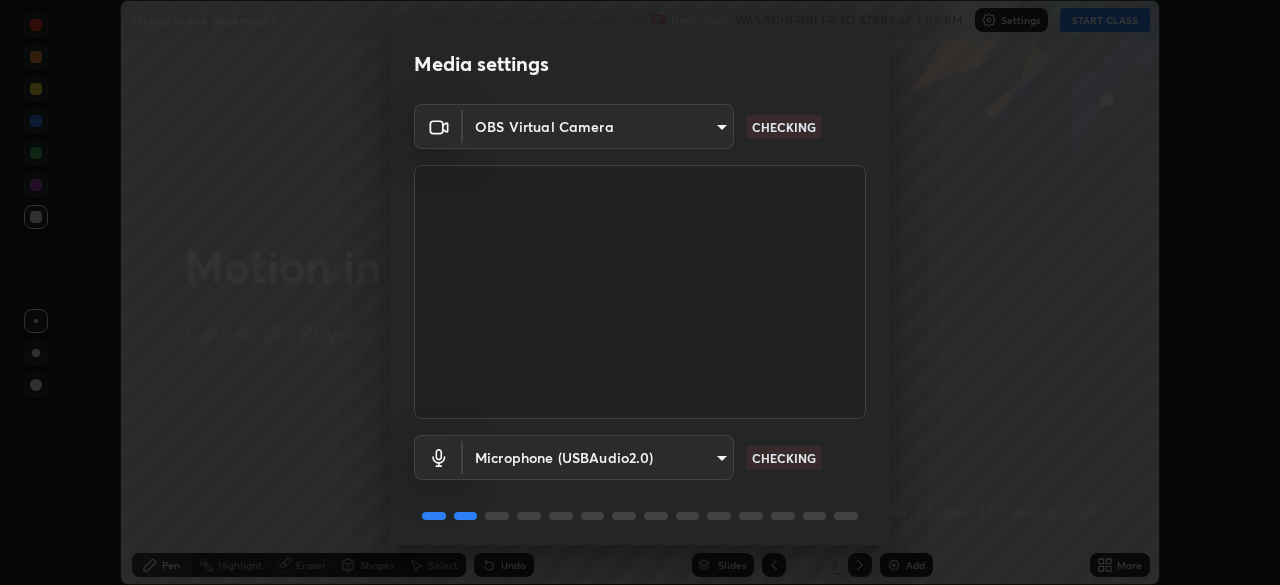 type on "b2fe59a7c3afd786c33f873ed2927e1749c2ed3f4b097d05c393c8857df3cde5" 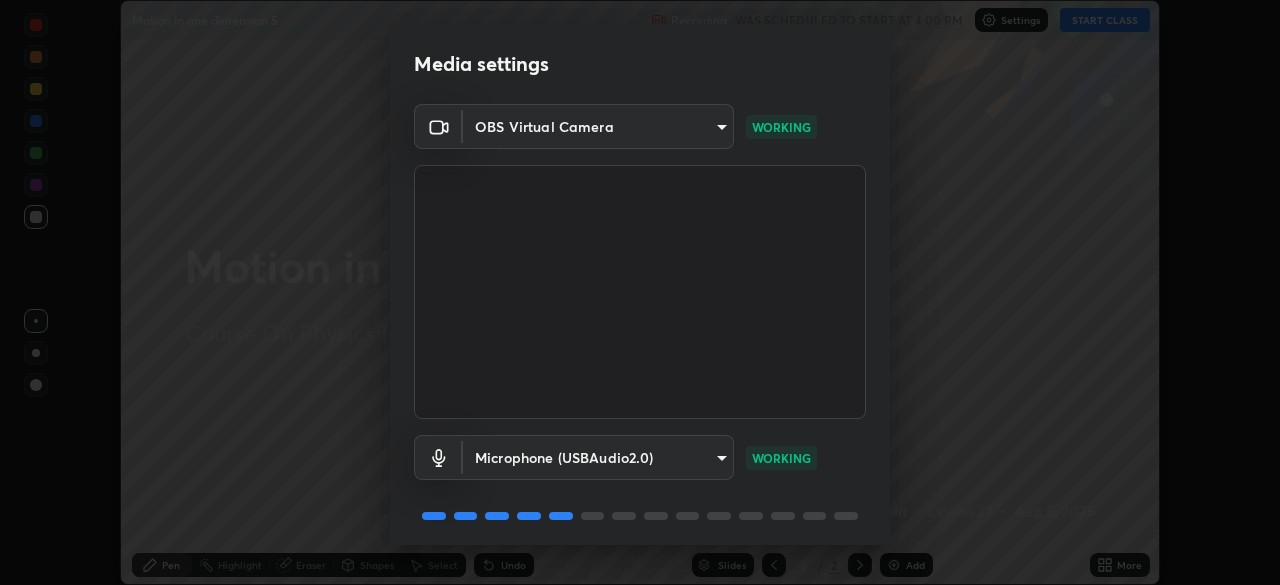 scroll, scrollTop: 71, scrollLeft: 0, axis: vertical 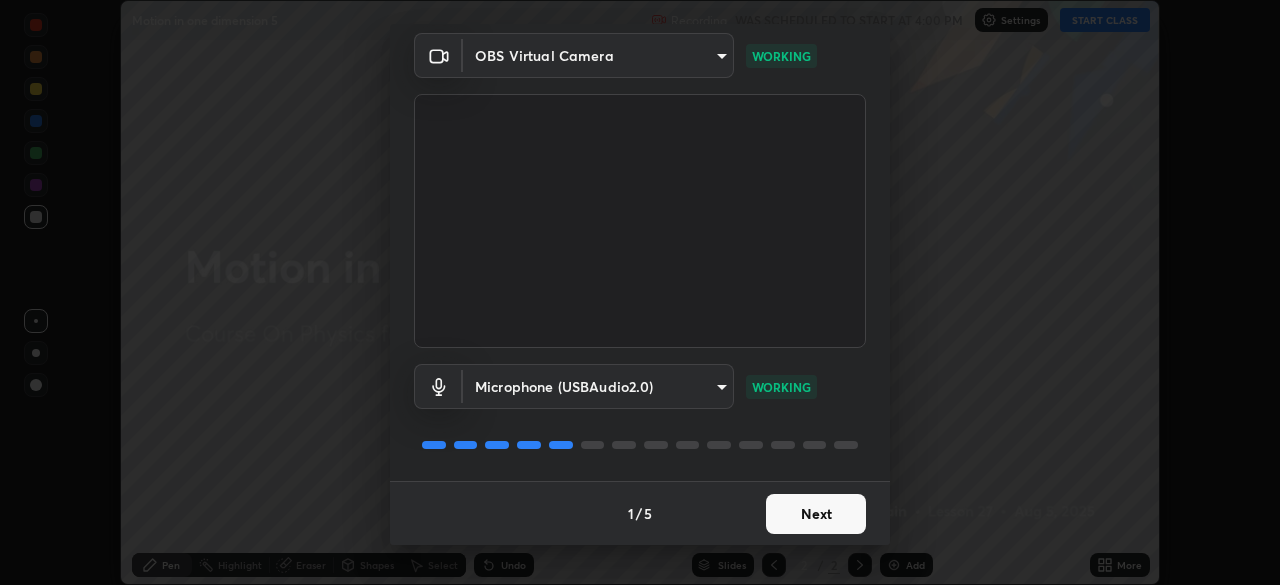 click on "Next" at bounding box center (816, 514) 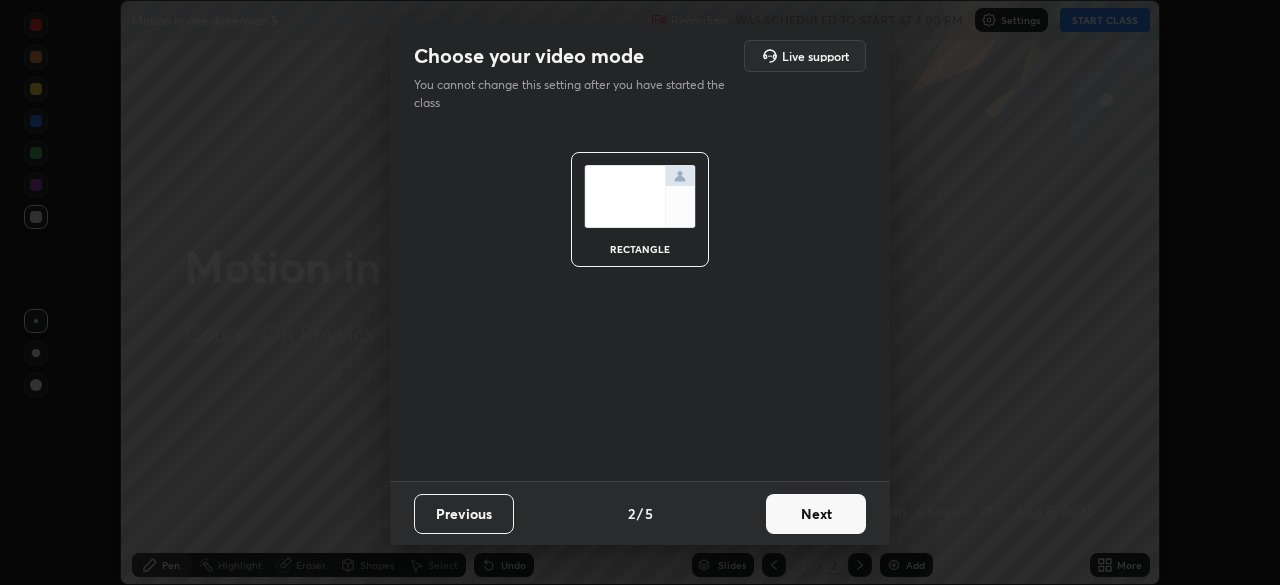 scroll, scrollTop: 0, scrollLeft: 0, axis: both 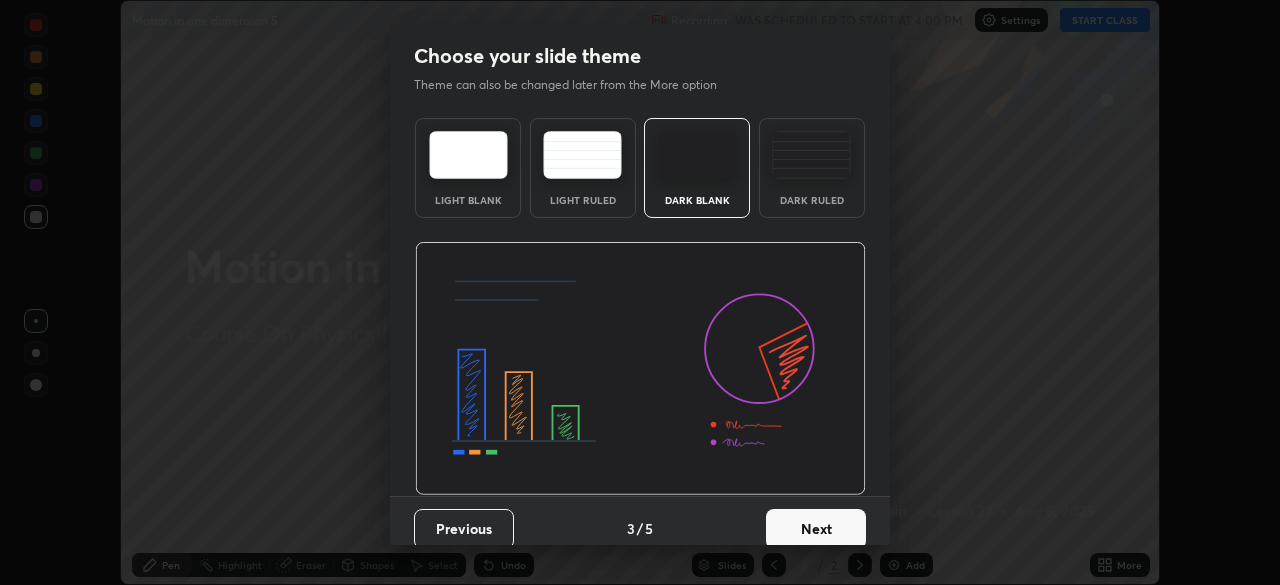 click at bounding box center (811, 155) 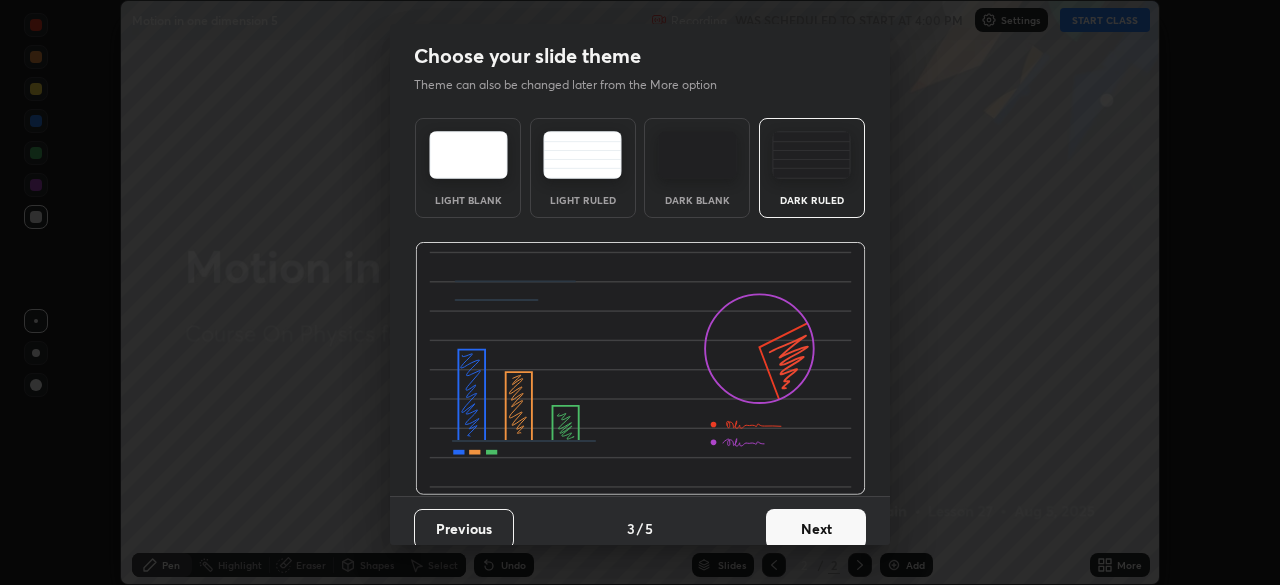 click on "Next" at bounding box center [816, 529] 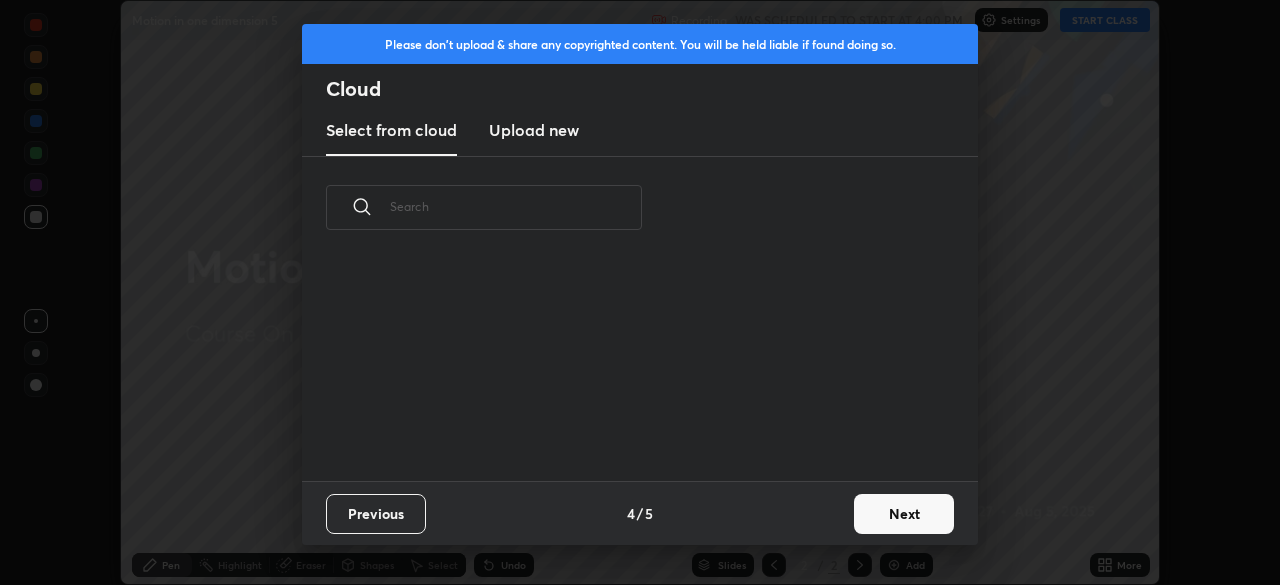 click on "Next" at bounding box center [904, 514] 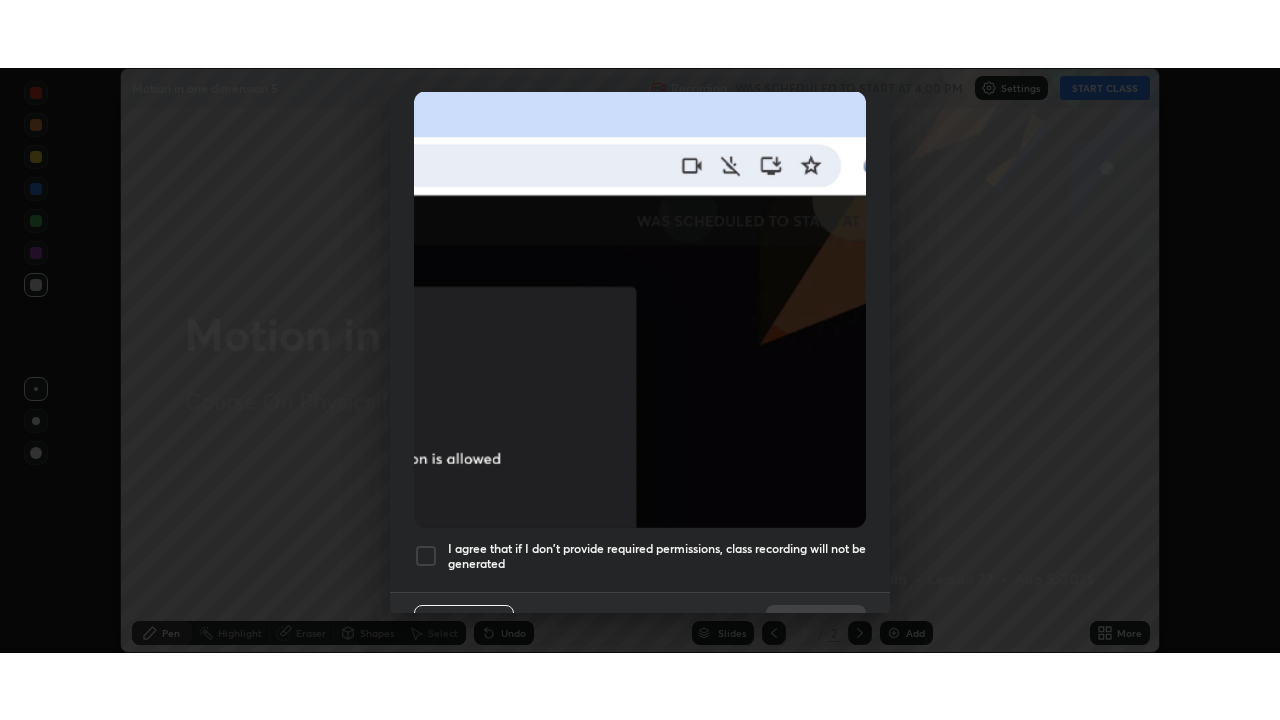 scroll, scrollTop: 479, scrollLeft: 0, axis: vertical 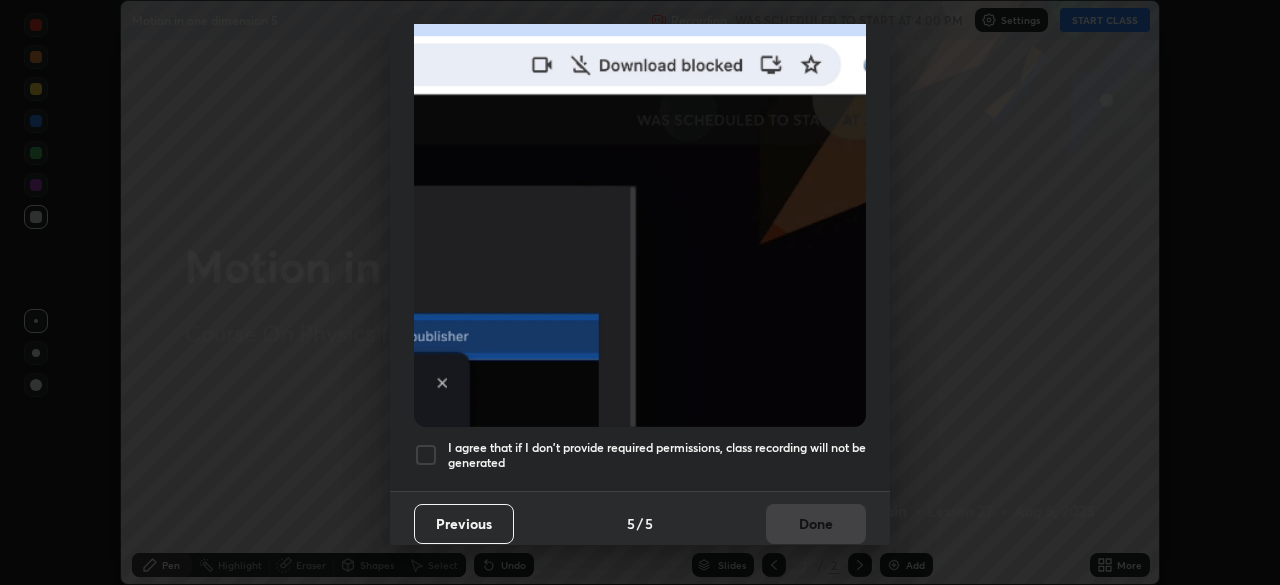click on "I agree that if I don't provide required permissions, class recording will not be generated" at bounding box center [657, 455] 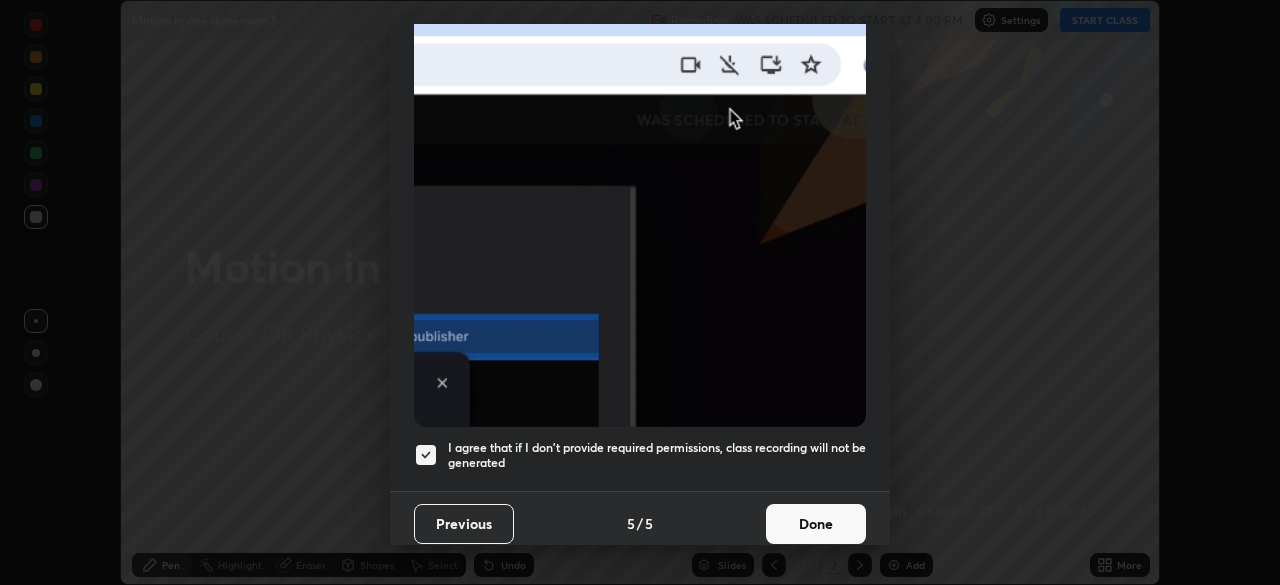 click on "Done" at bounding box center (816, 524) 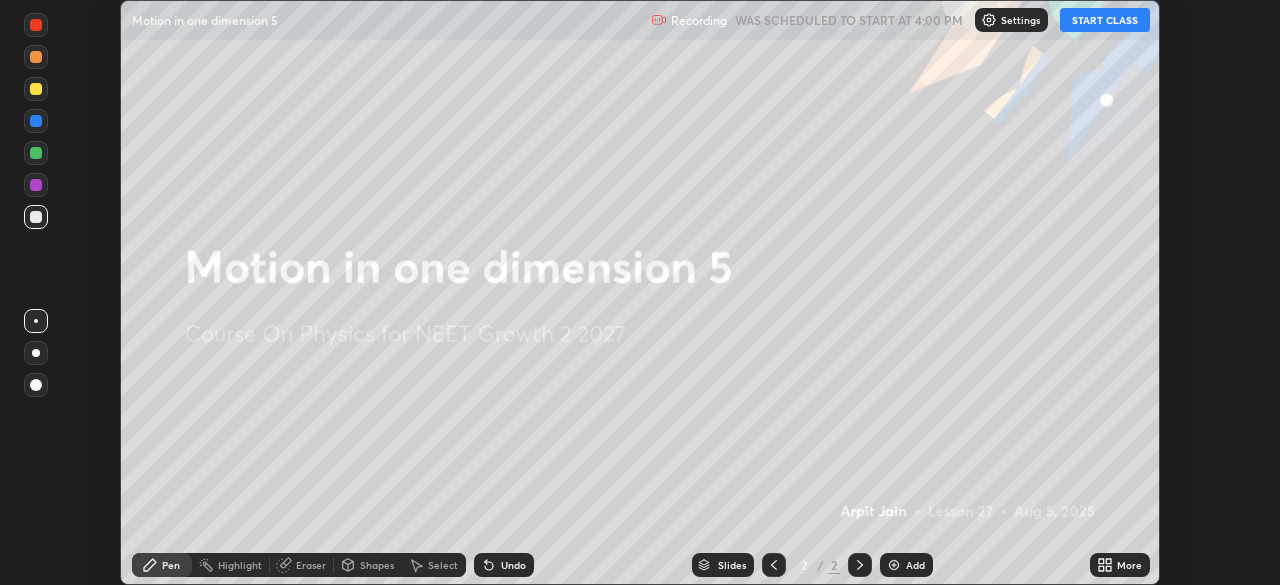 click on "START CLASS" at bounding box center [1105, 20] 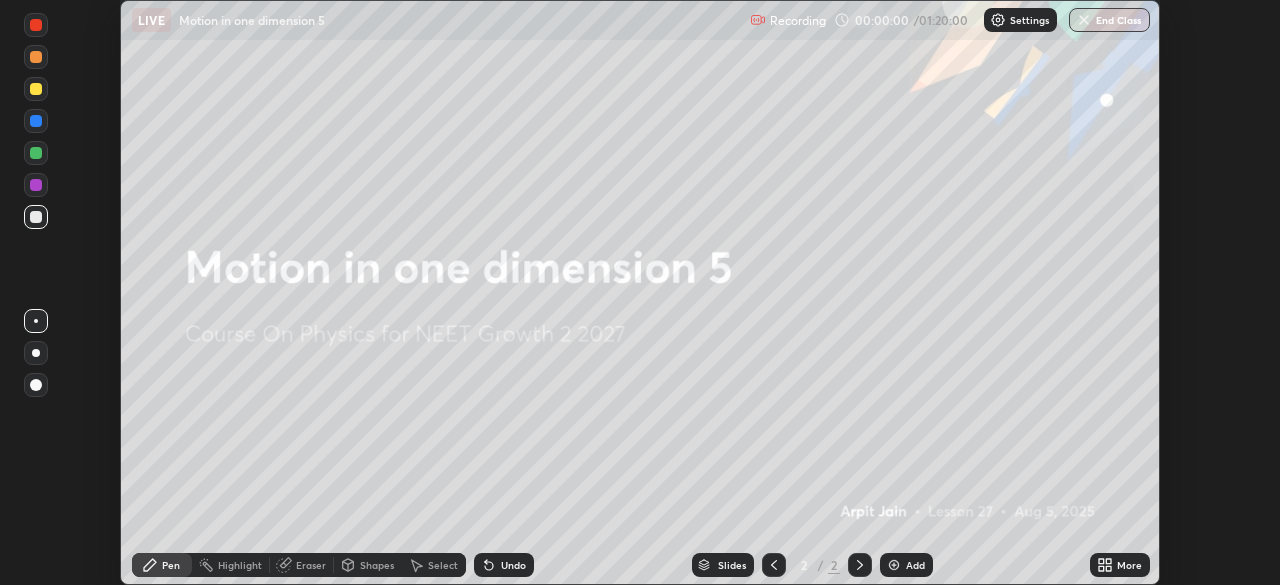 click 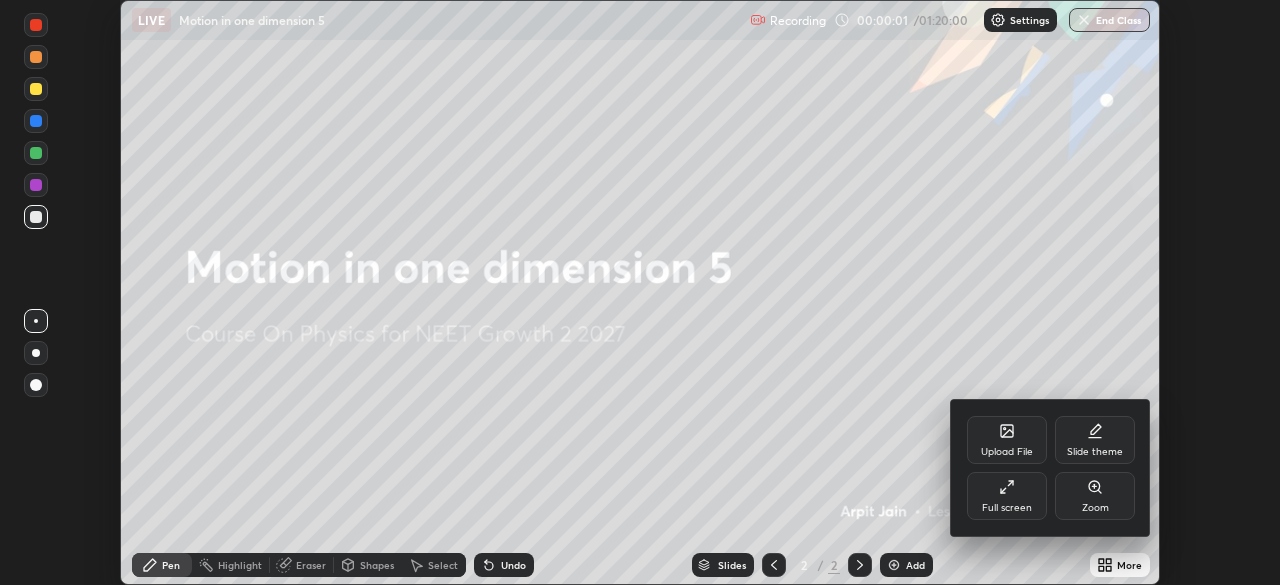 click on "Full screen" at bounding box center [1007, 496] 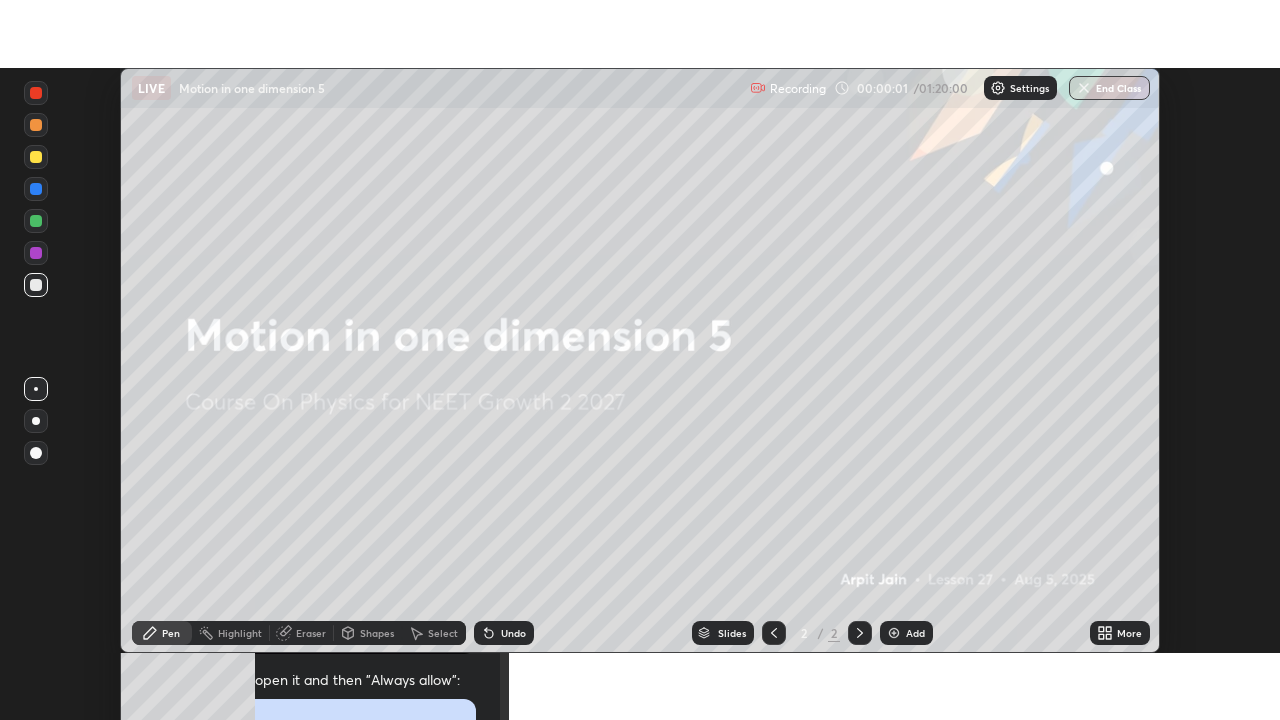 scroll, scrollTop: 99280, scrollLeft: 98720, axis: both 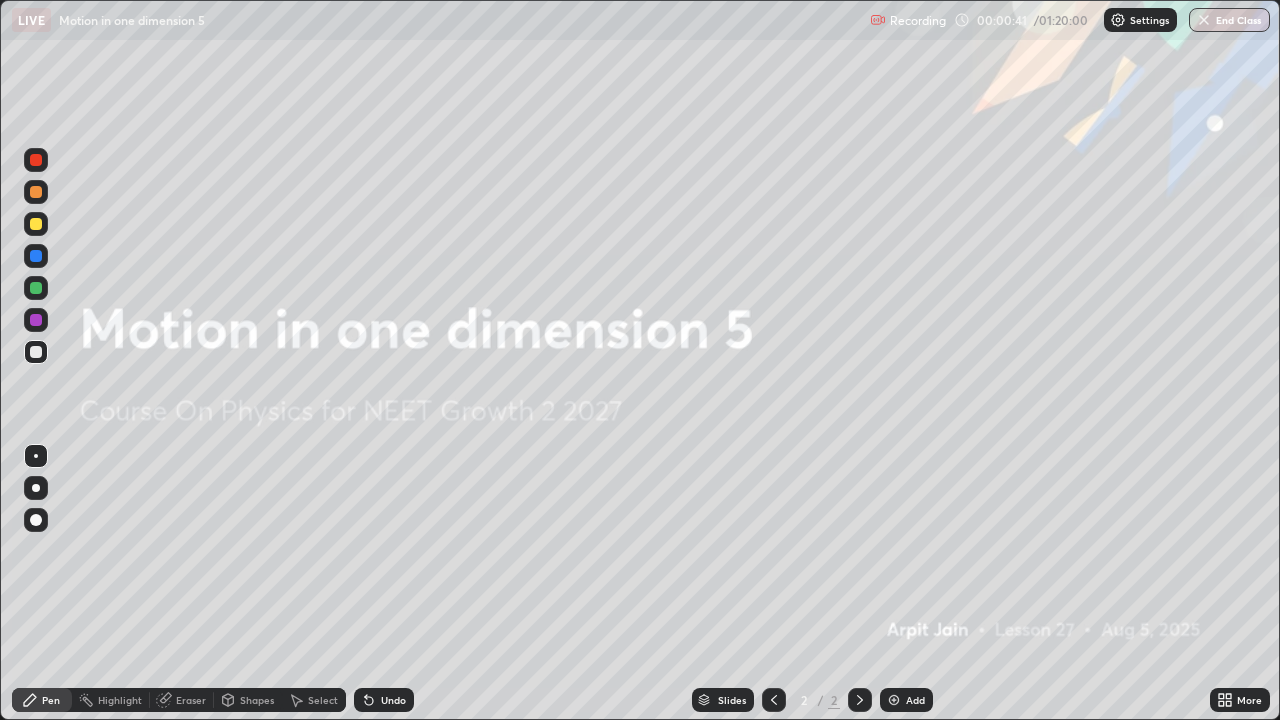 click on "Add" at bounding box center [906, 700] 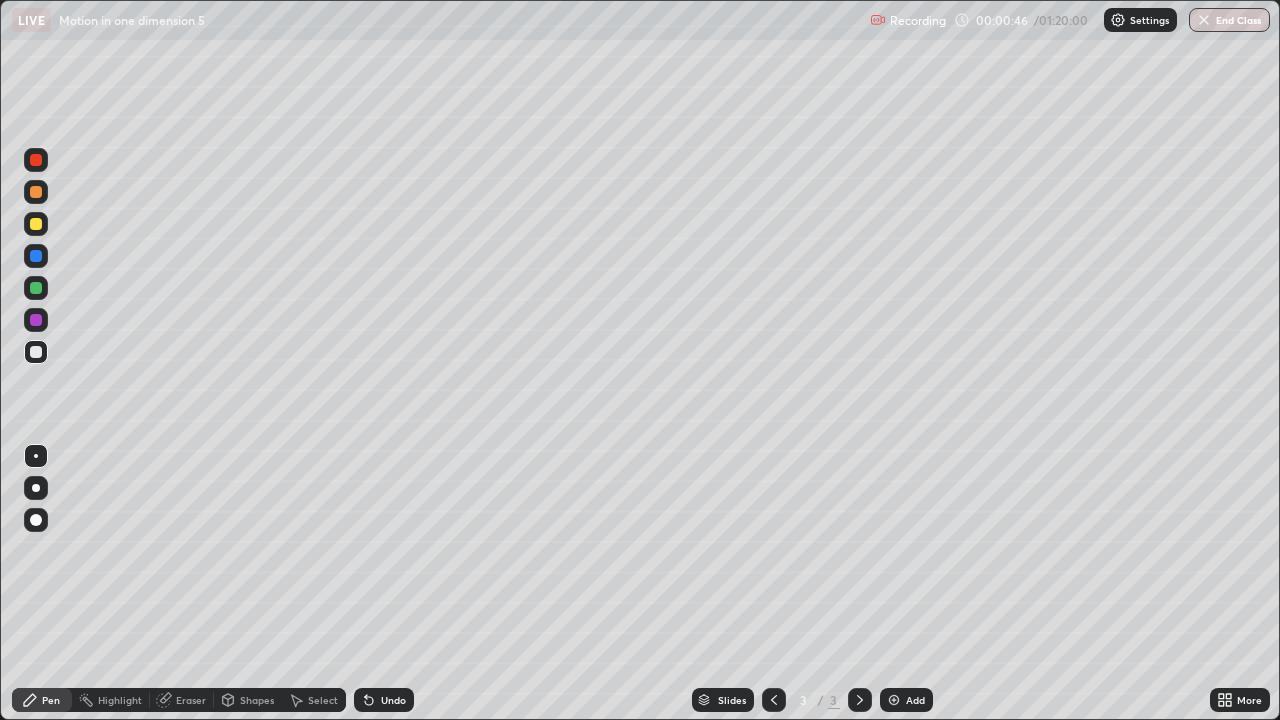 click at bounding box center [36, 224] 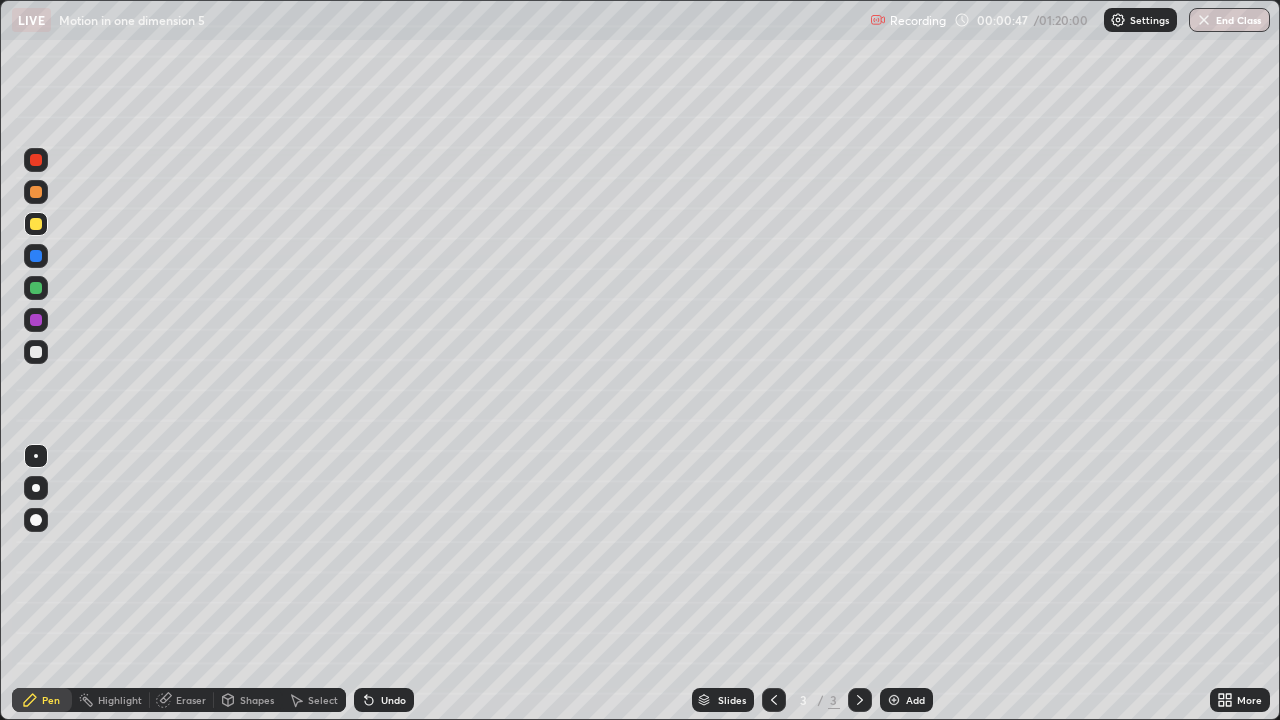 click at bounding box center (36, 488) 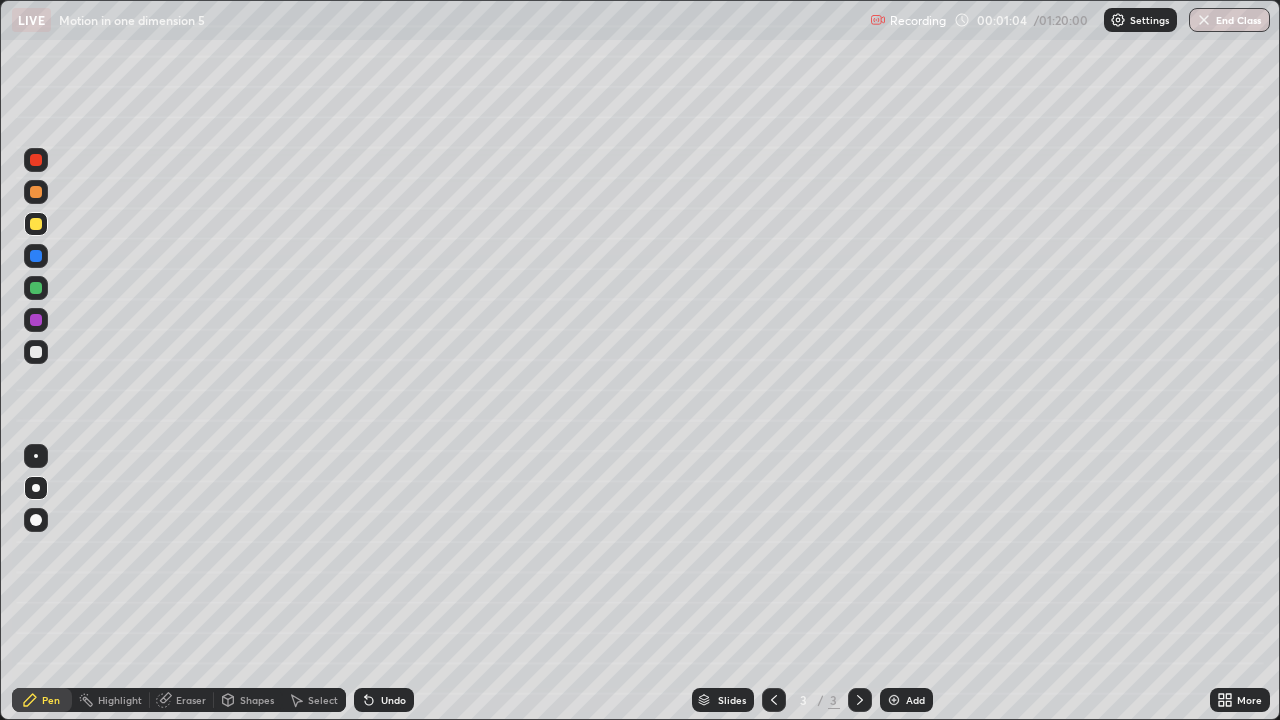 click at bounding box center (36, 352) 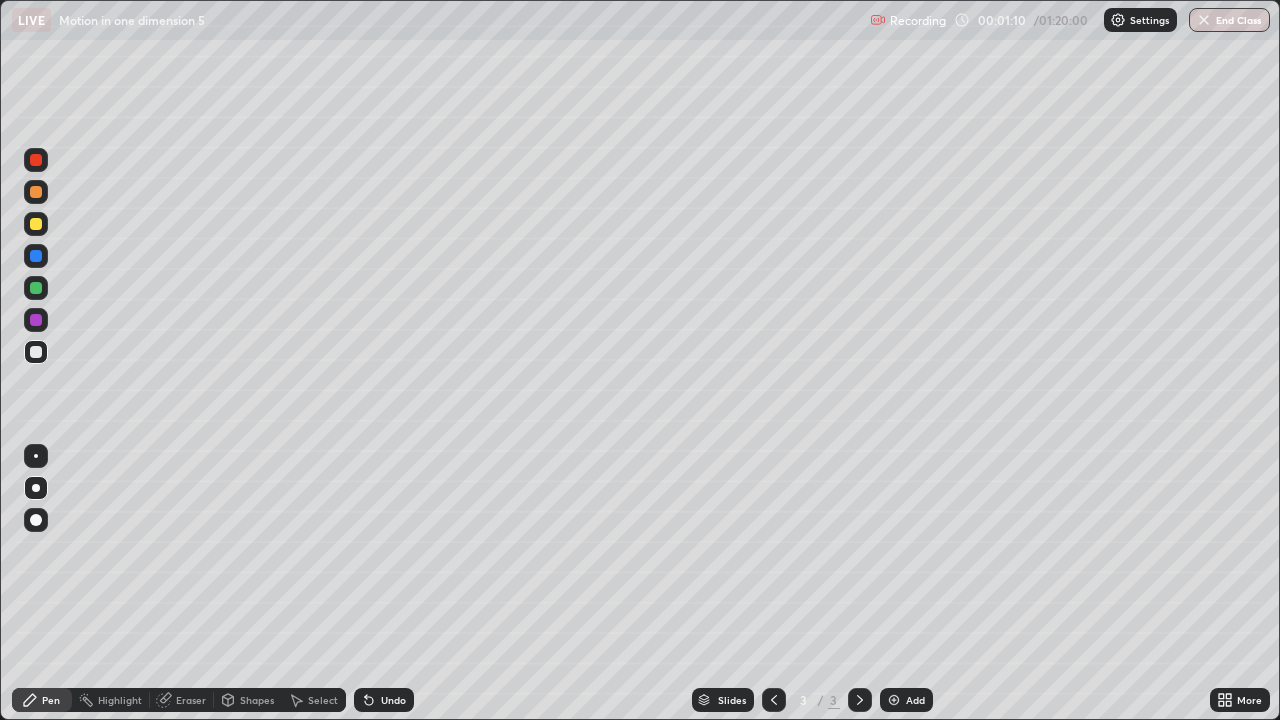 click at bounding box center [36, 288] 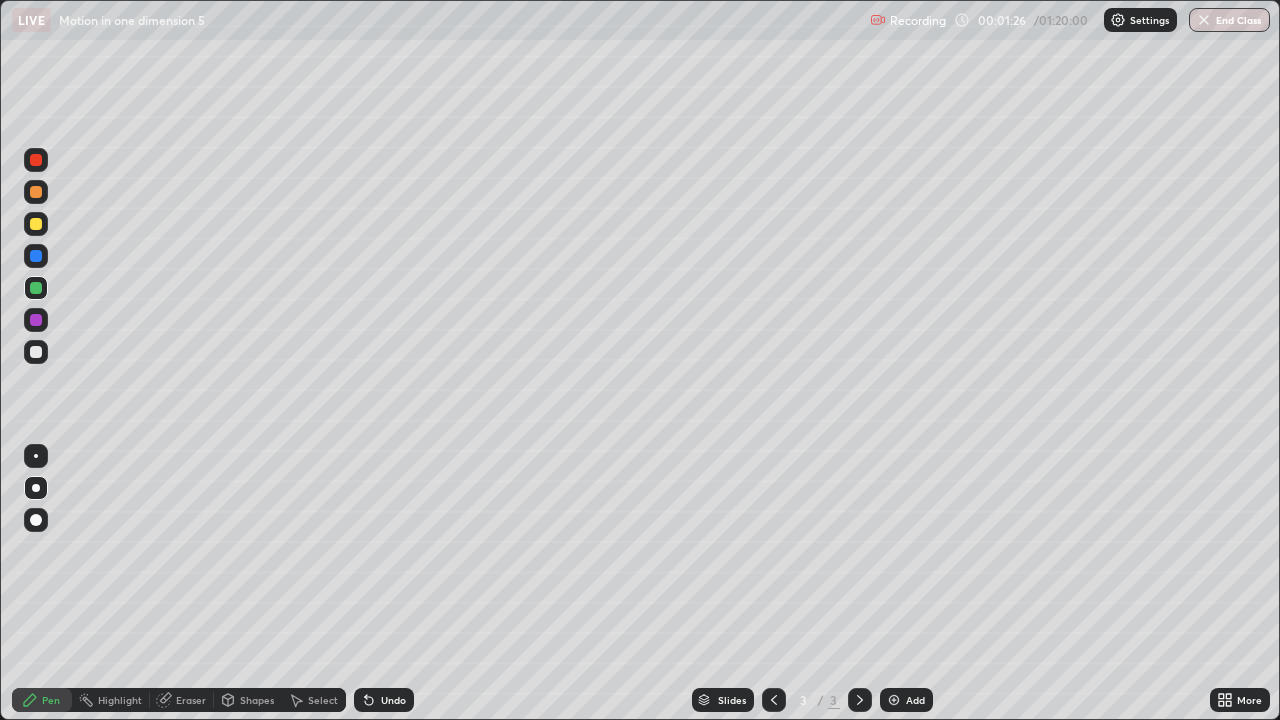 click at bounding box center (36, 224) 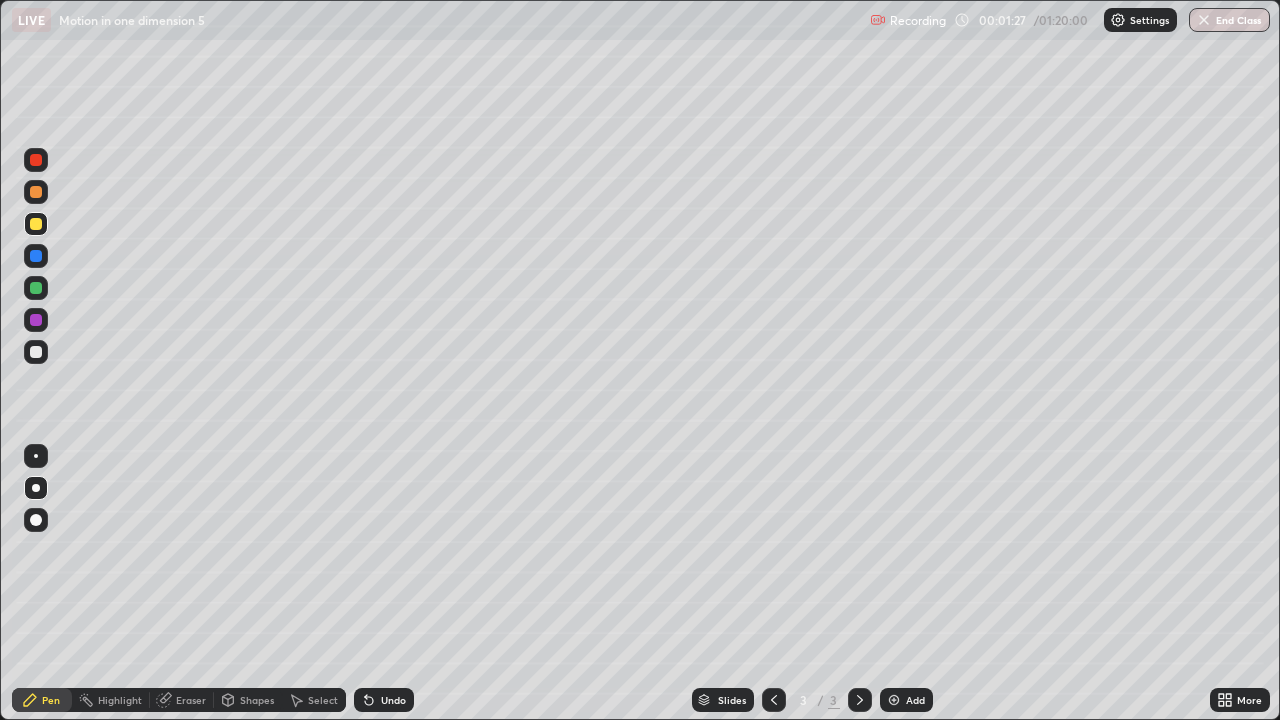 click at bounding box center [36, 352] 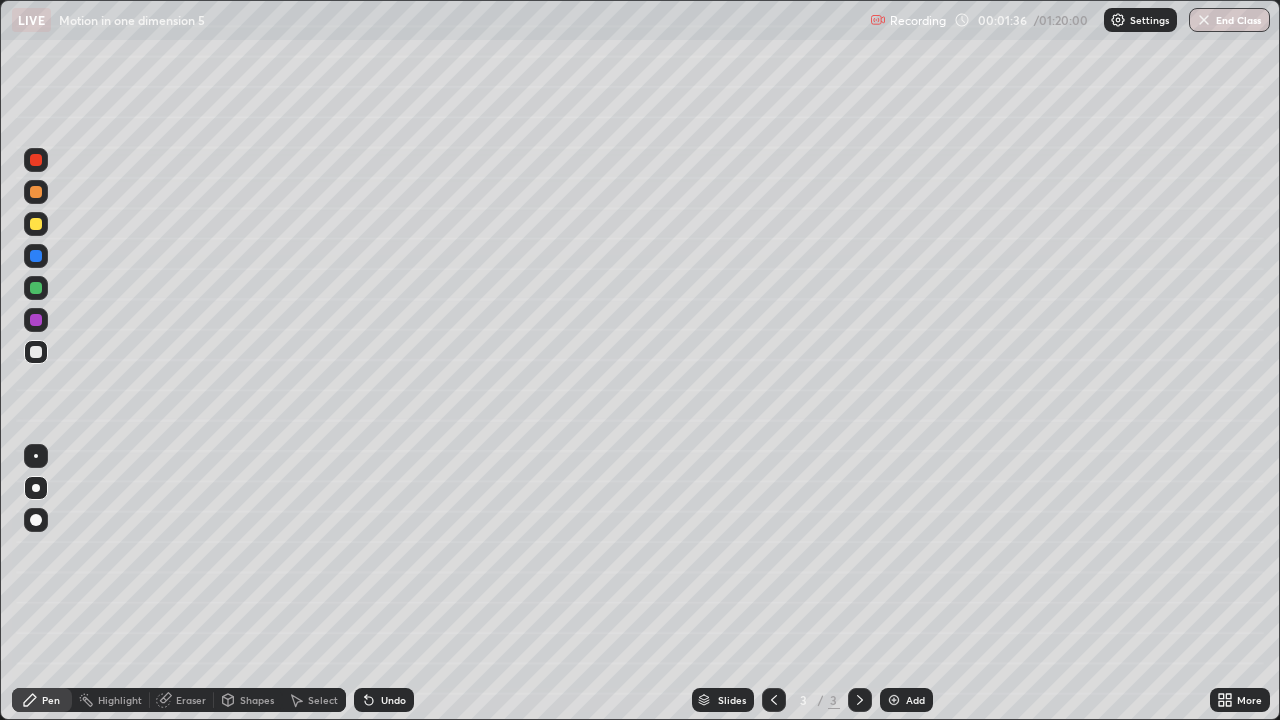 click at bounding box center (36, 352) 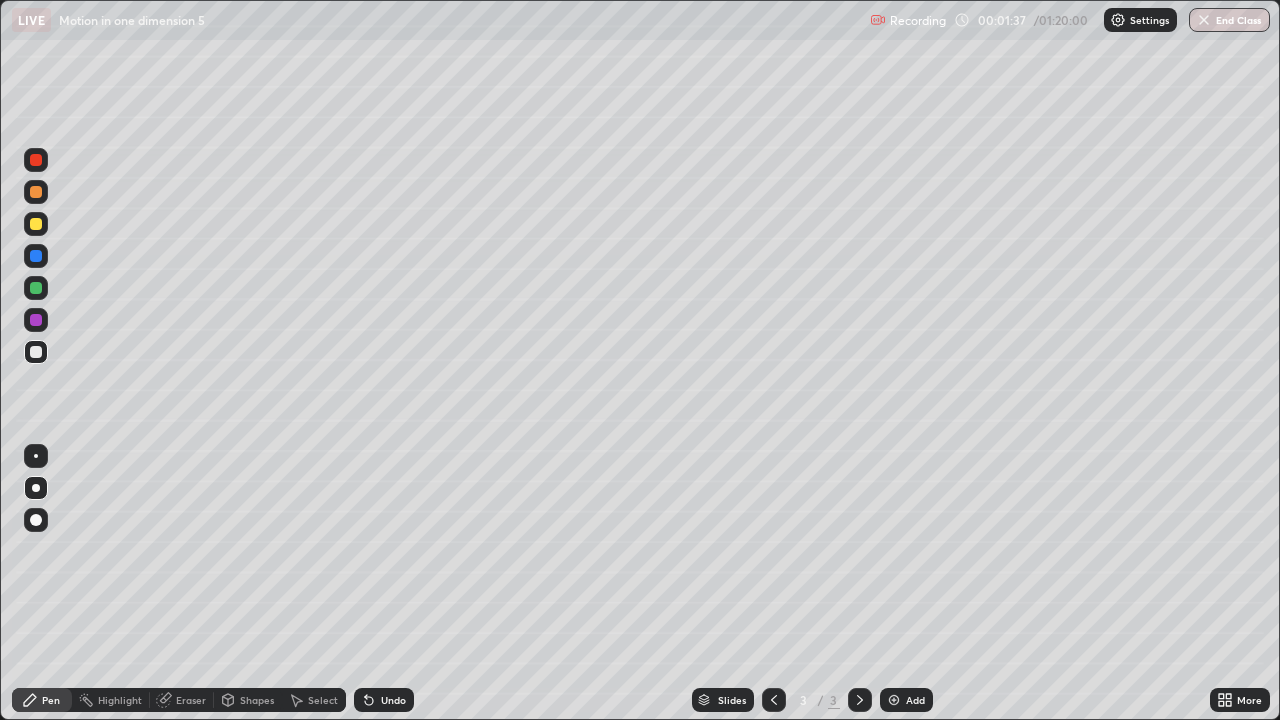 click at bounding box center (36, 456) 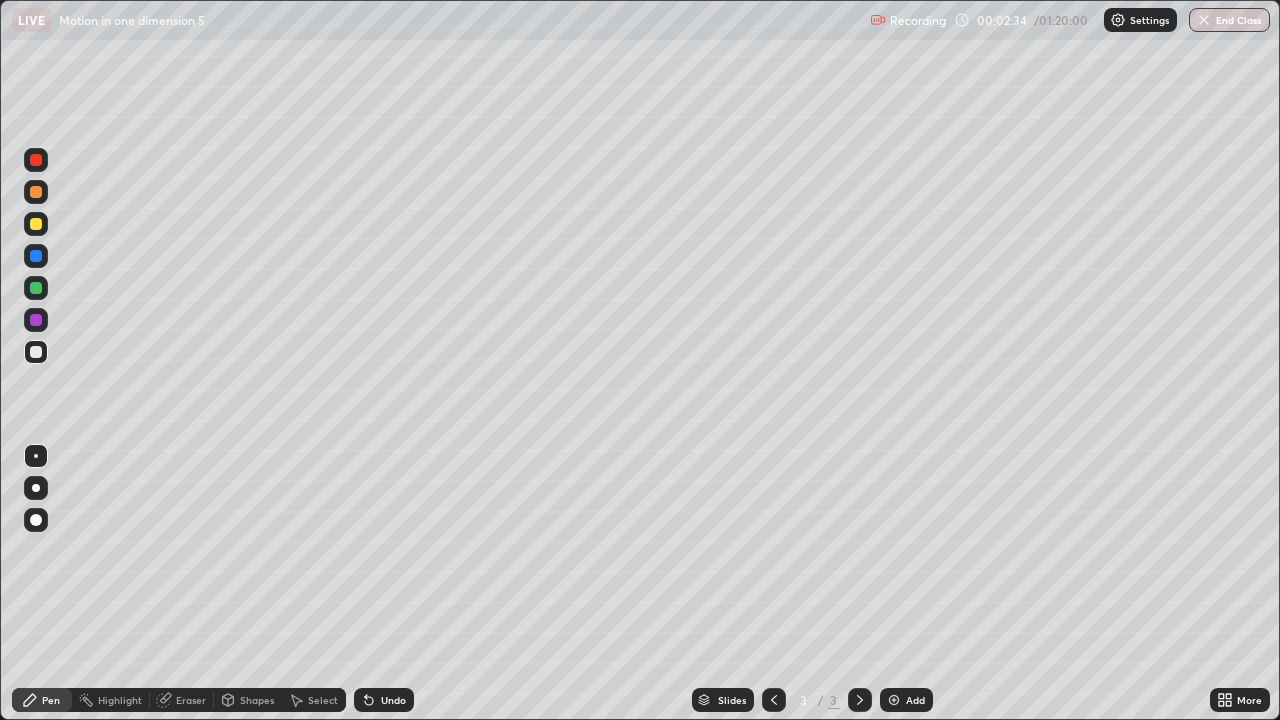 click at bounding box center (36, 224) 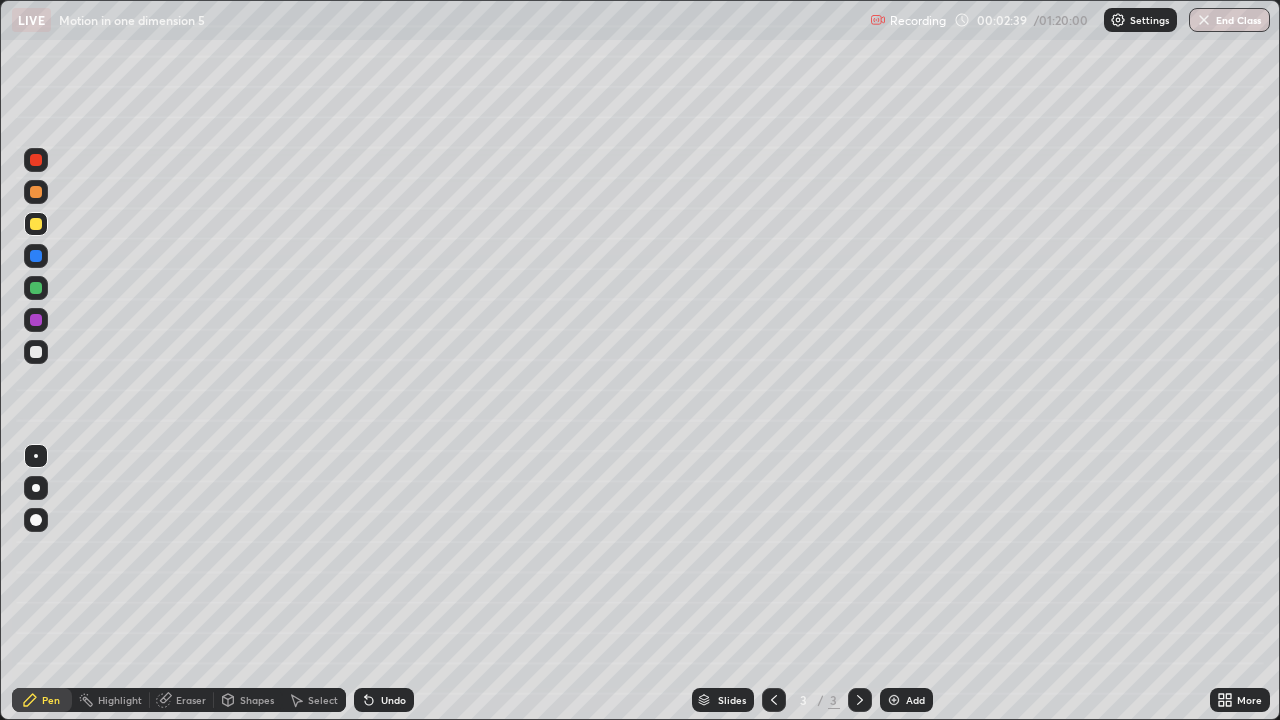 click at bounding box center (36, 352) 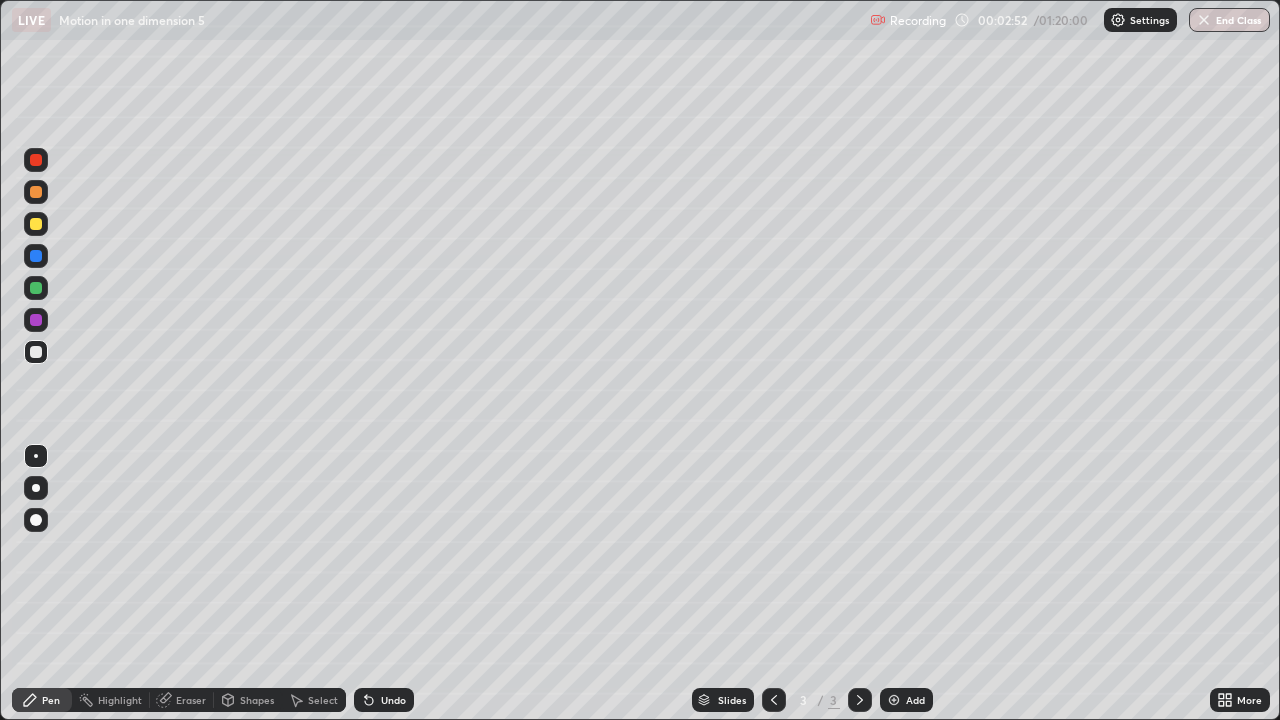 click on "Add" at bounding box center (906, 700) 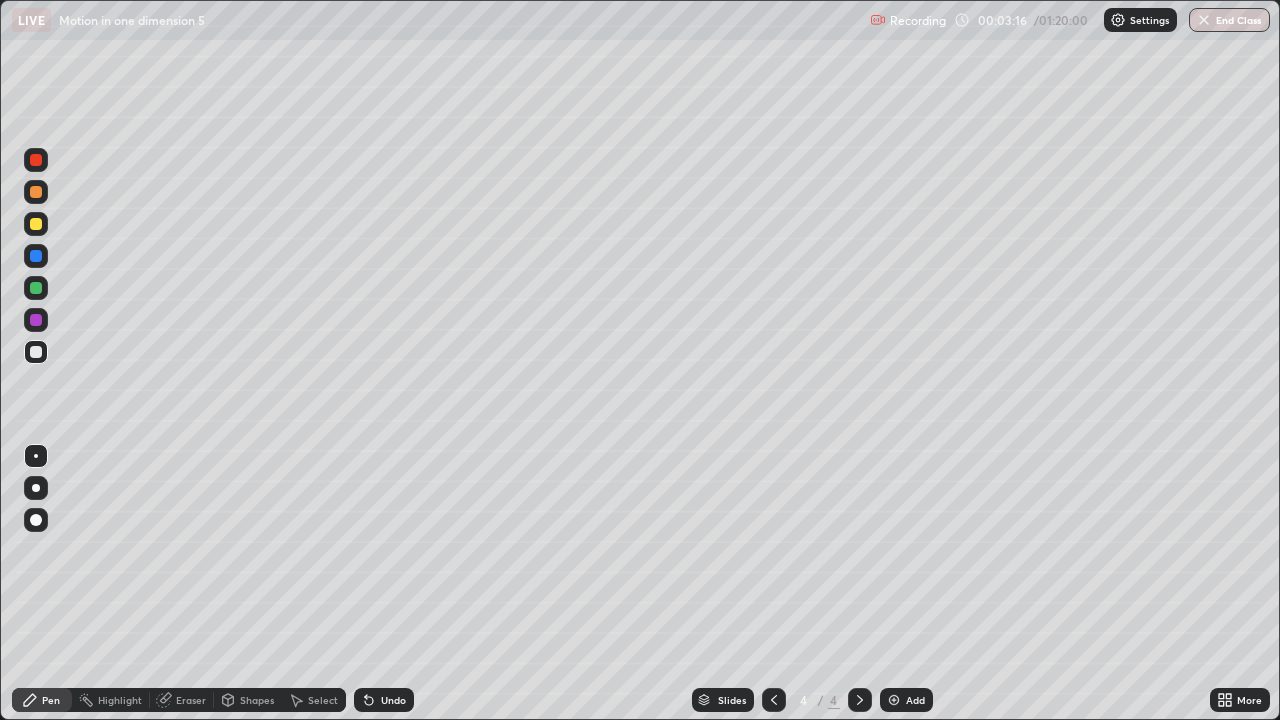 click 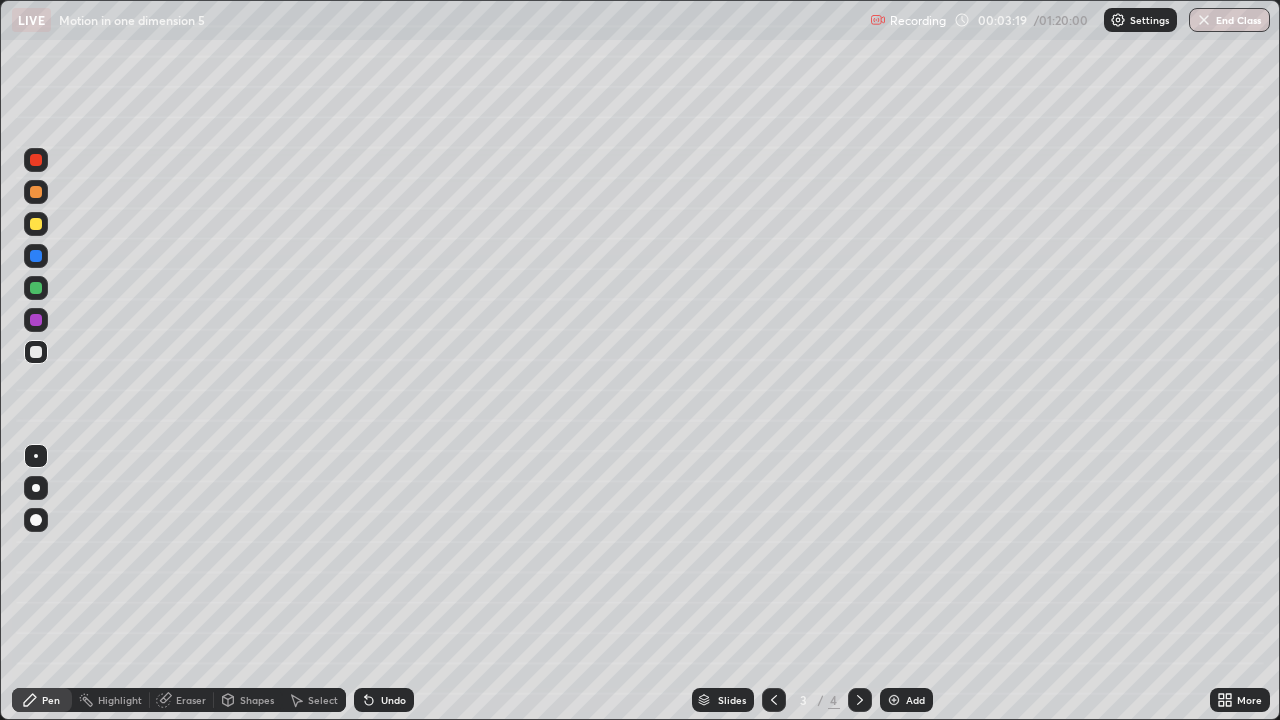 click at bounding box center (36, 288) 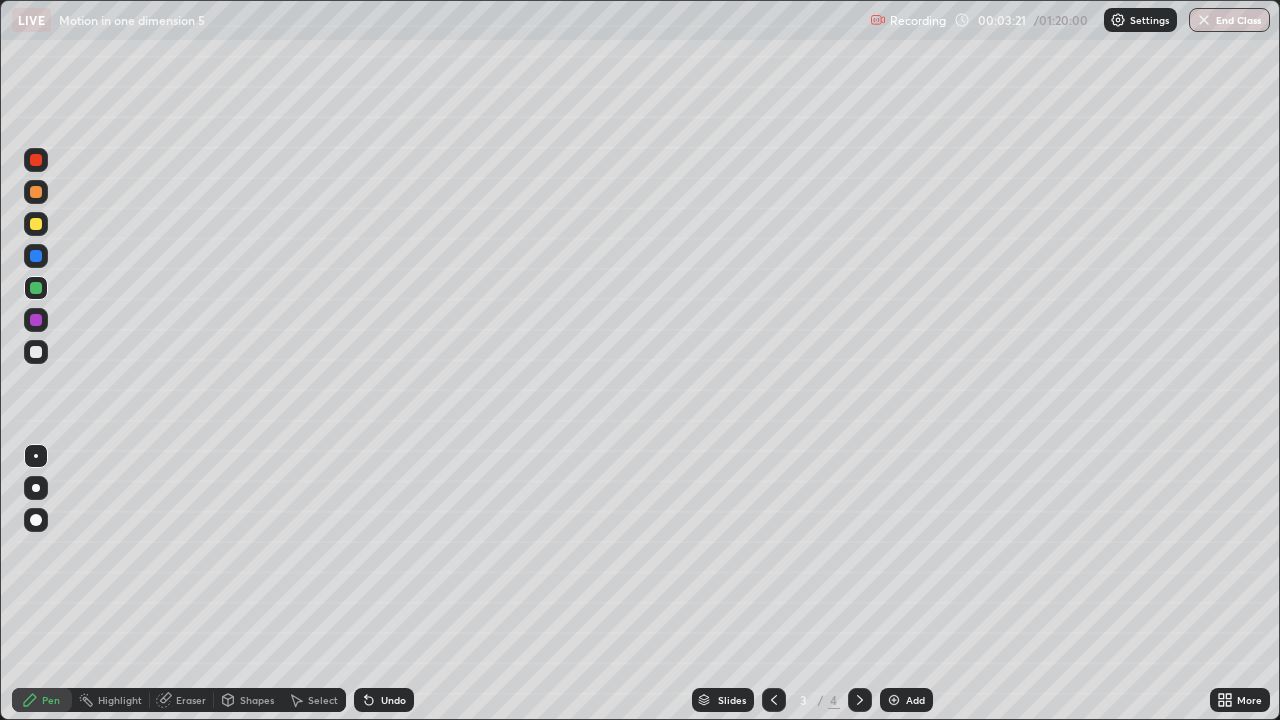 click at bounding box center [36, 352] 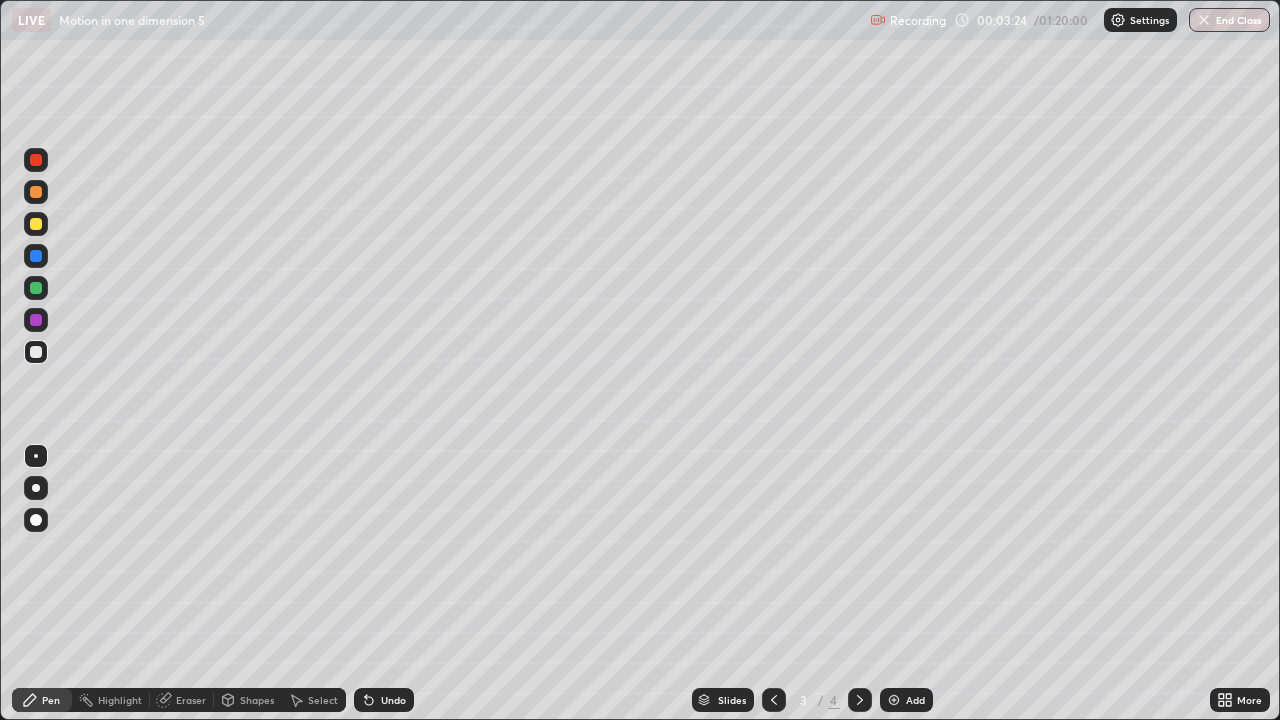 click at bounding box center (36, 160) 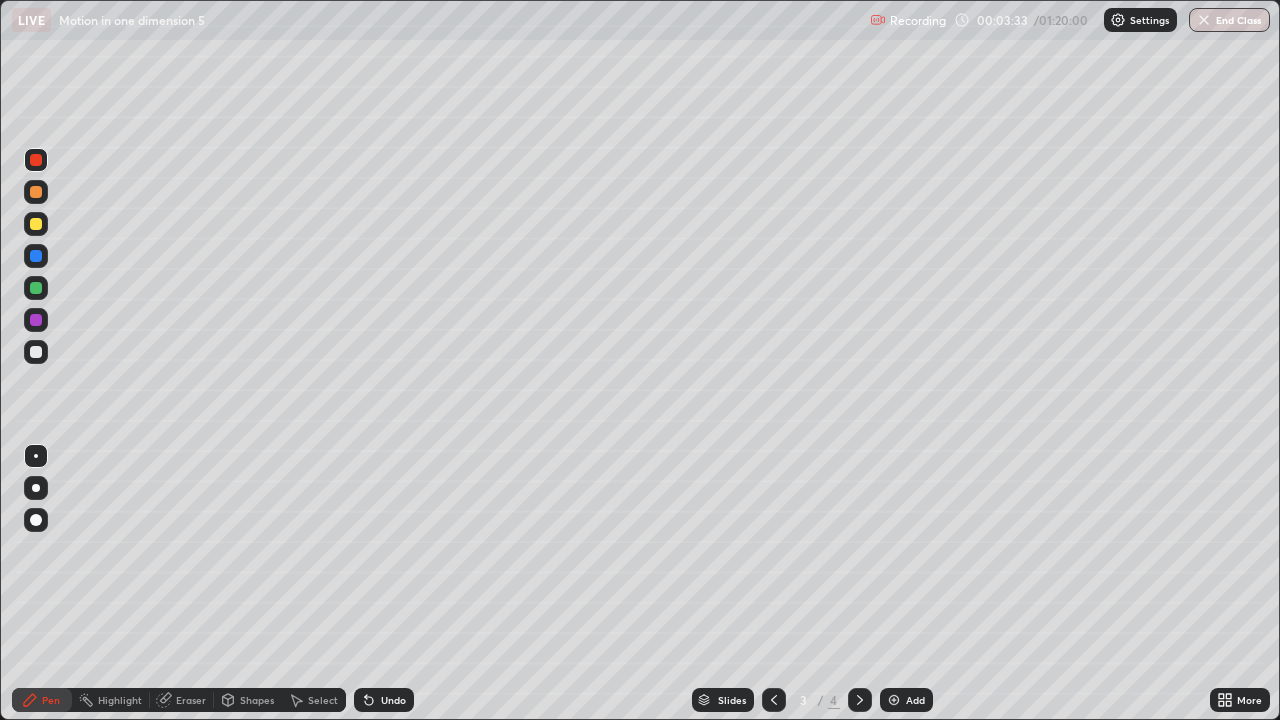 click at bounding box center [36, 352] 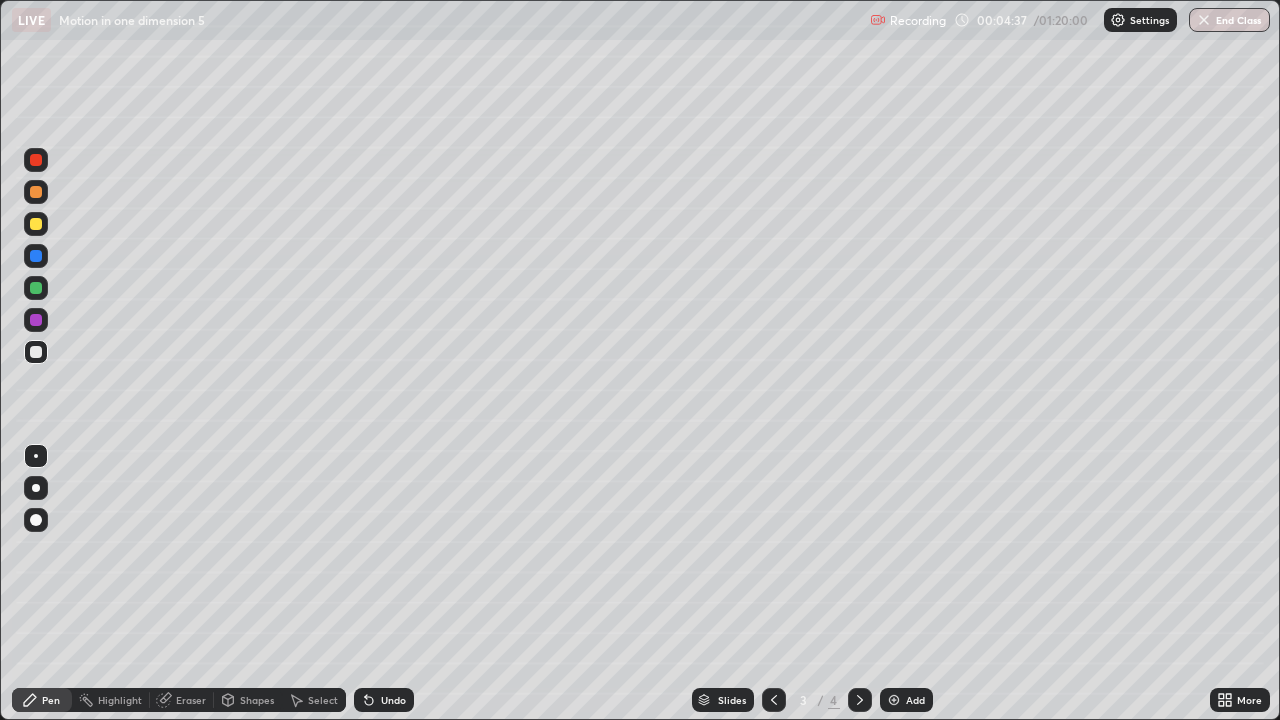 click on "Pen" at bounding box center (42, 700) 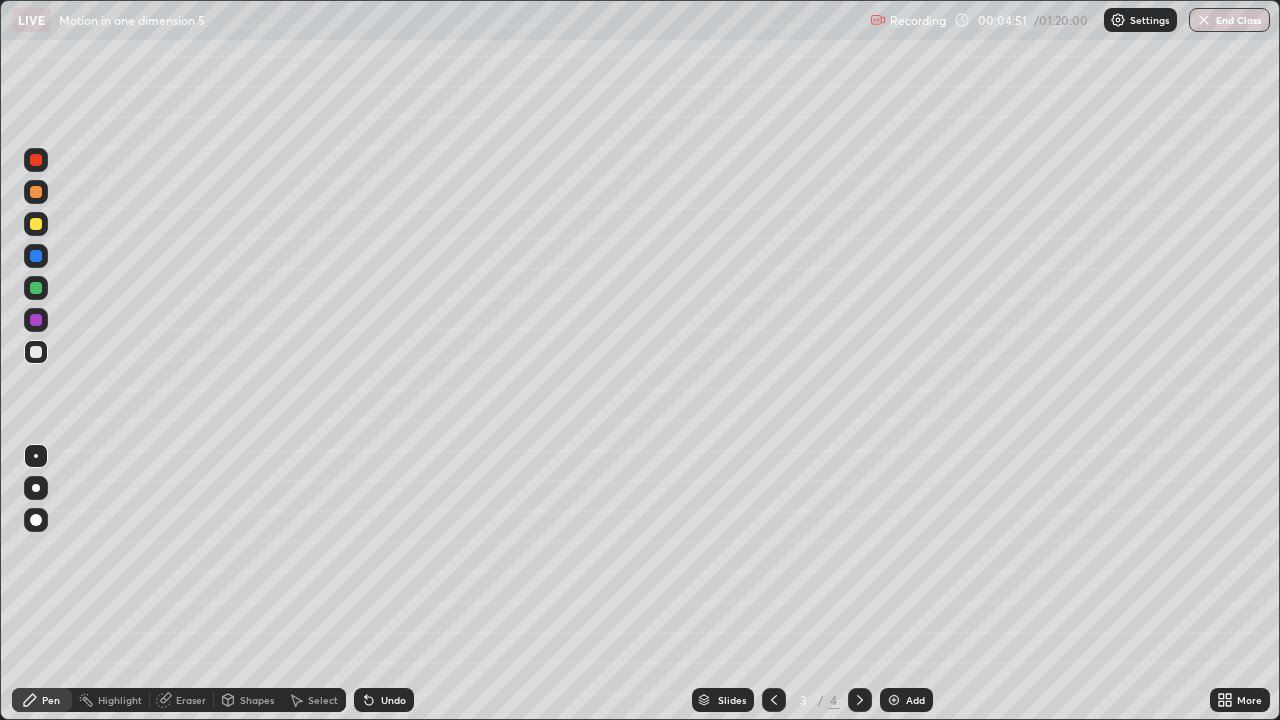 click on "Undo" at bounding box center (393, 700) 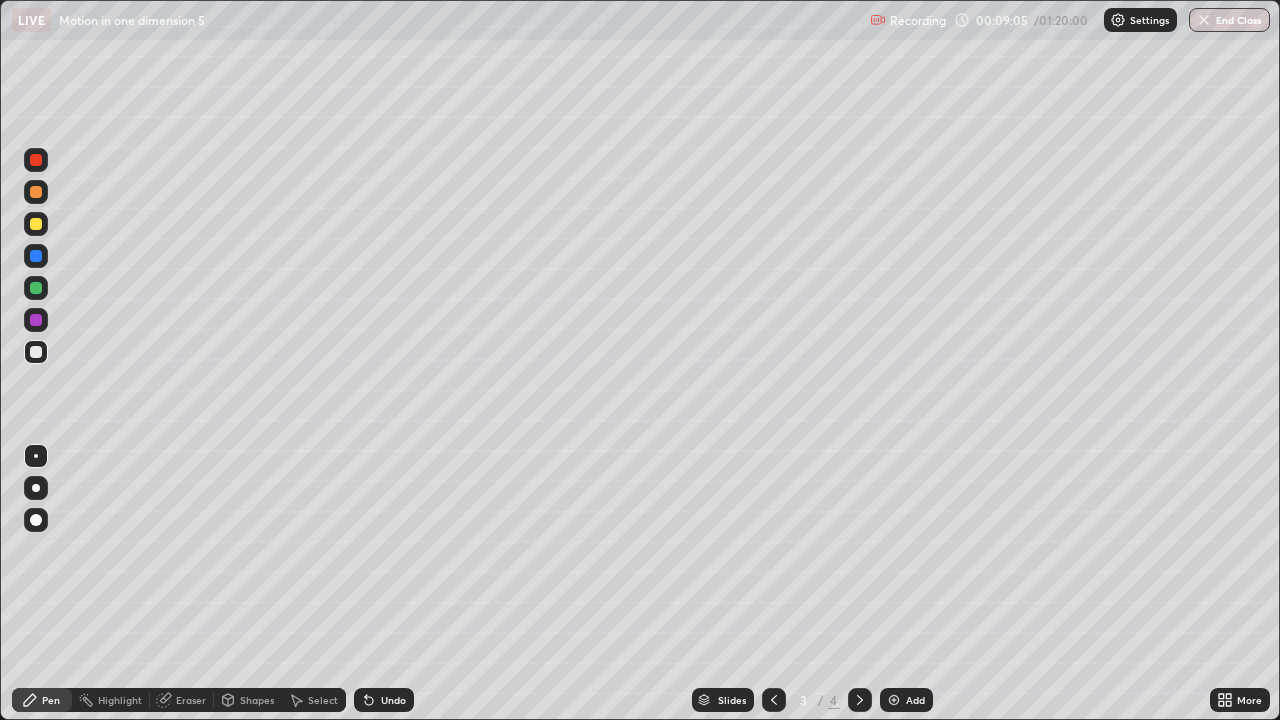 click 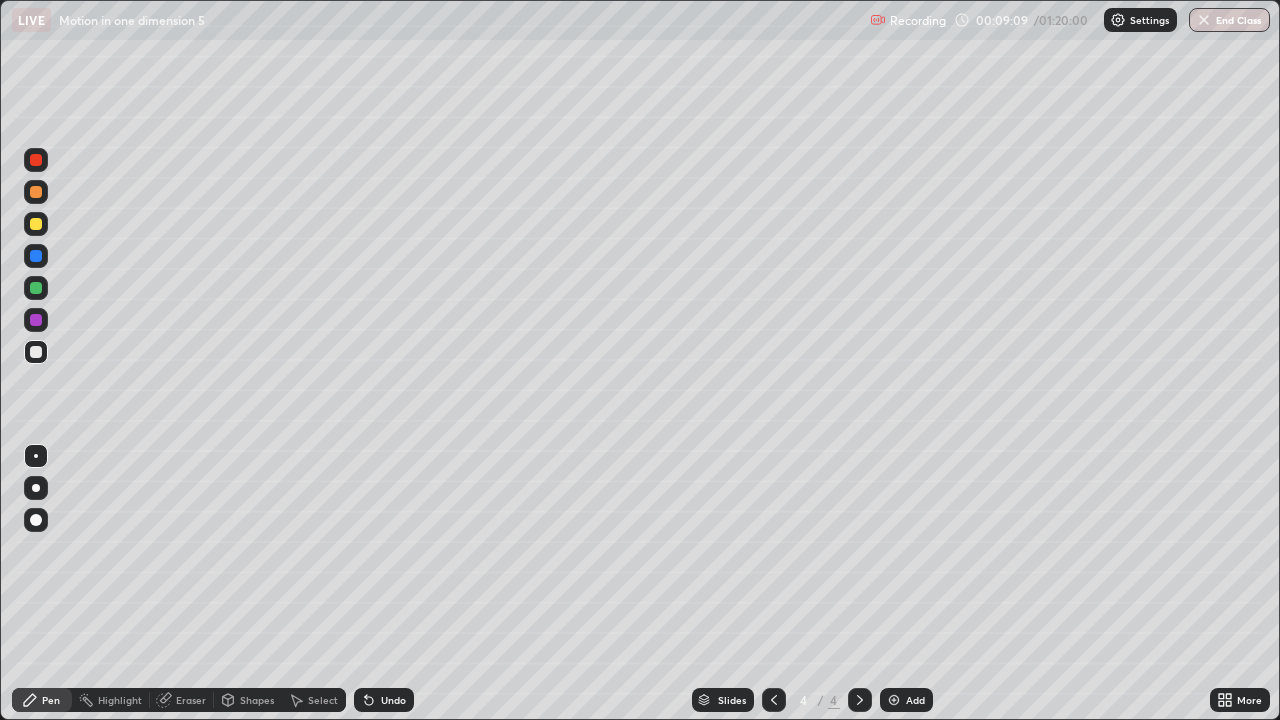 click on "Eraser" at bounding box center [191, 700] 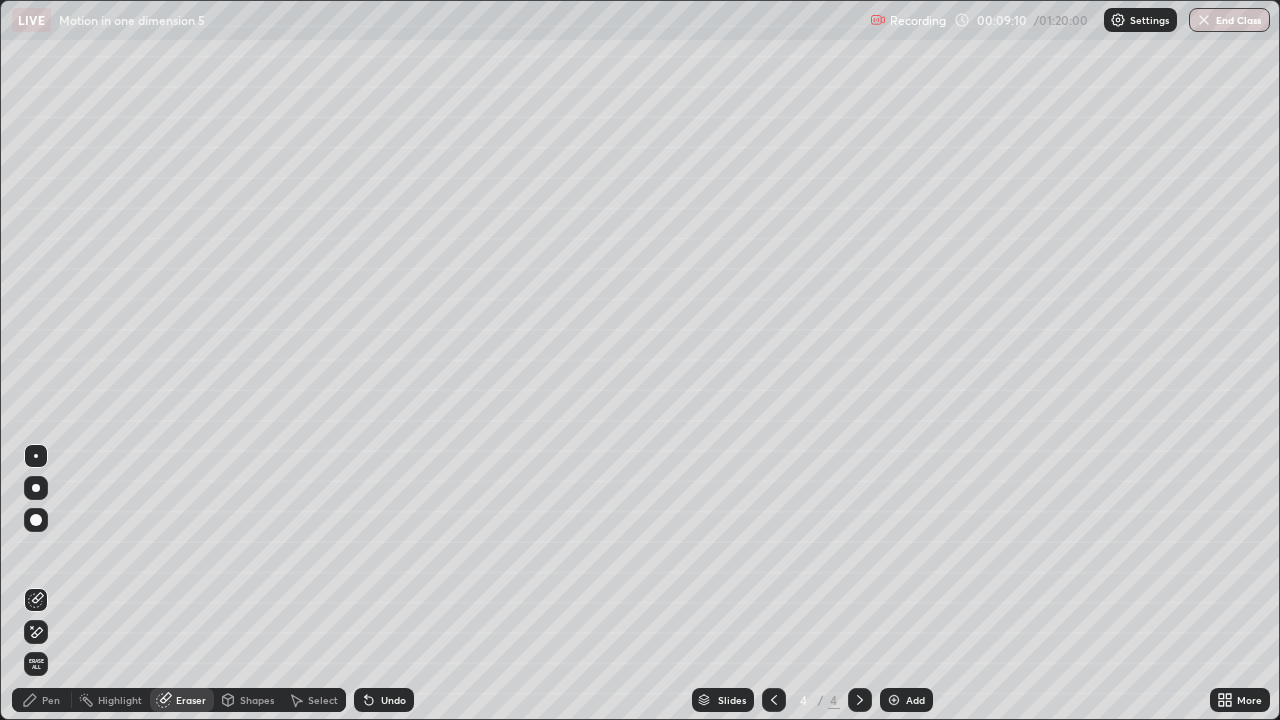 click on "Erase all" at bounding box center [36, 664] 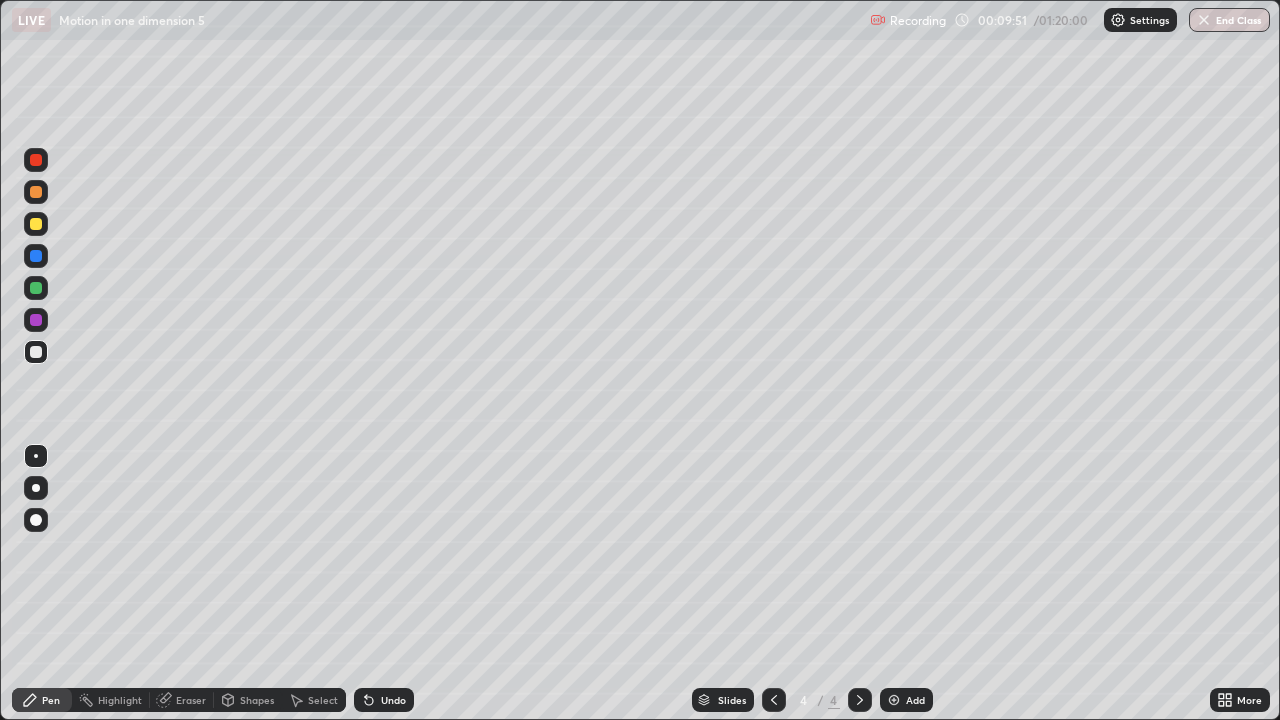 click at bounding box center [36, 320] 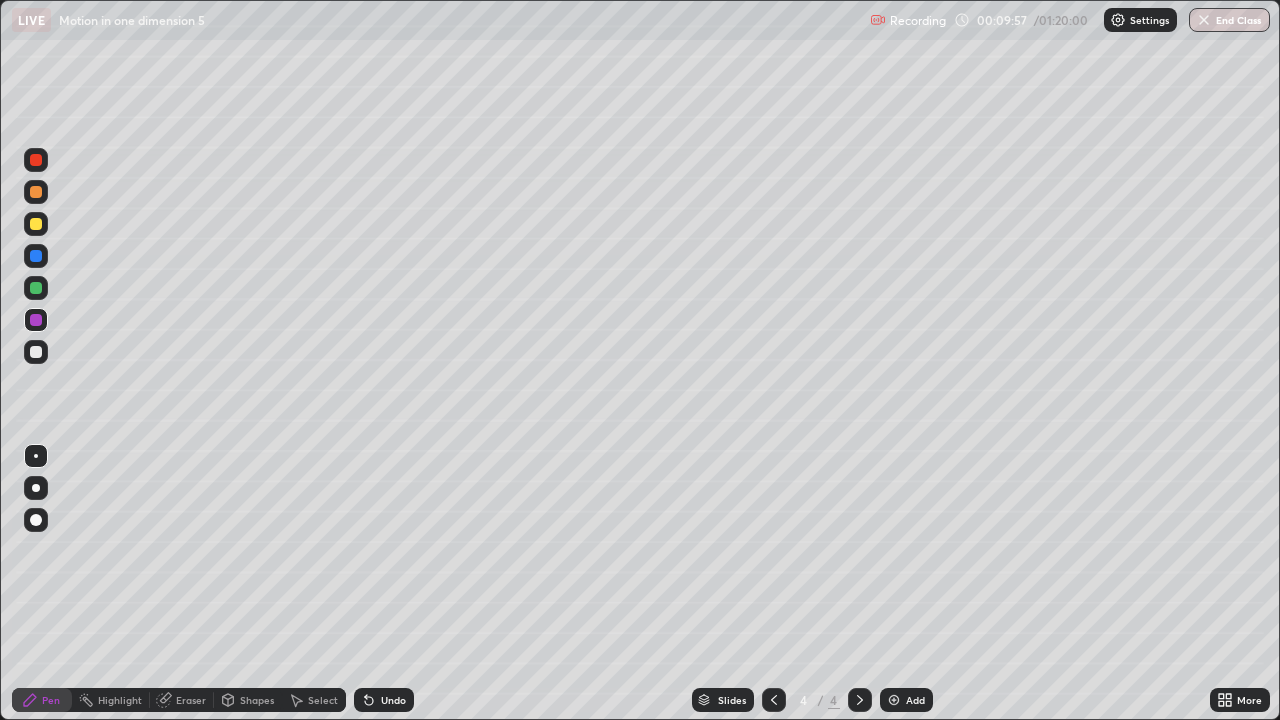 click at bounding box center (774, 700) 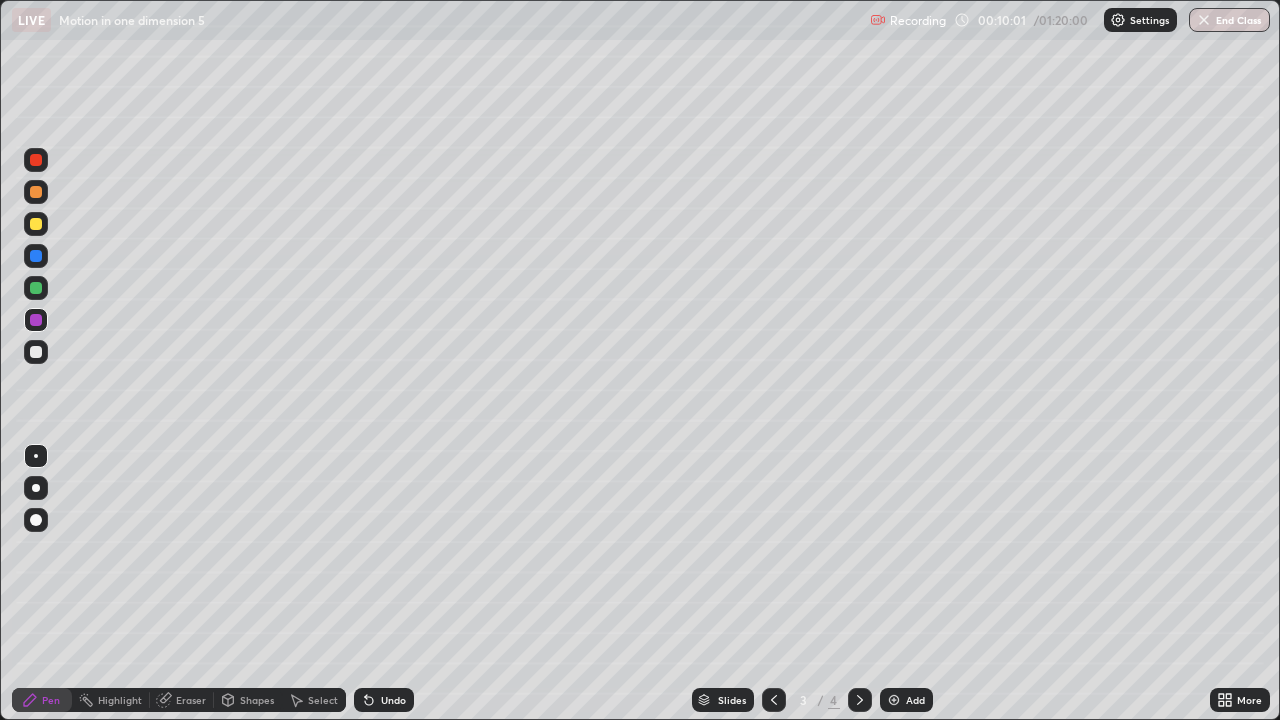 click at bounding box center (860, 700) 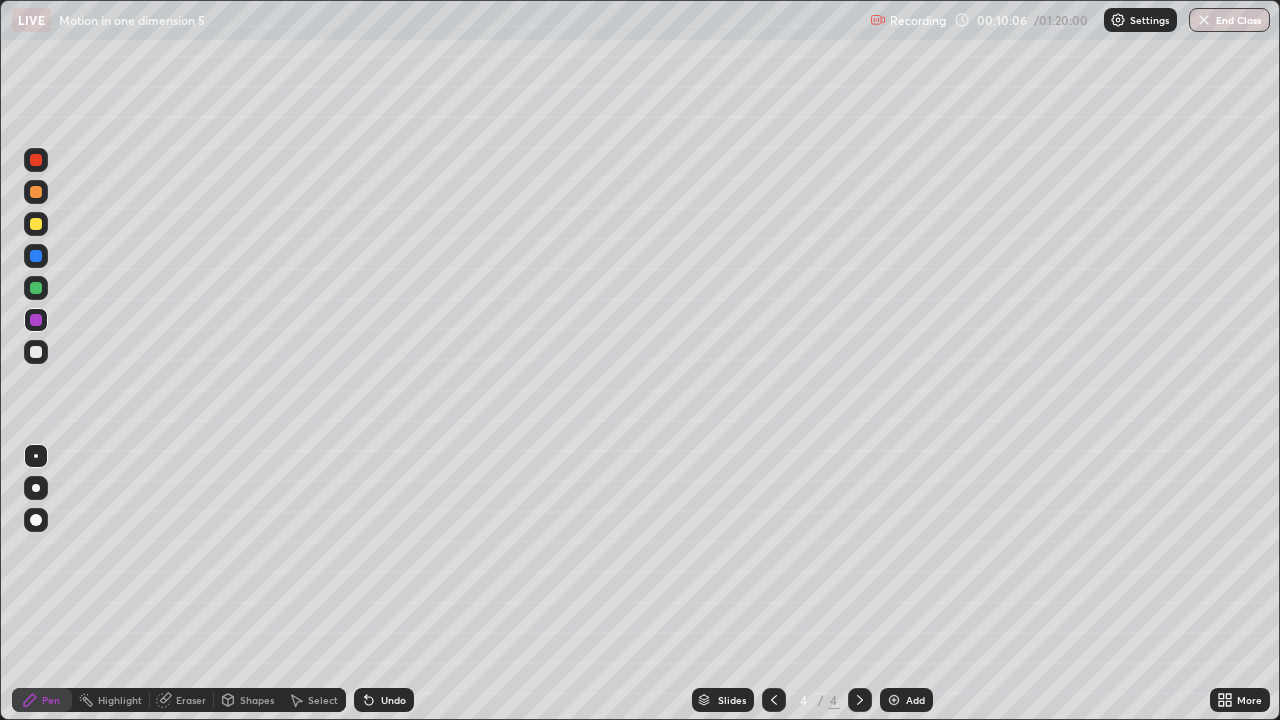 click at bounding box center [36, 224] 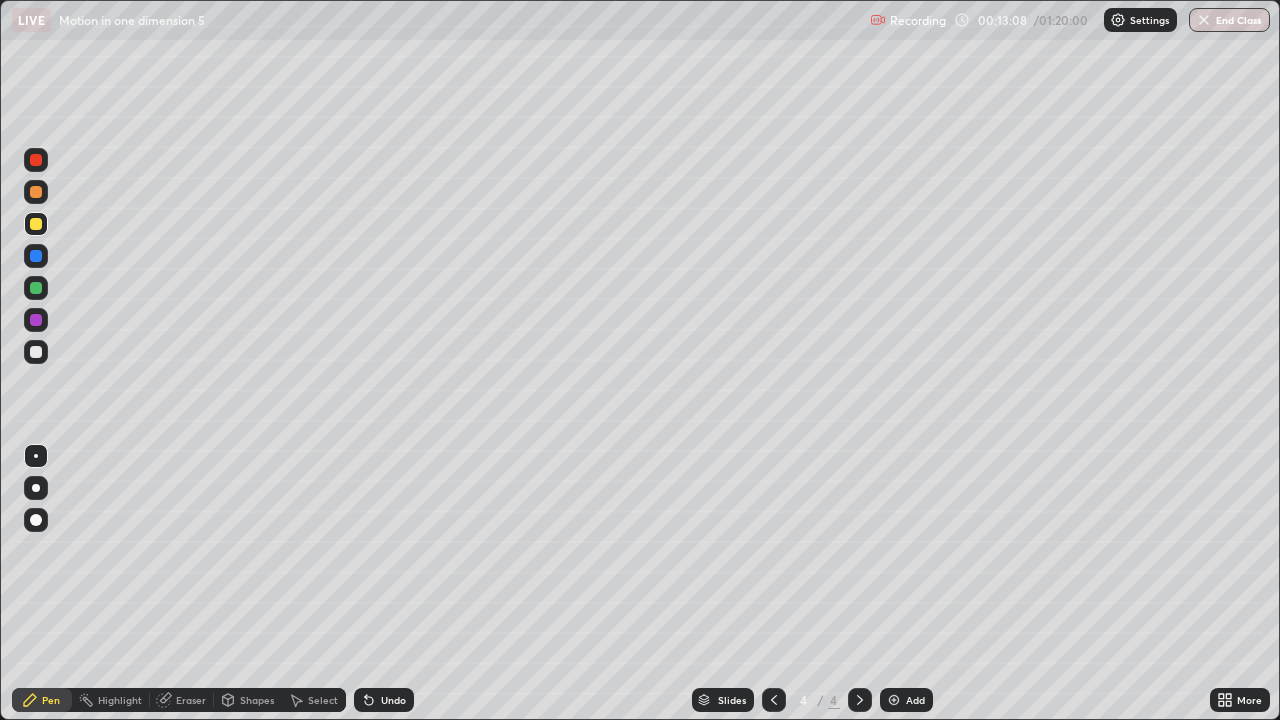 click on "Add" at bounding box center (915, 700) 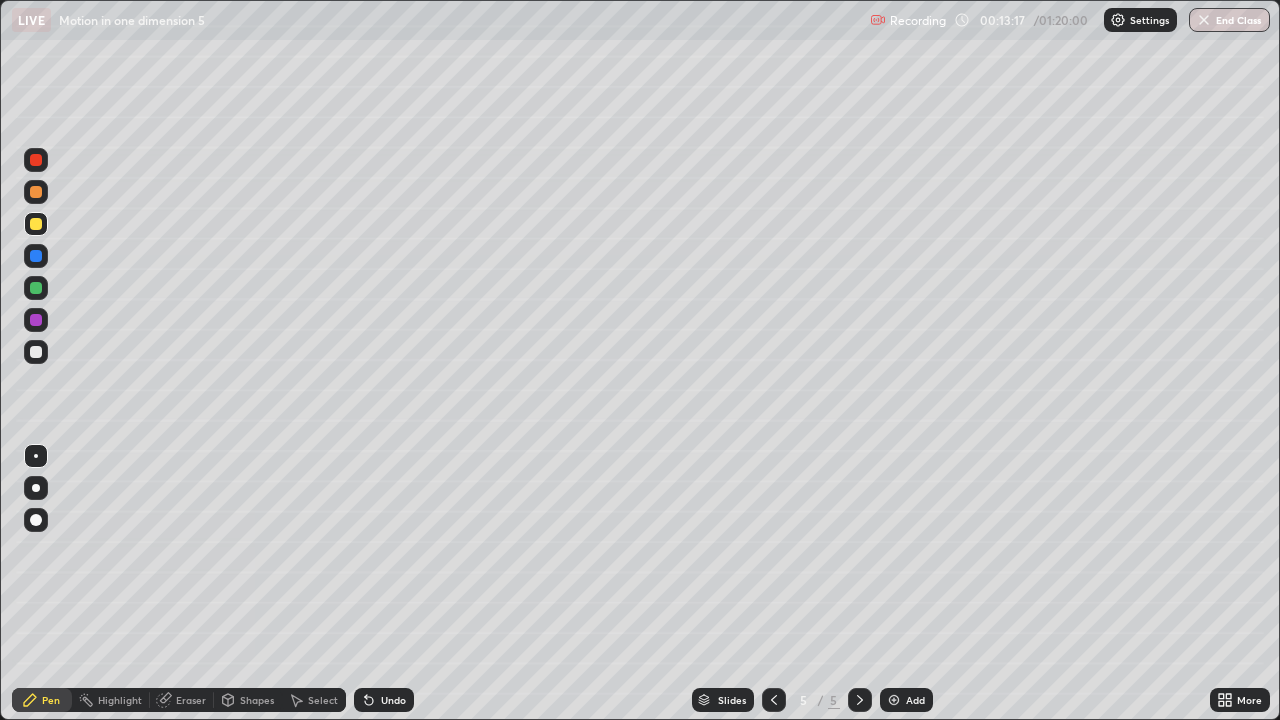 click at bounding box center (36, 352) 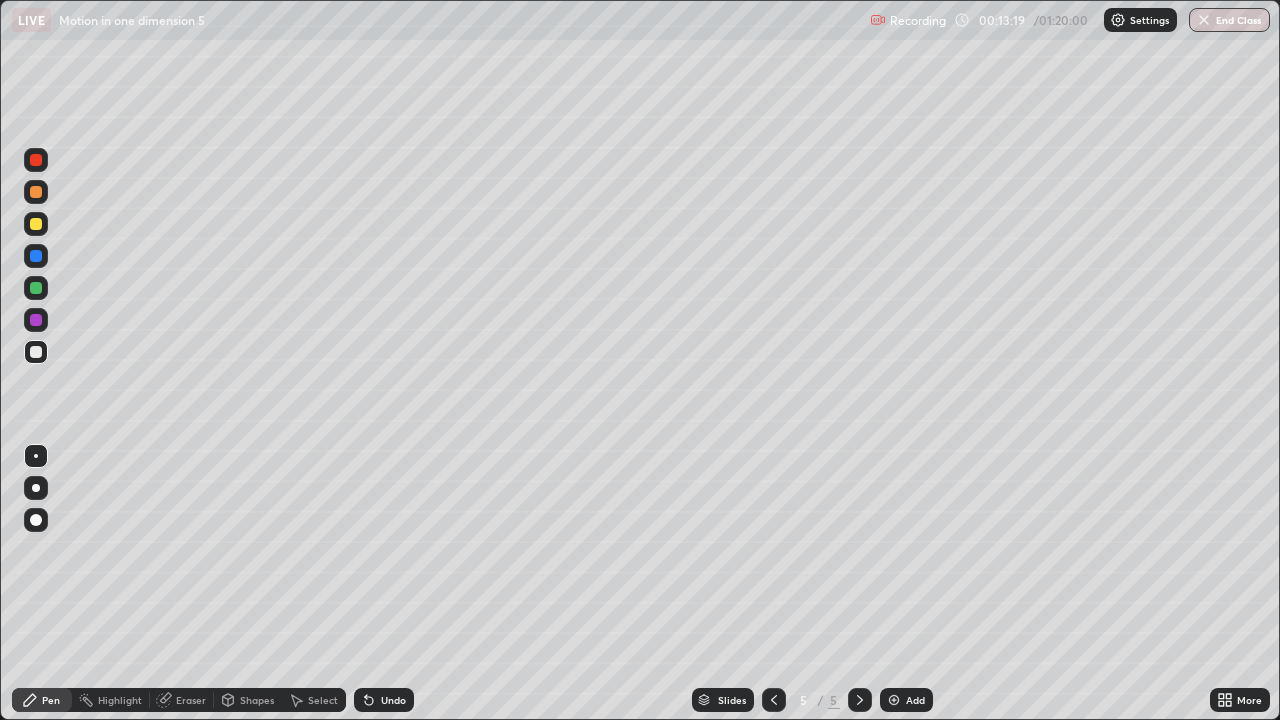 click at bounding box center [36, 224] 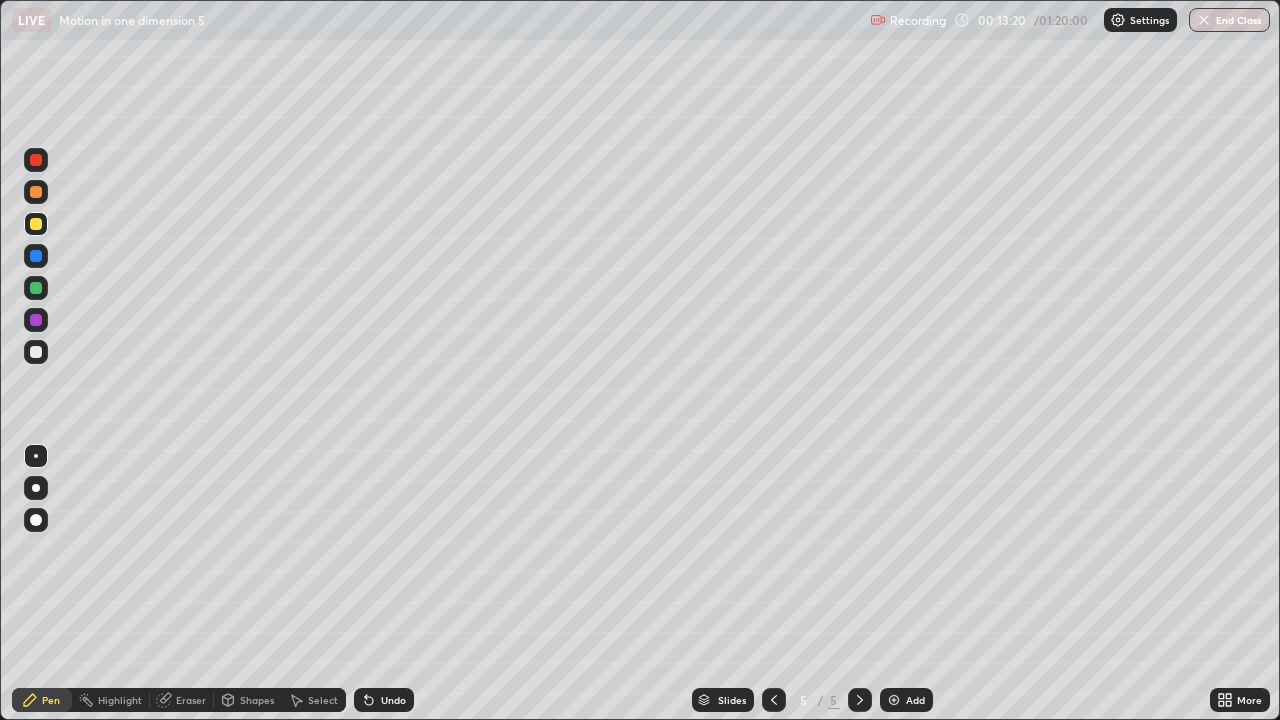 click at bounding box center (36, 352) 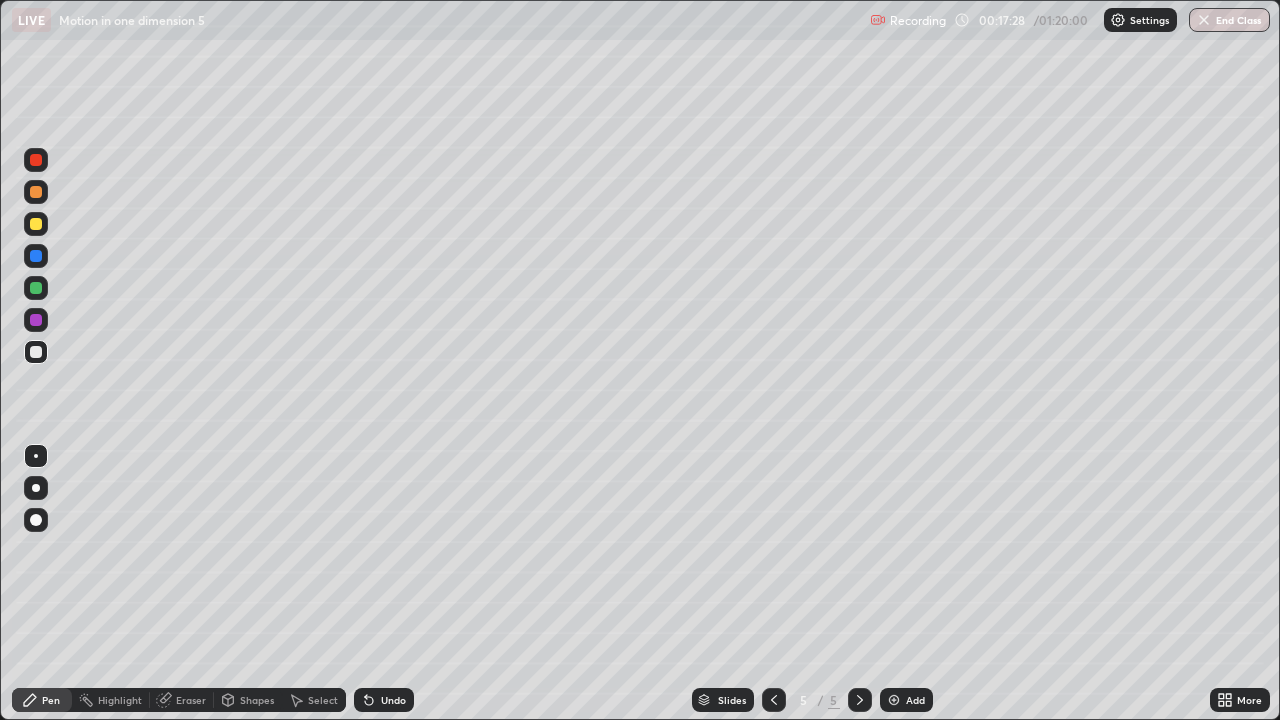 click on "Add" at bounding box center [915, 700] 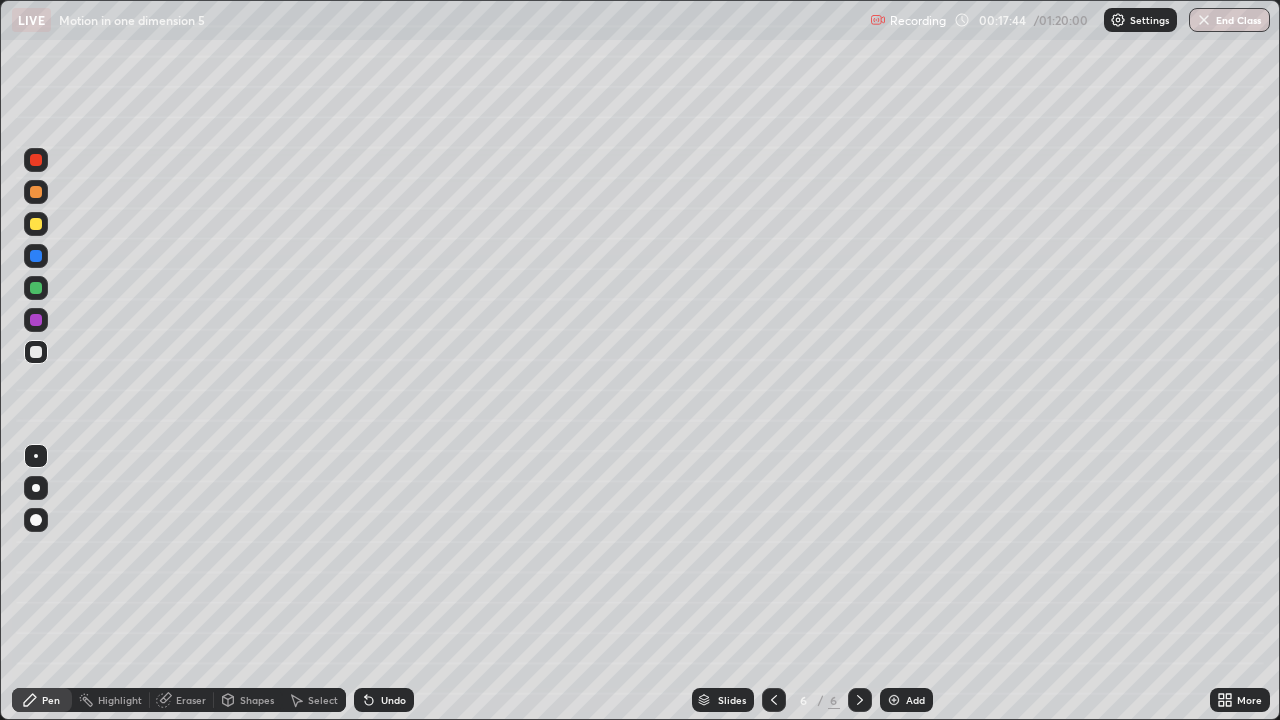click at bounding box center [36, 352] 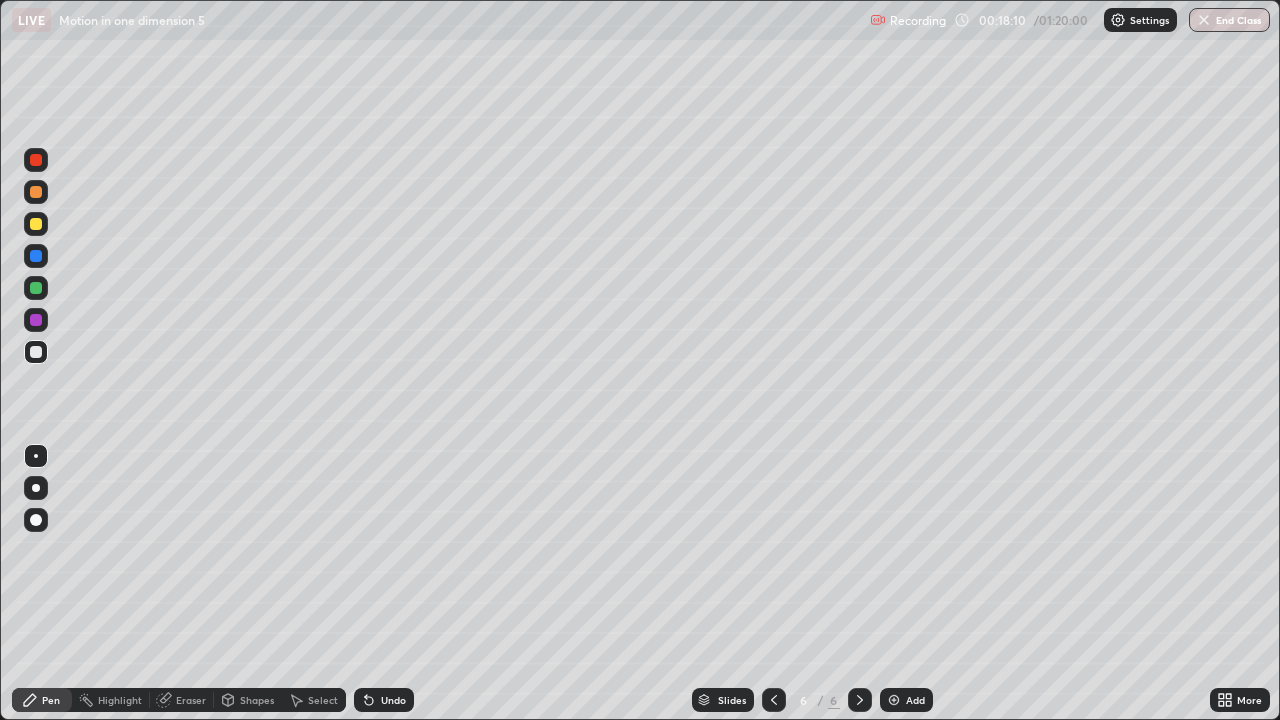 click at bounding box center (36, 224) 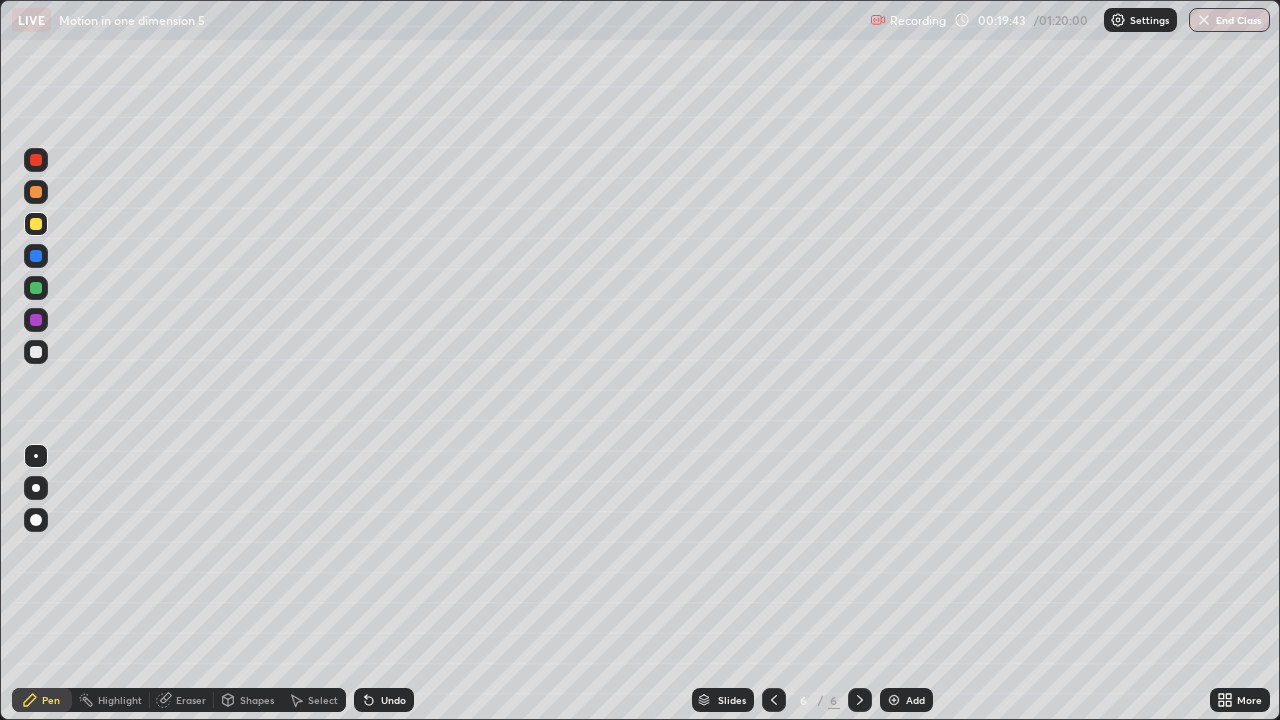 click 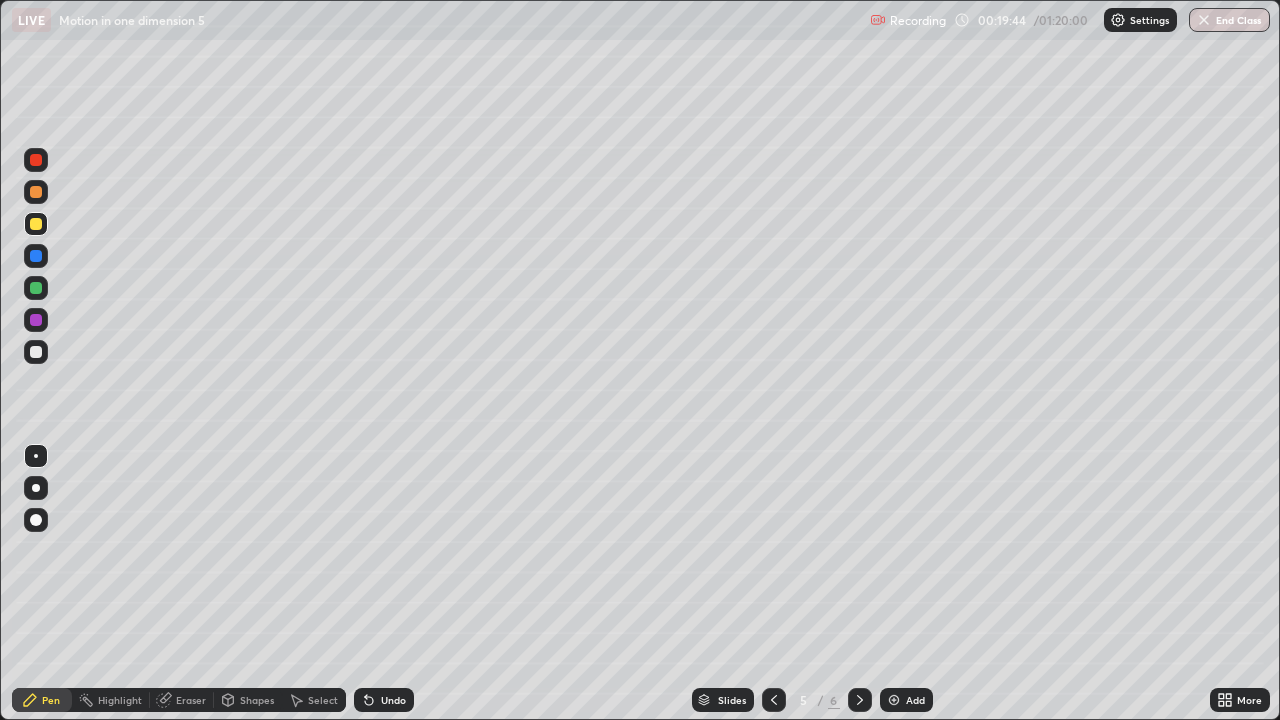 click 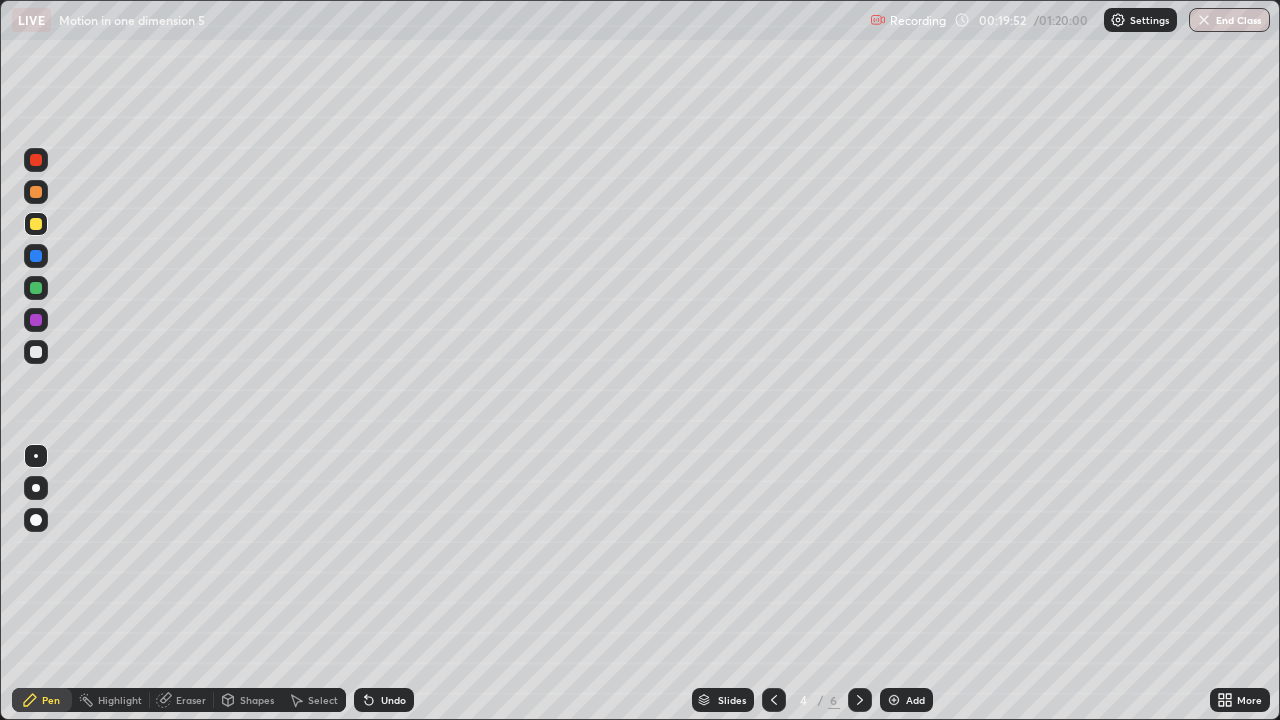 click 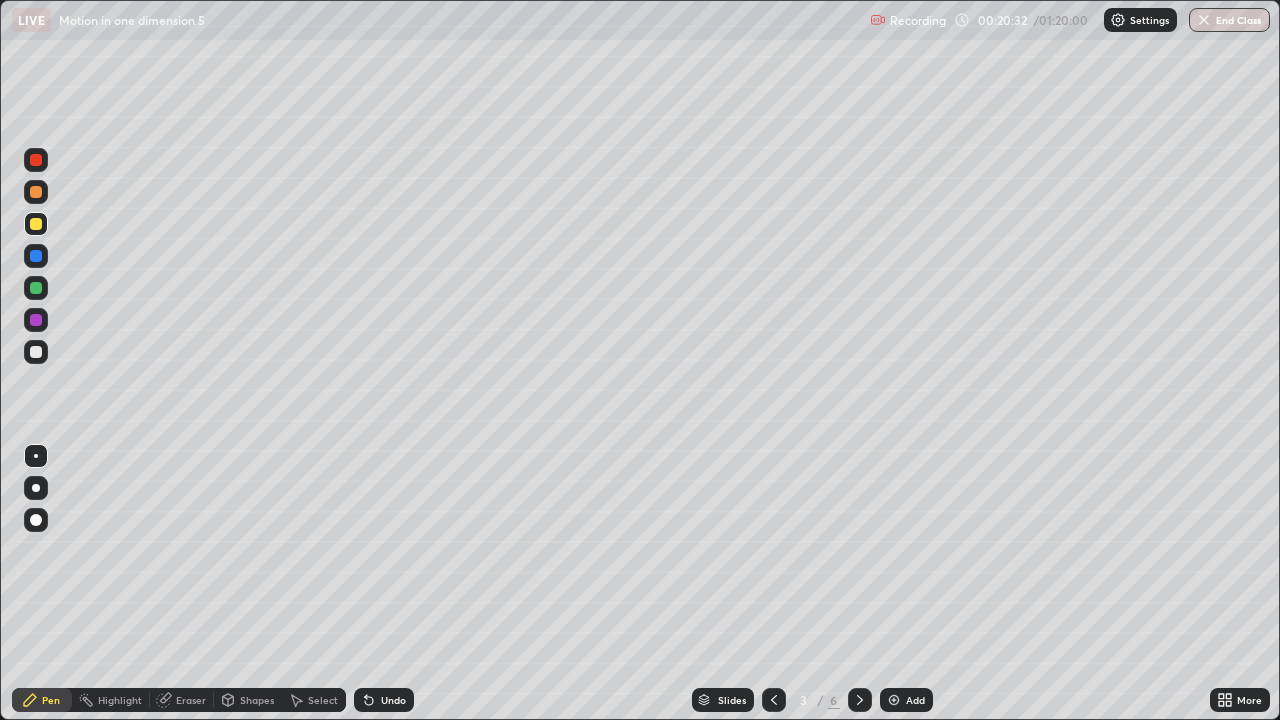 click 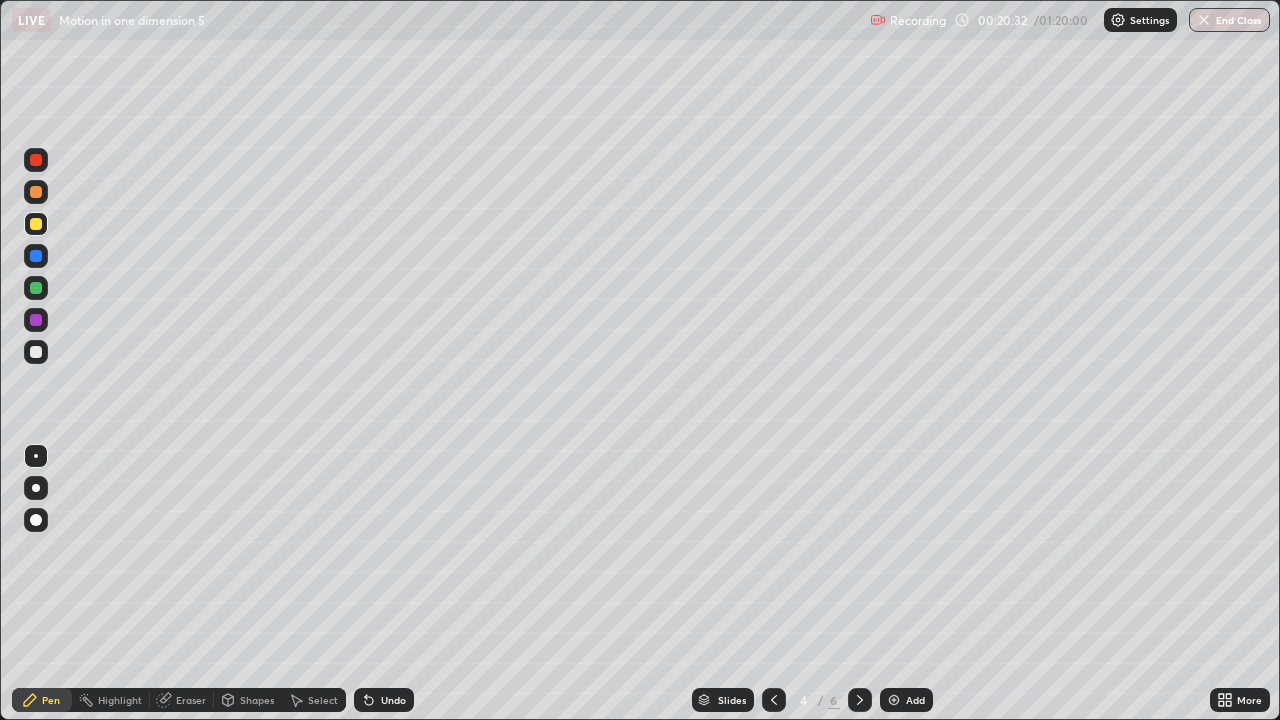 click at bounding box center [860, 700] 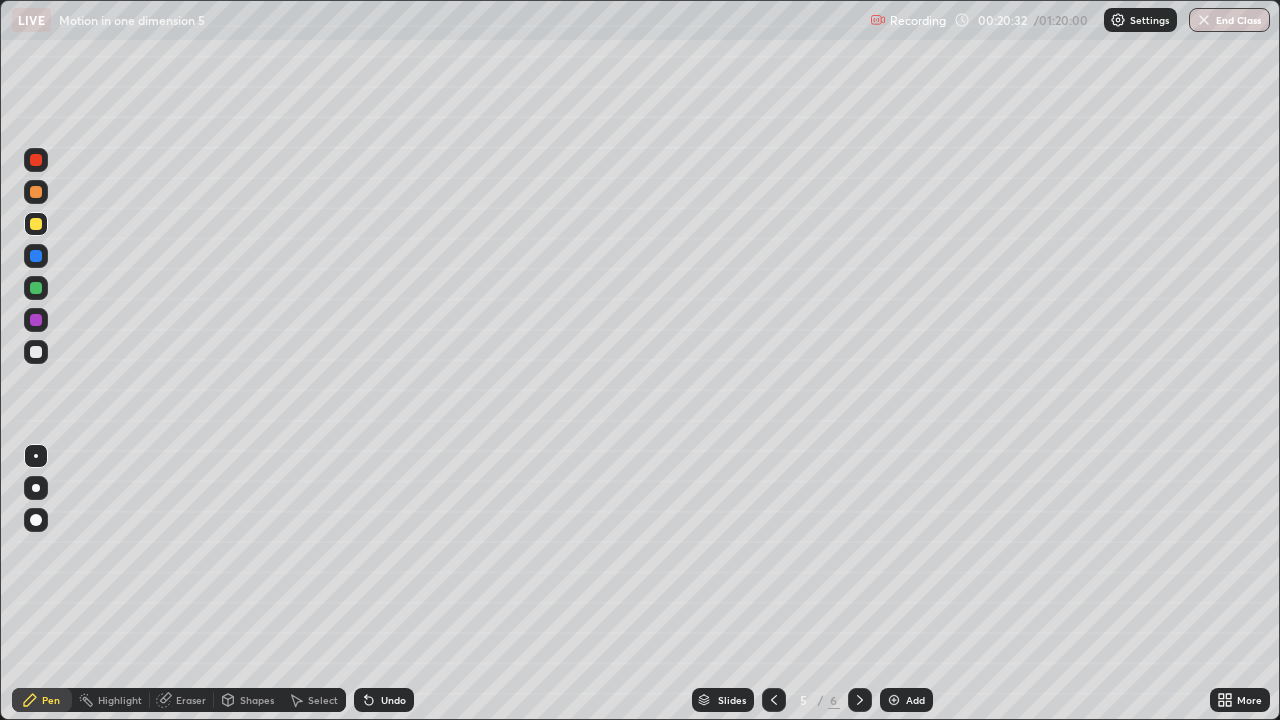 click at bounding box center (860, 700) 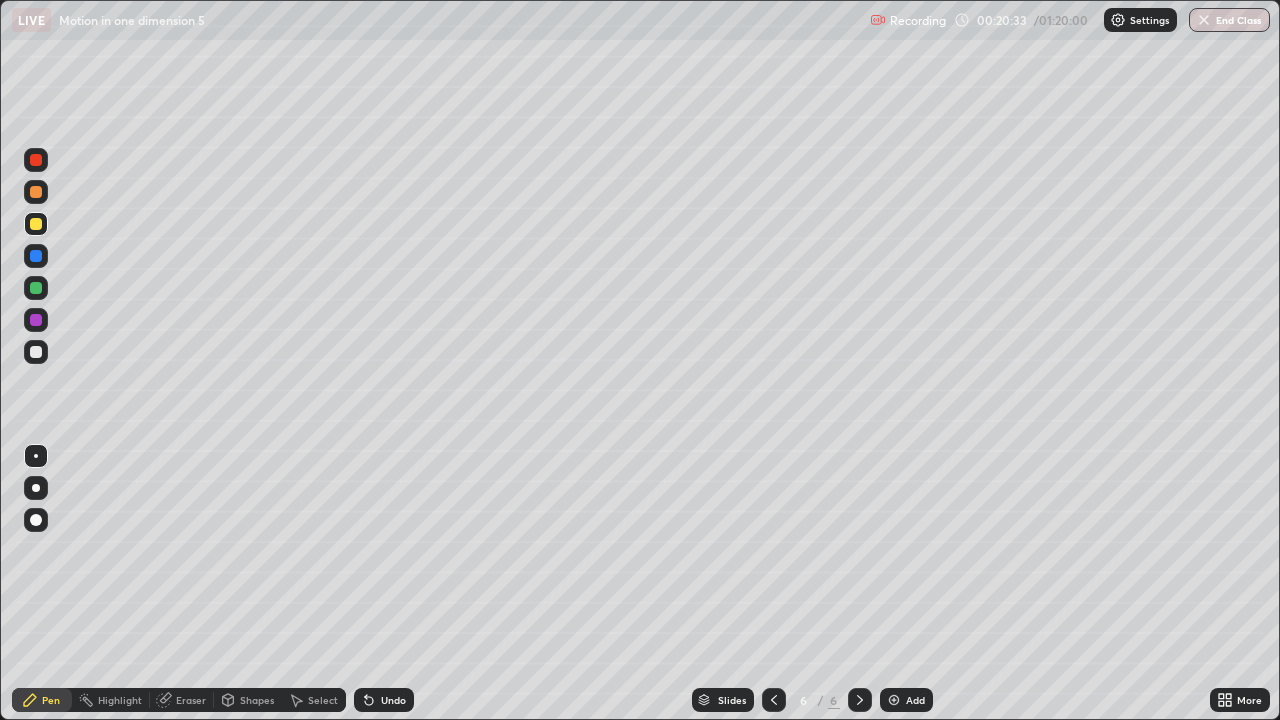 click at bounding box center [860, 700] 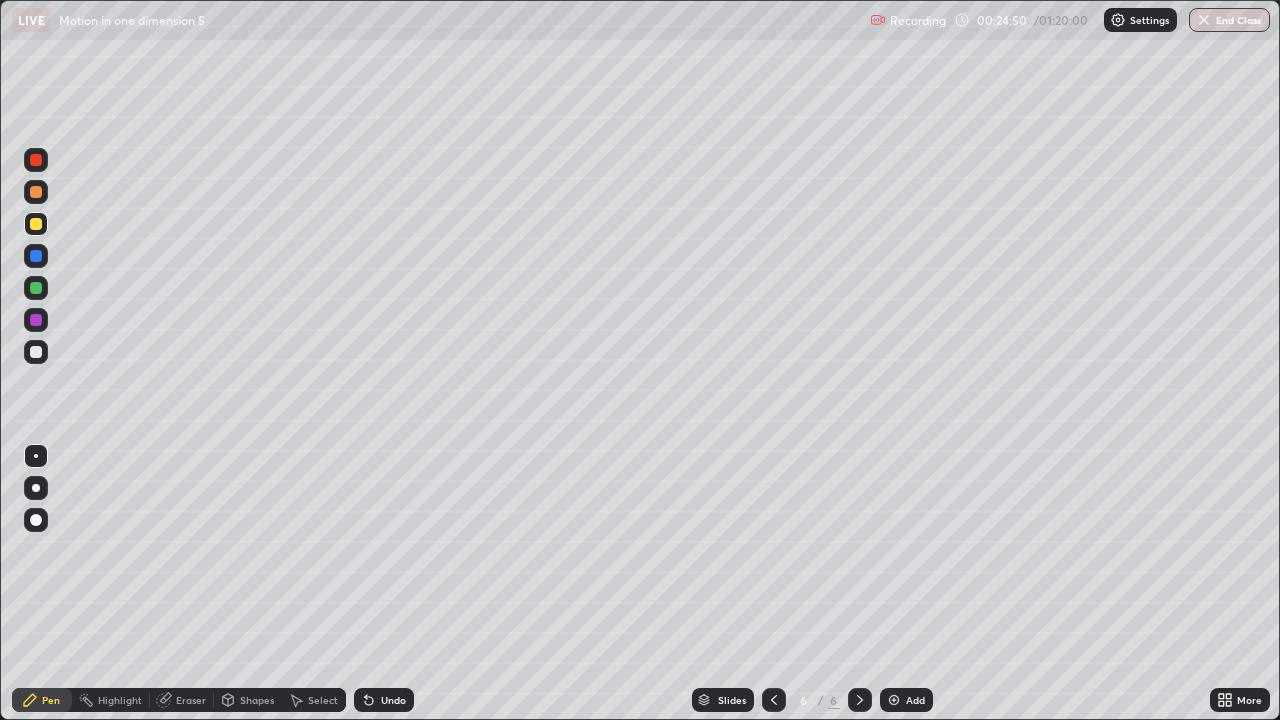 click on "Add" at bounding box center (915, 700) 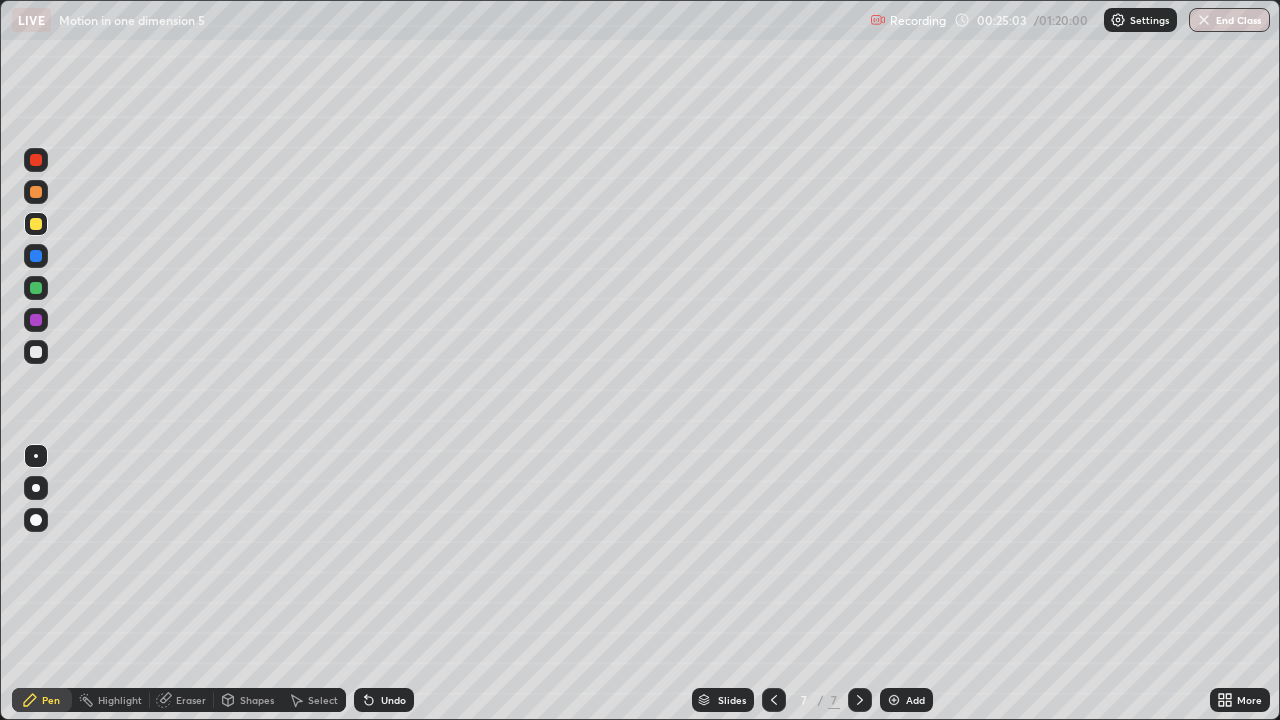click at bounding box center (36, 256) 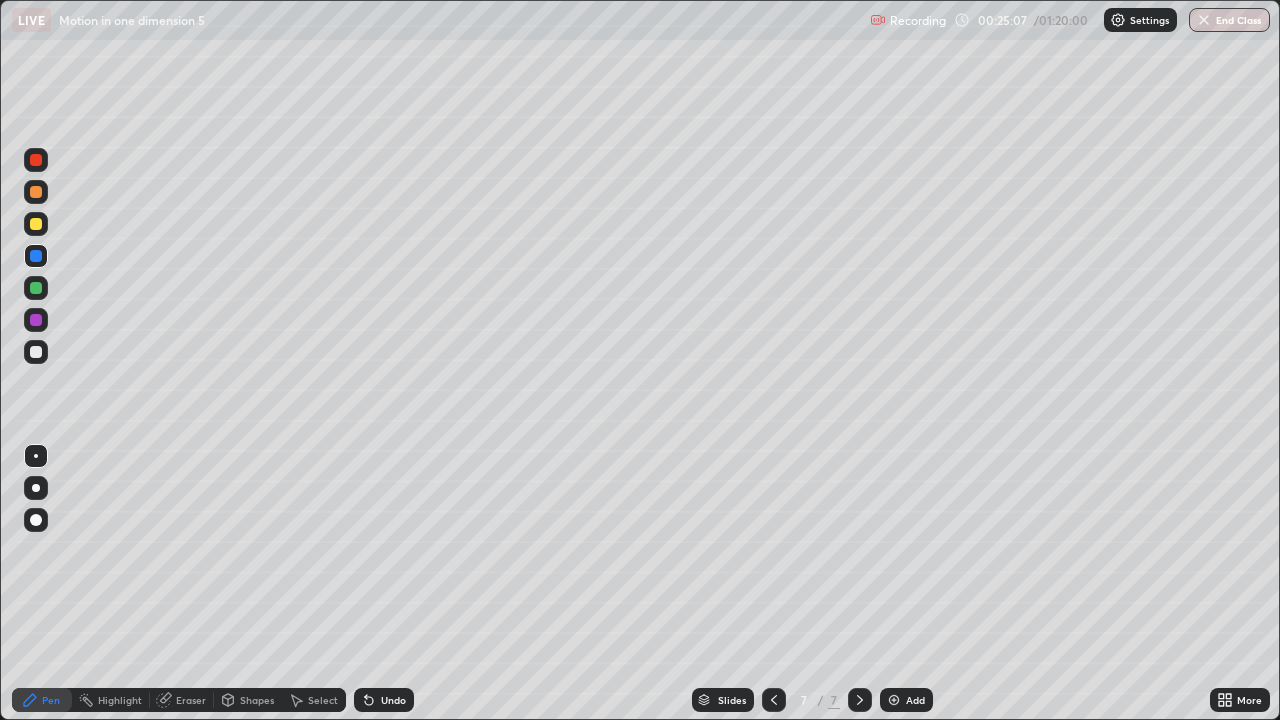 click at bounding box center (36, 224) 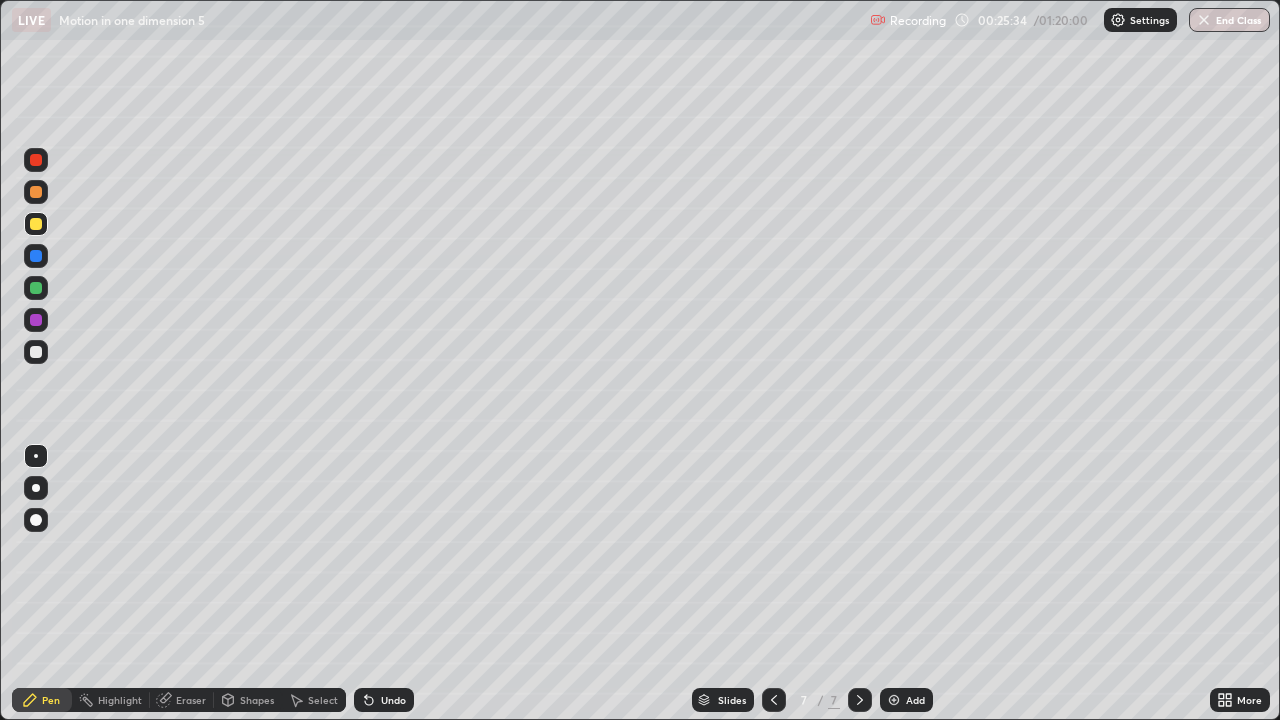 click at bounding box center (36, 488) 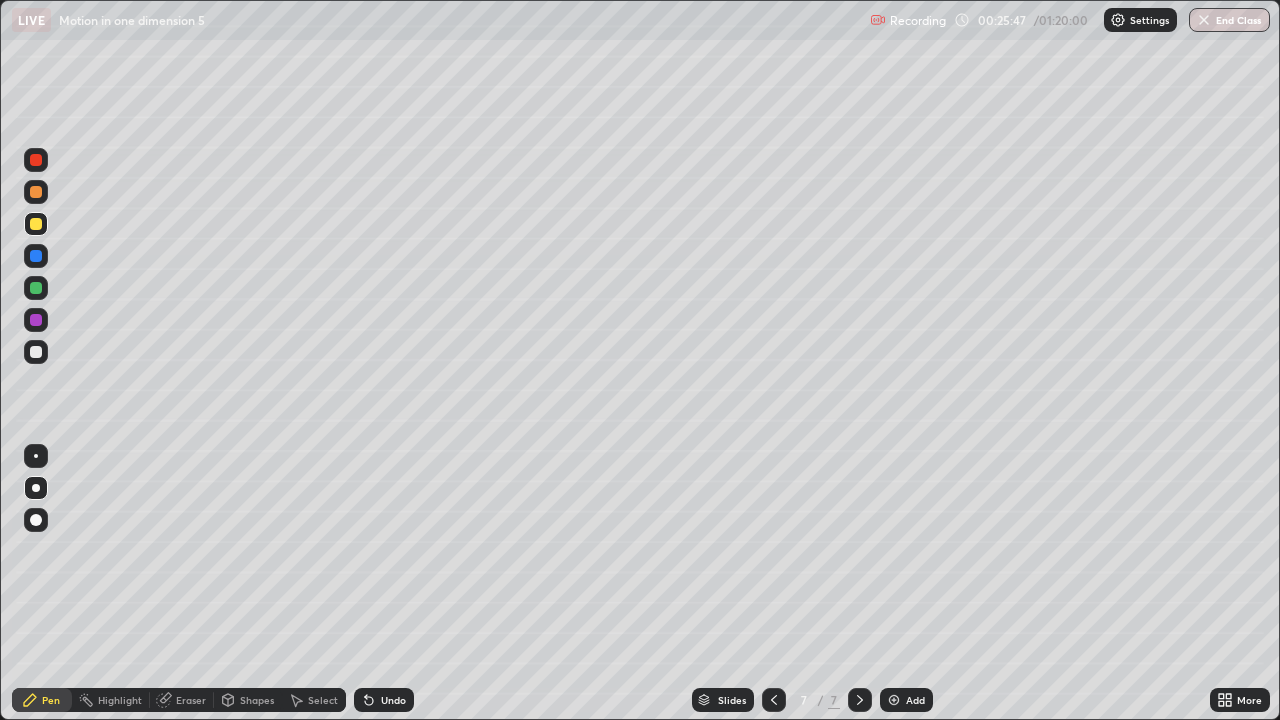 click at bounding box center (36, 352) 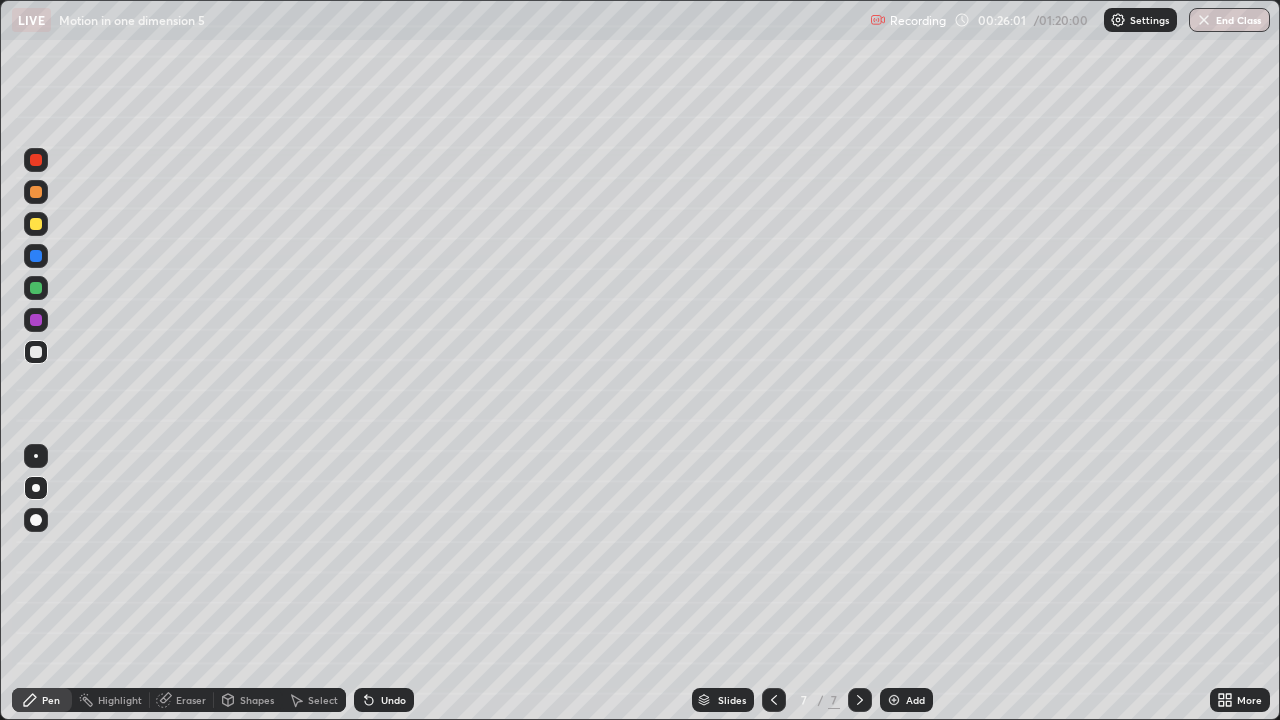 click at bounding box center (36, 224) 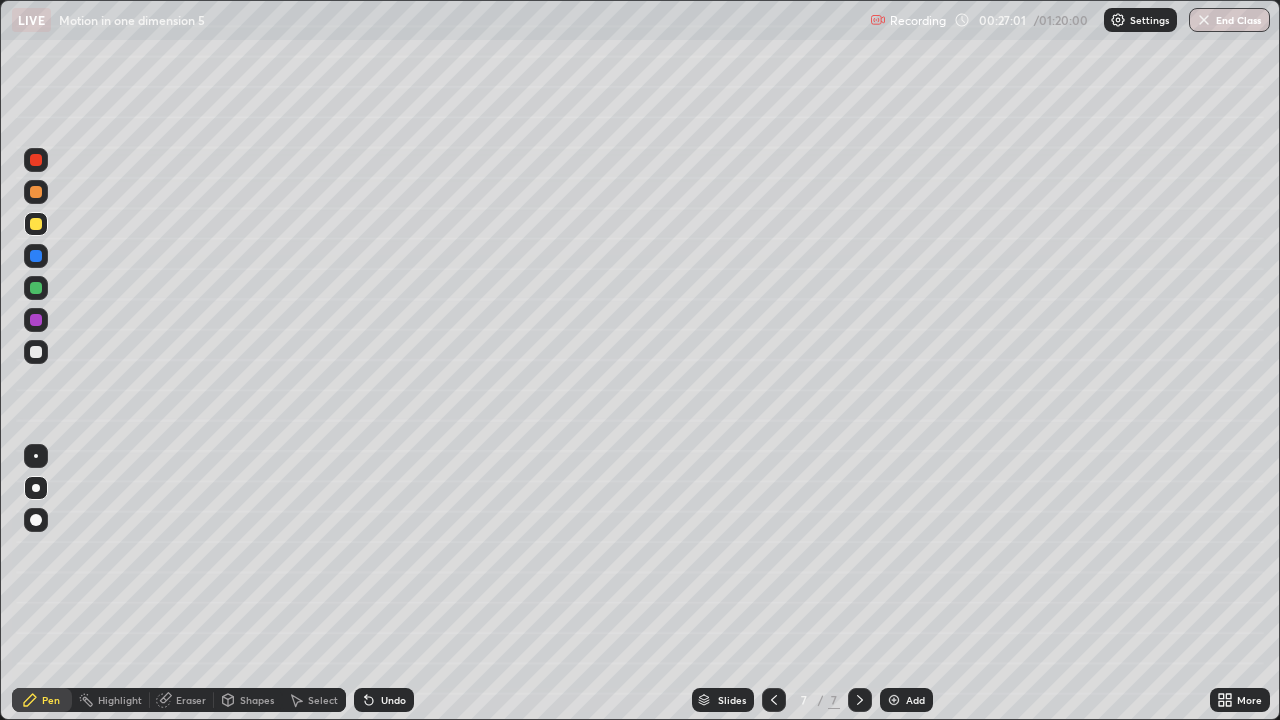 click at bounding box center (36, 352) 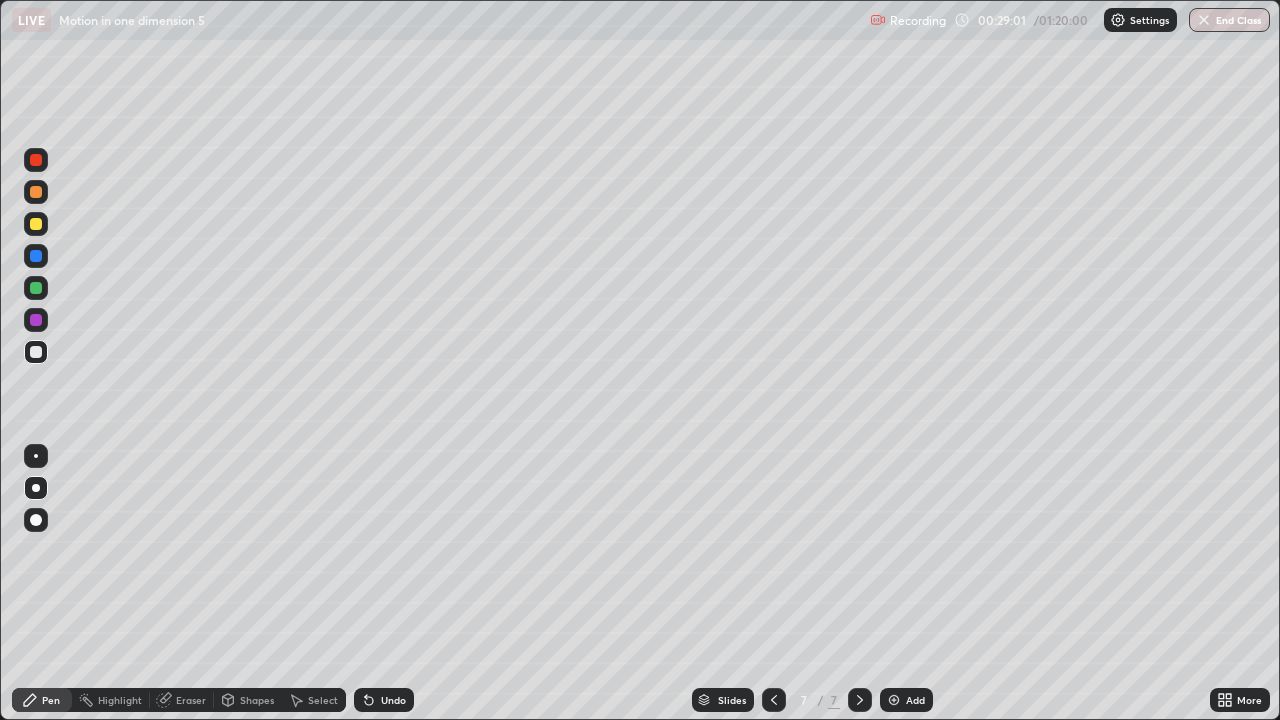 click on "Add" at bounding box center (906, 700) 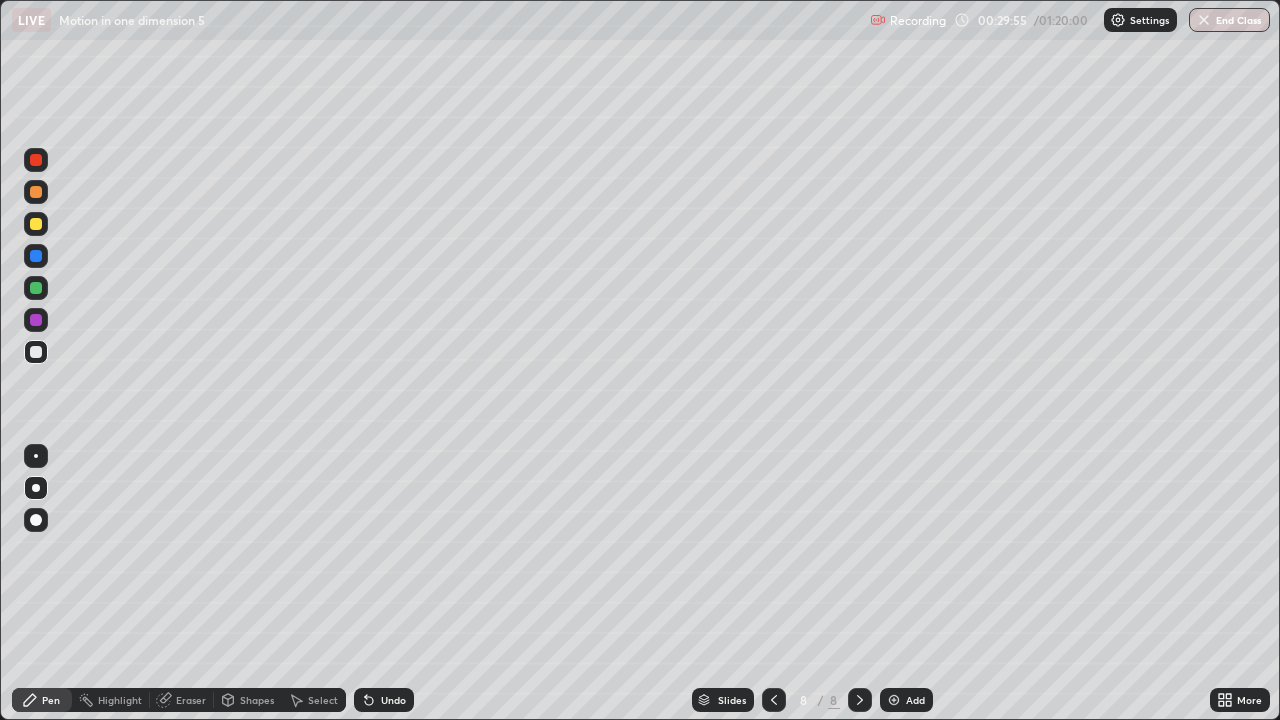 click on "Undo" at bounding box center (384, 700) 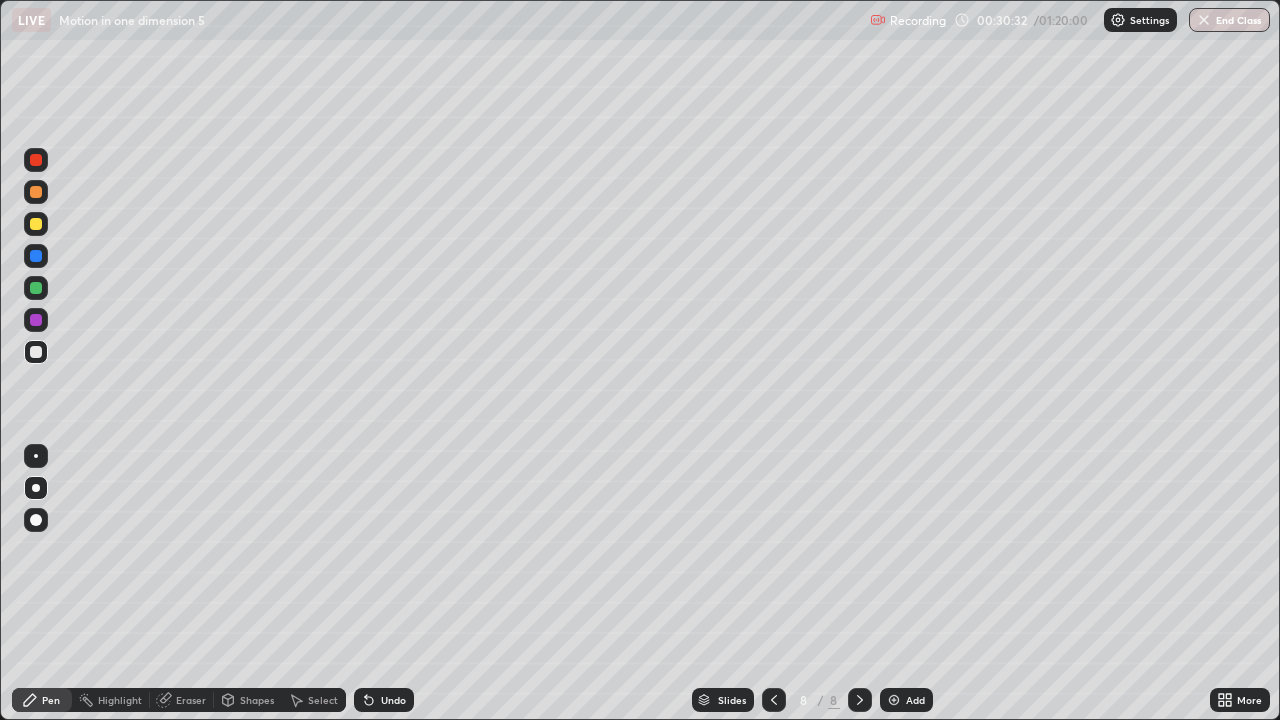 click on "Add" at bounding box center (906, 700) 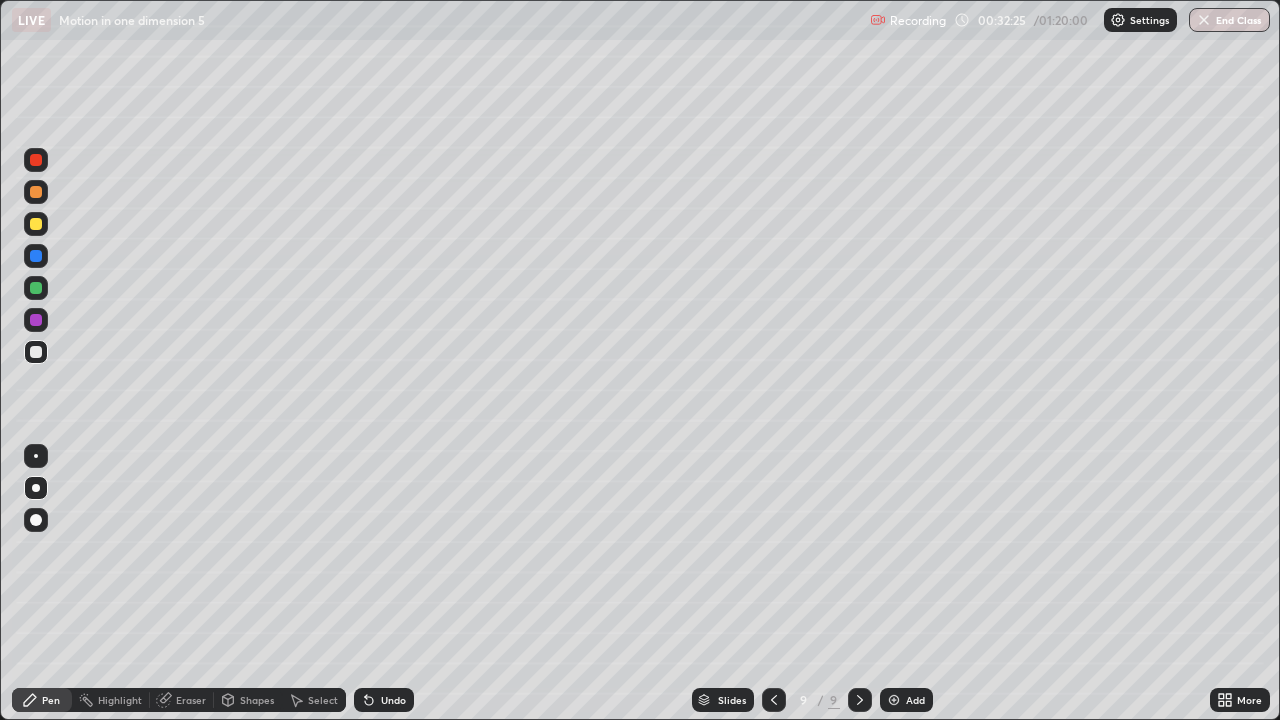 click 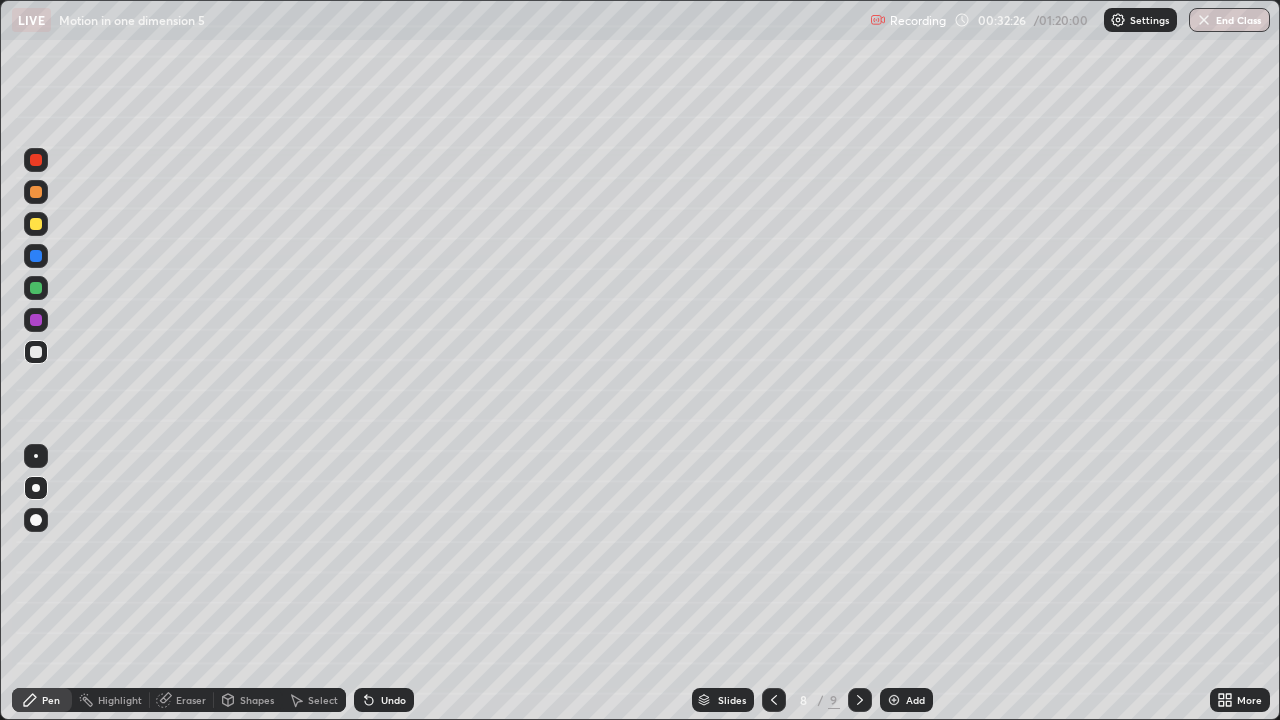 click 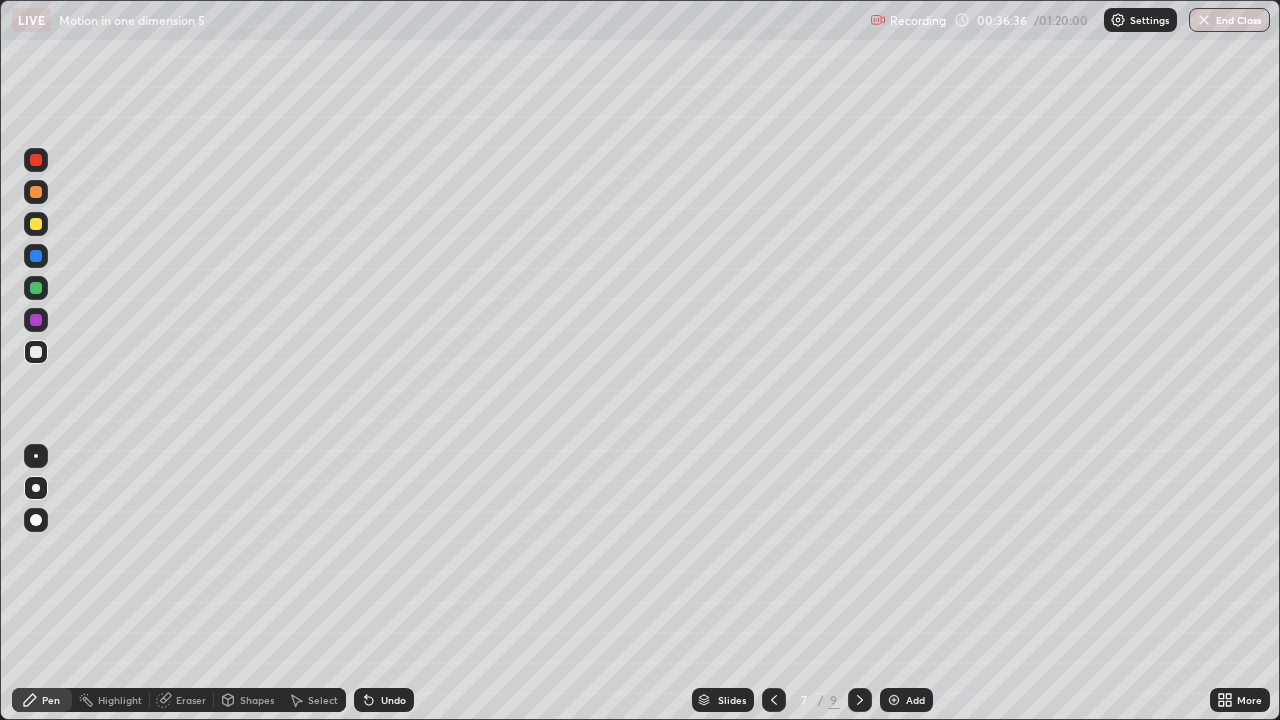 click 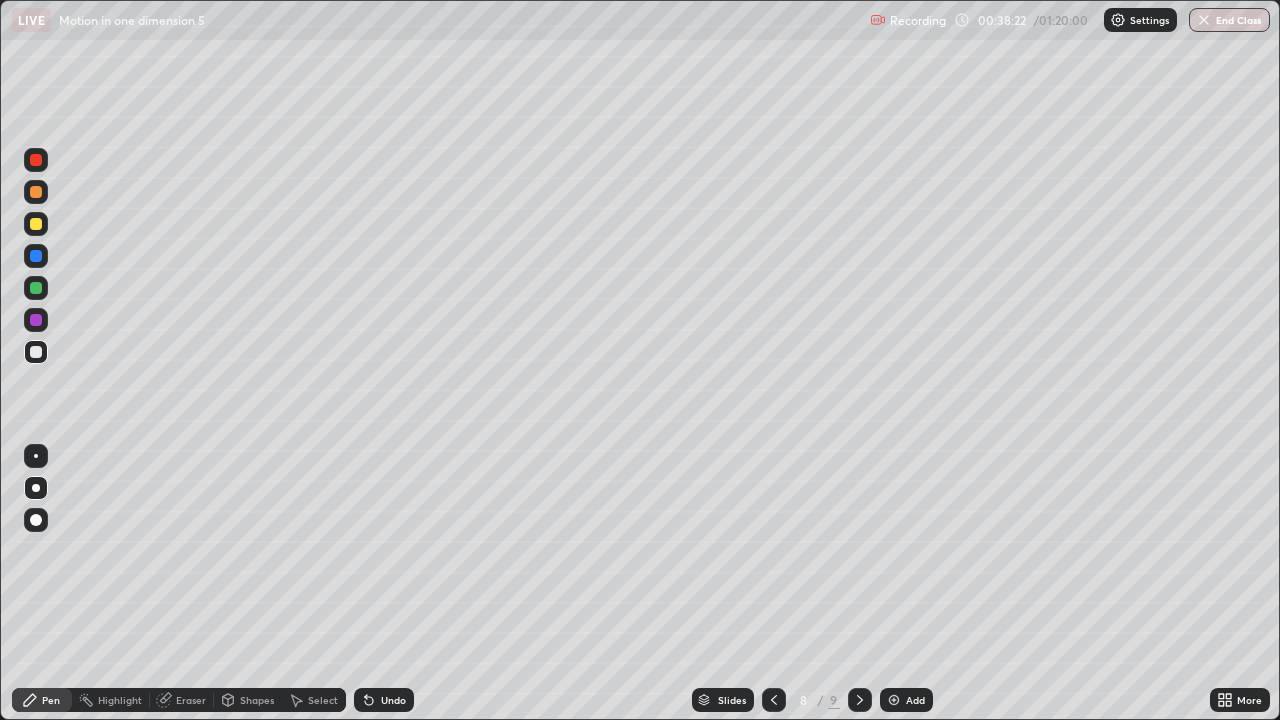 click 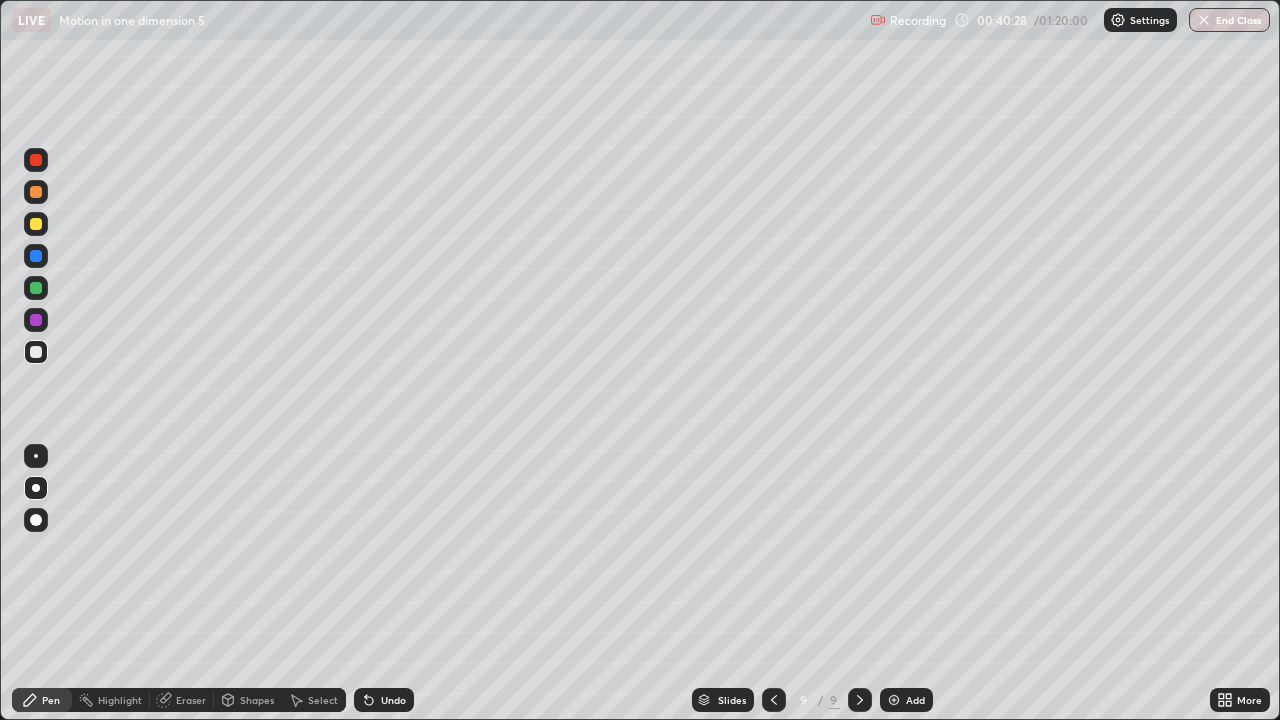 click on "Add" at bounding box center (906, 700) 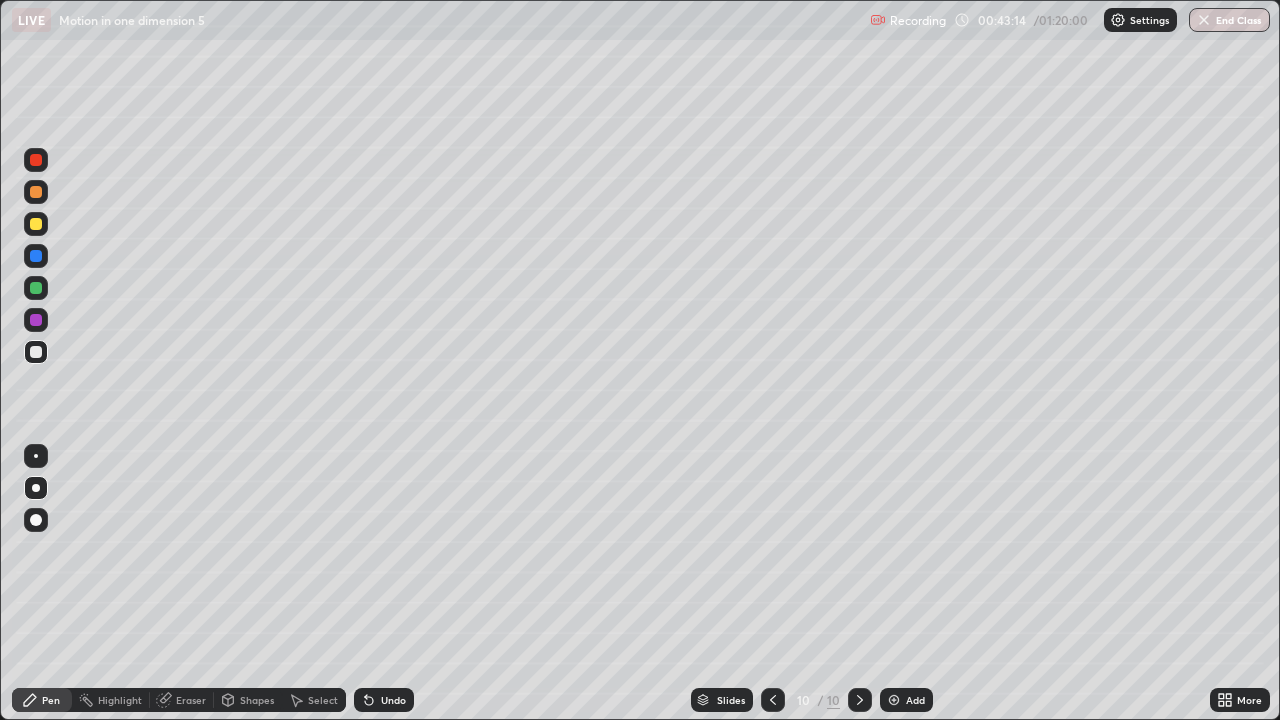 click at bounding box center [36, 224] 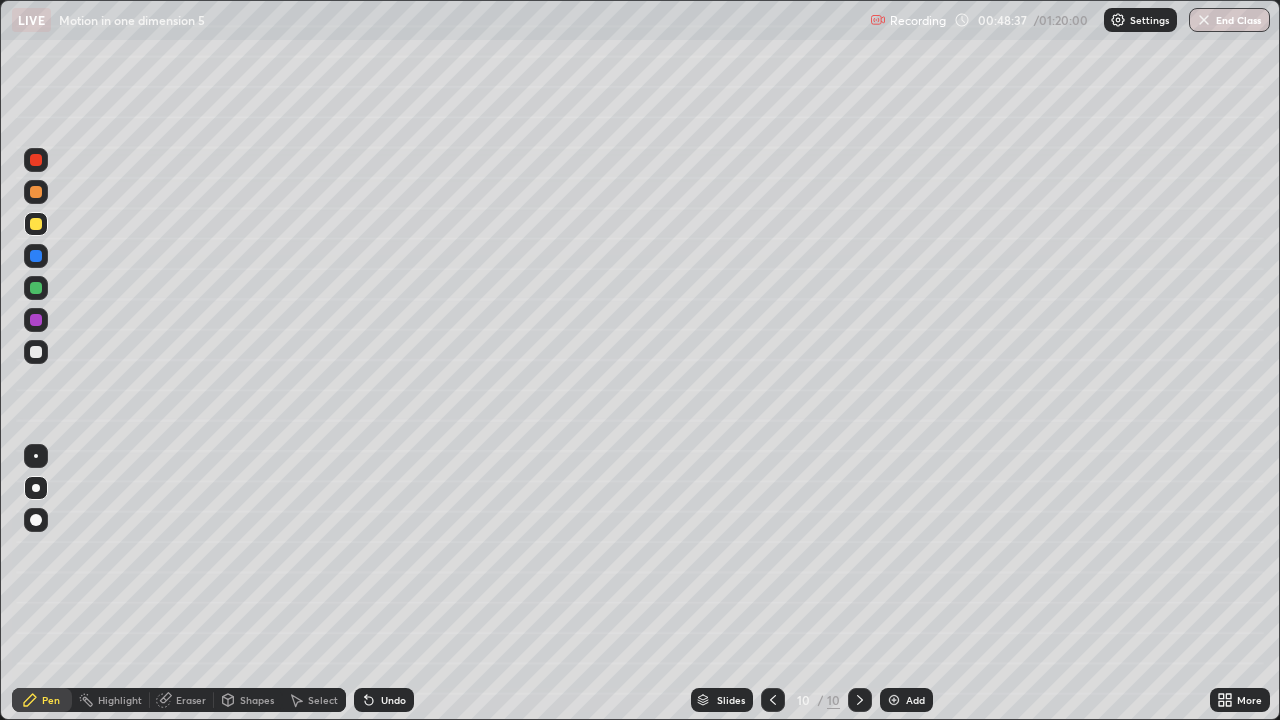 click on "Add" at bounding box center (915, 700) 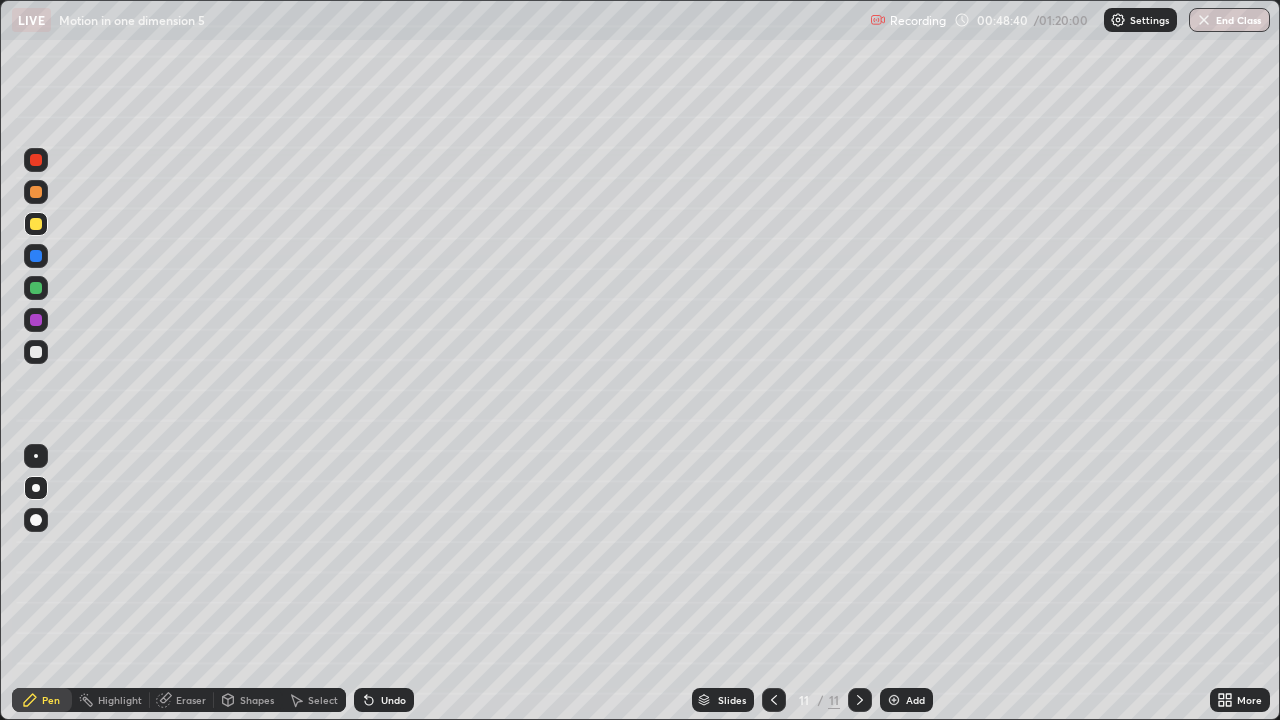 click 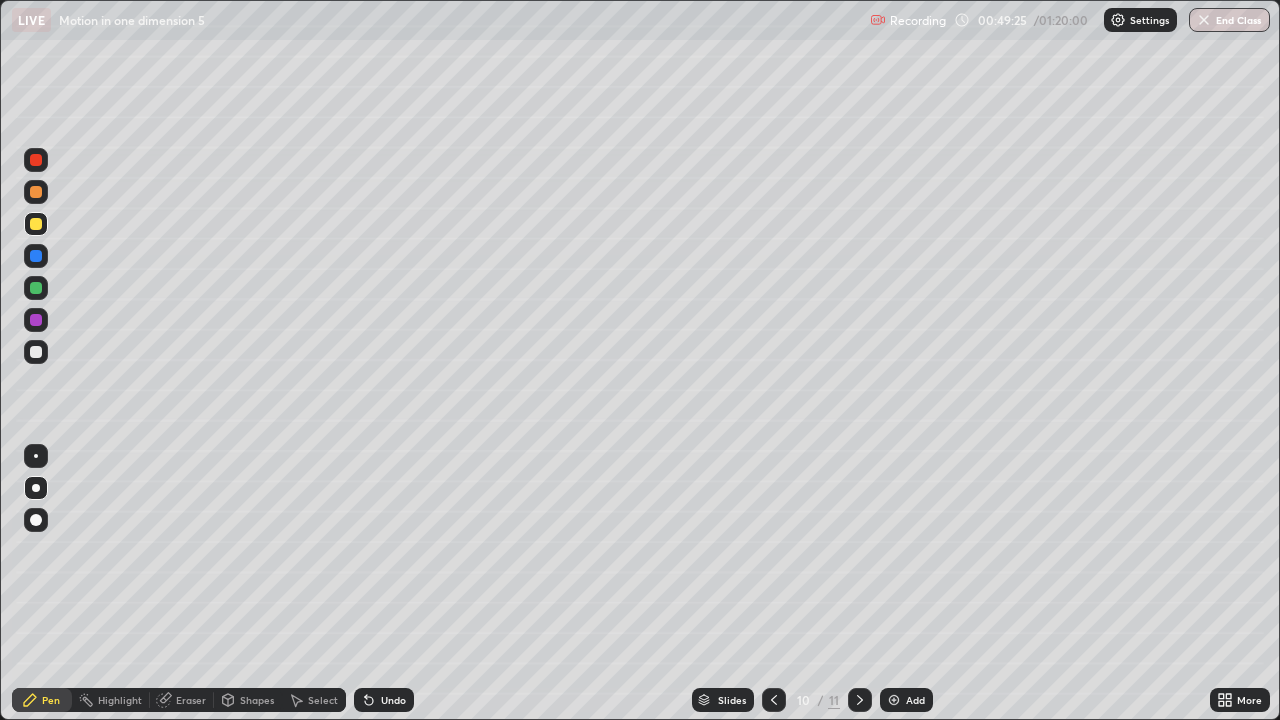 click 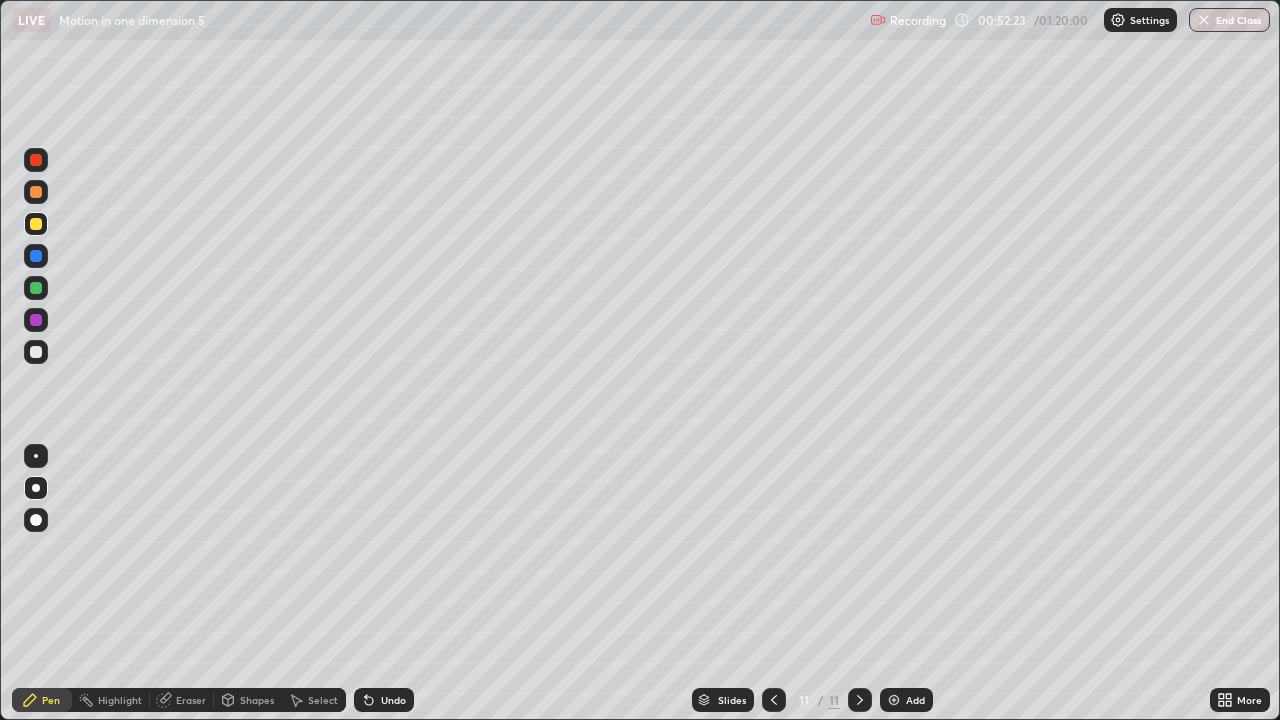 click at bounding box center [36, 256] 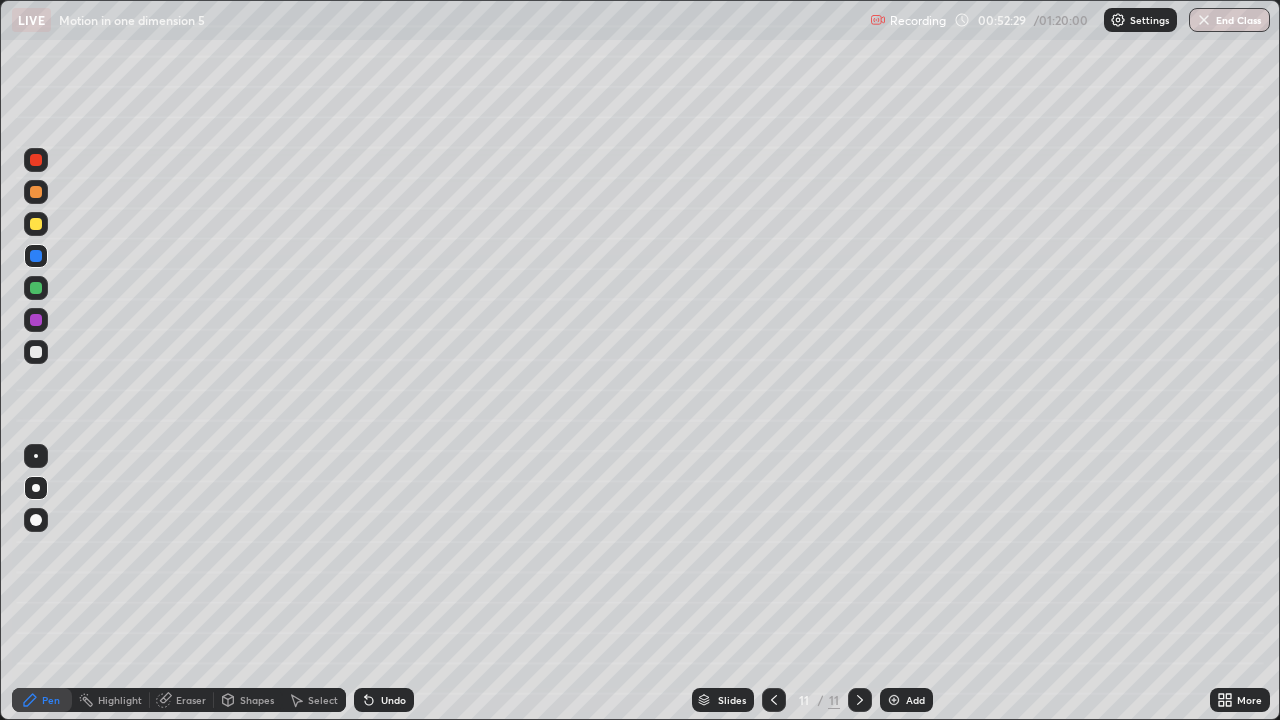 click 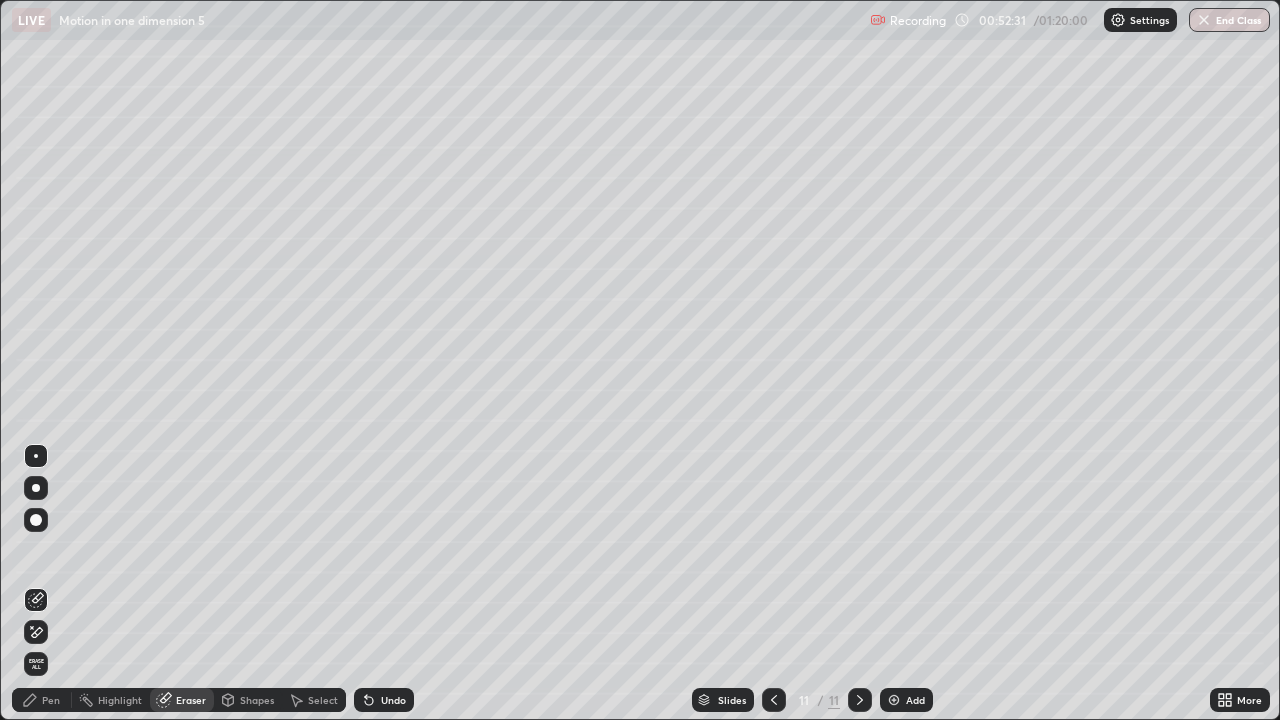 click on "Highlight" at bounding box center [111, 700] 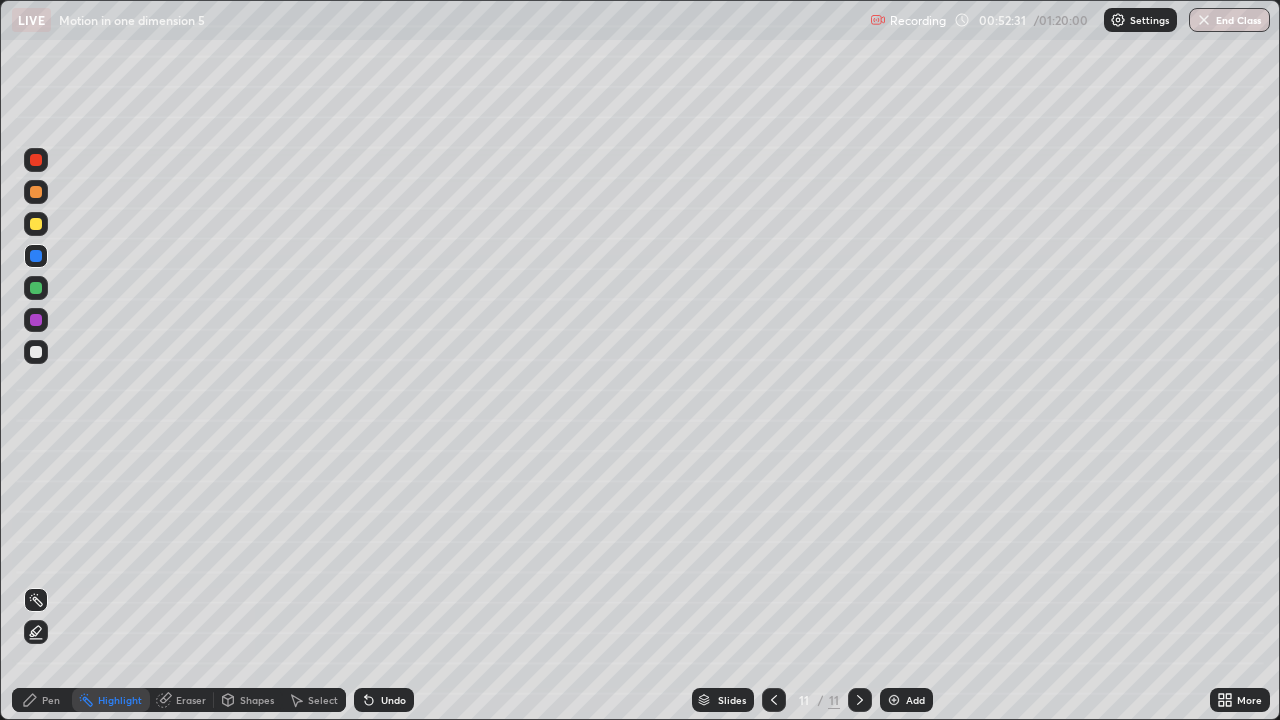 click 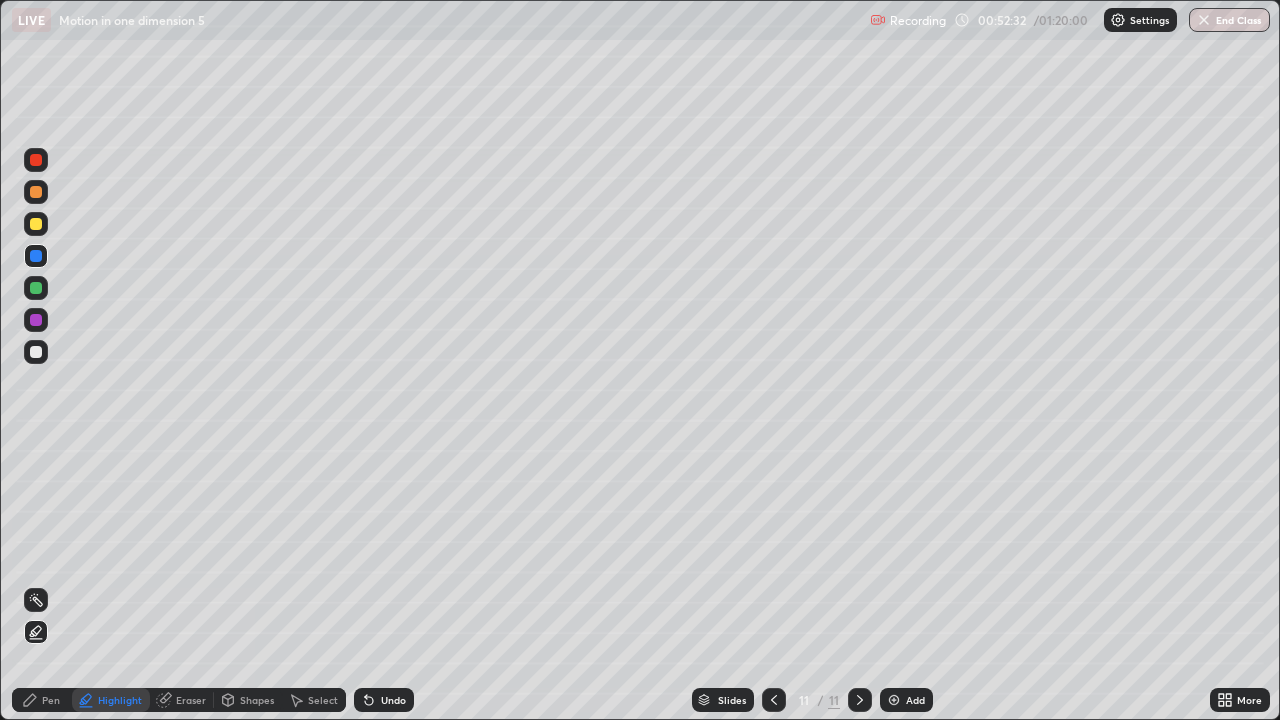 click at bounding box center [36, 352] 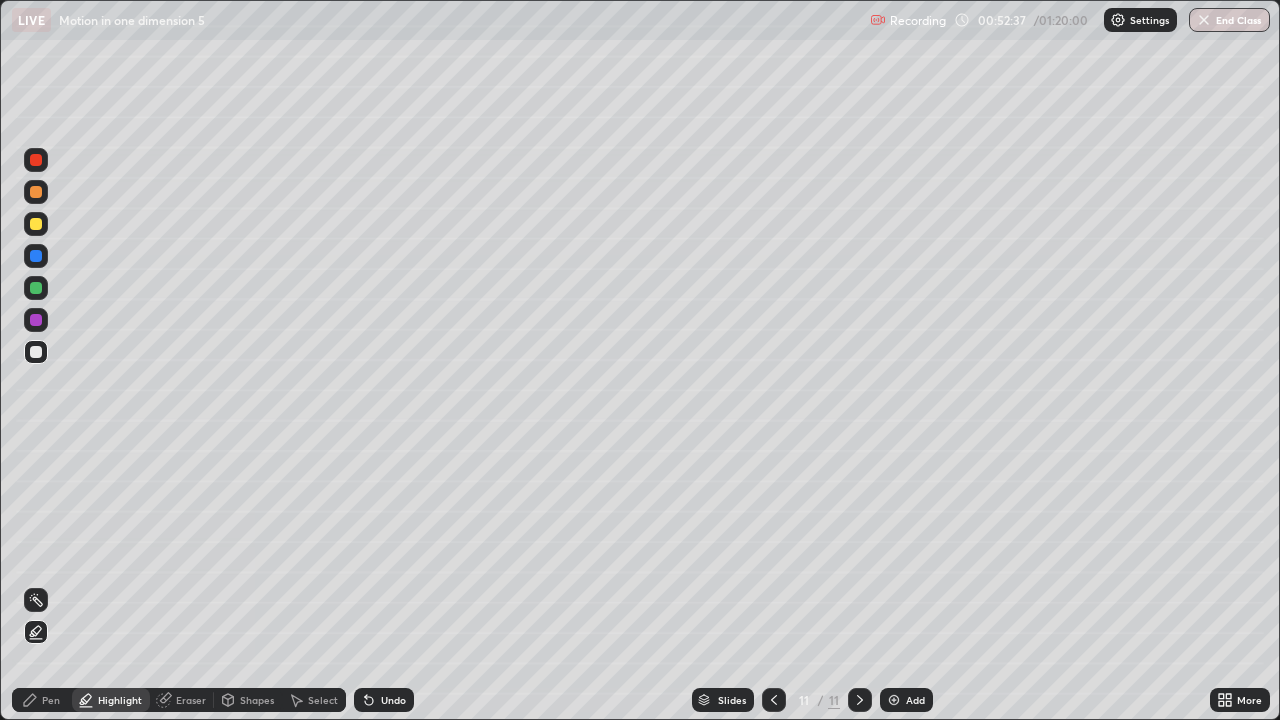 click on "Pen" at bounding box center (42, 700) 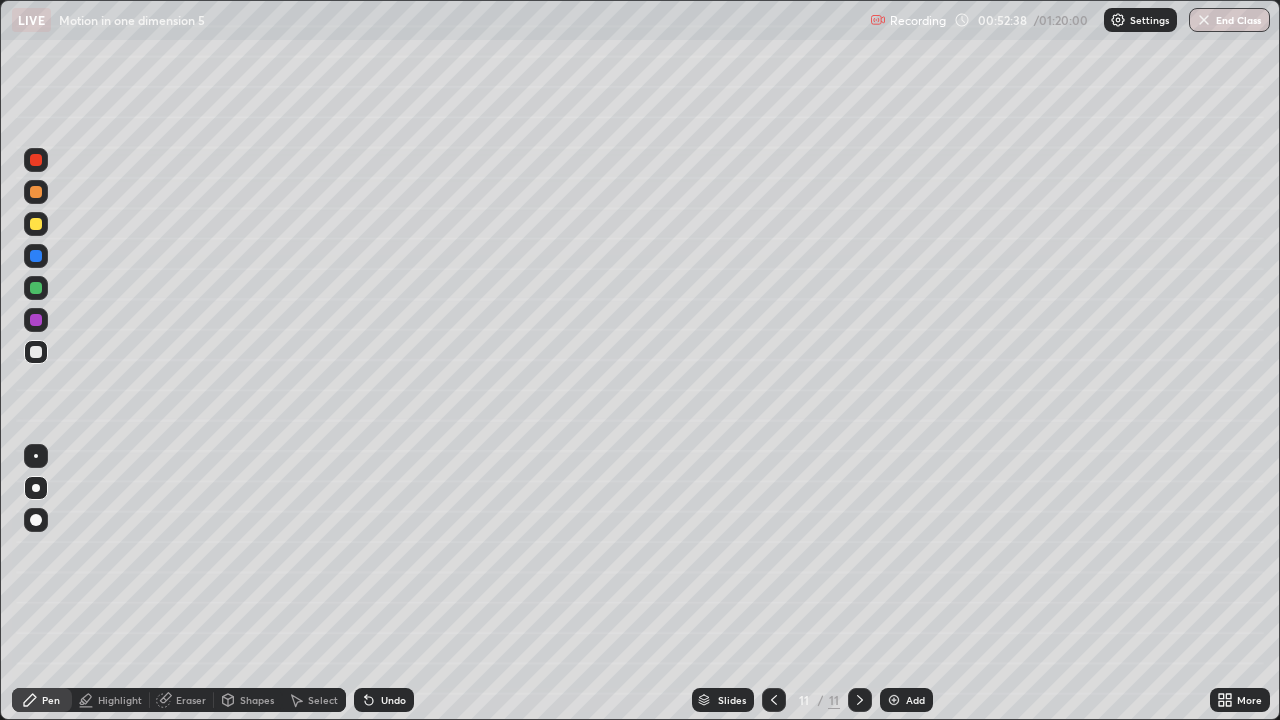 click at bounding box center (36, 224) 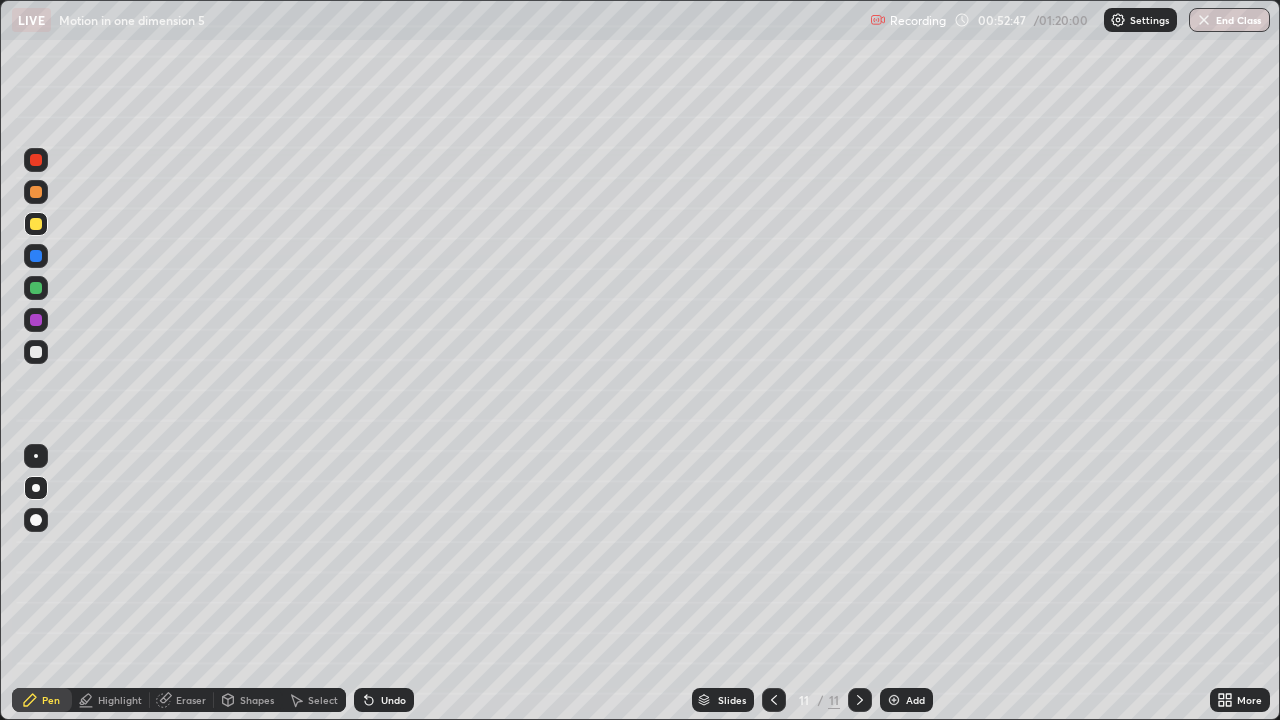 click at bounding box center [36, 160] 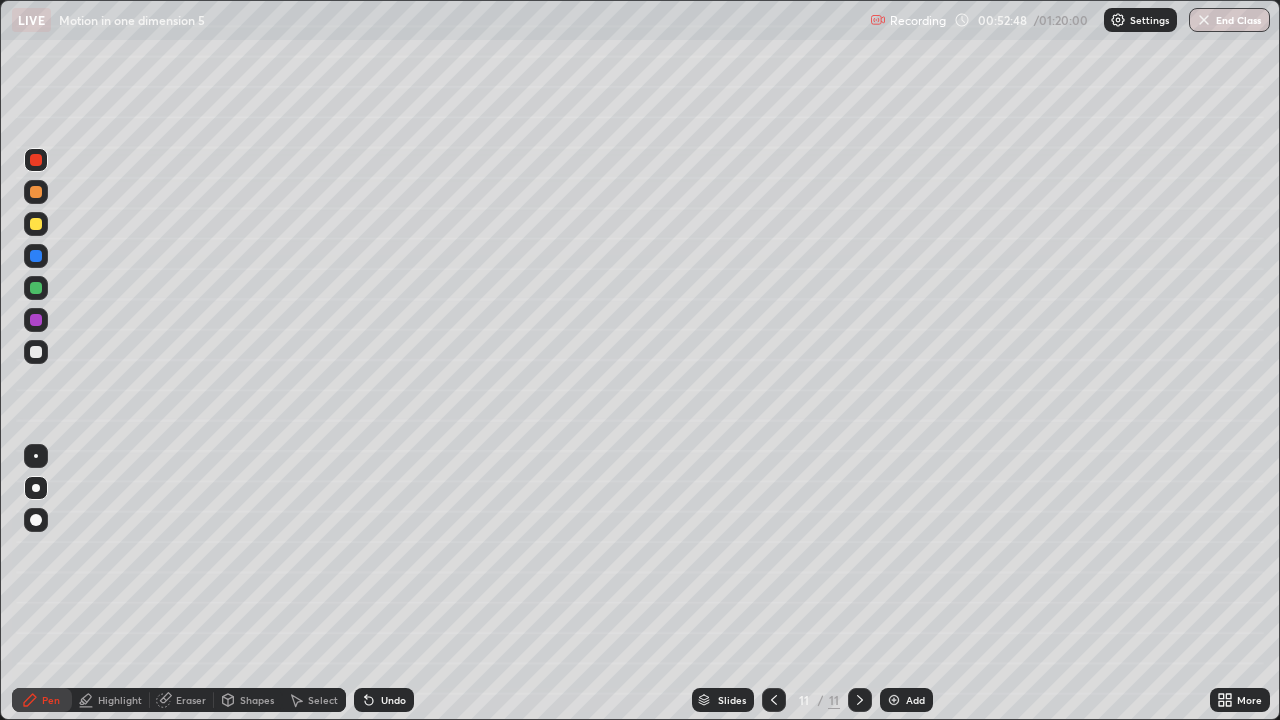 click on "Highlight" at bounding box center (111, 700) 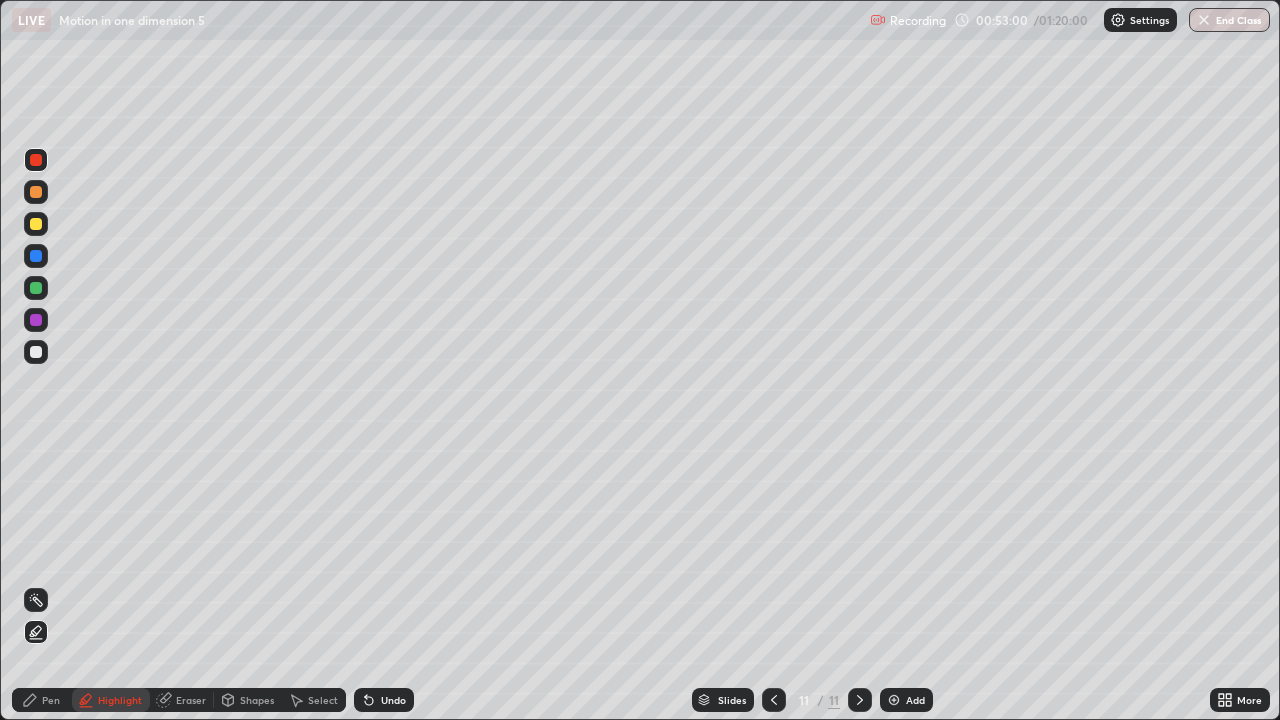 click on "Pen" at bounding box center [42, 700] 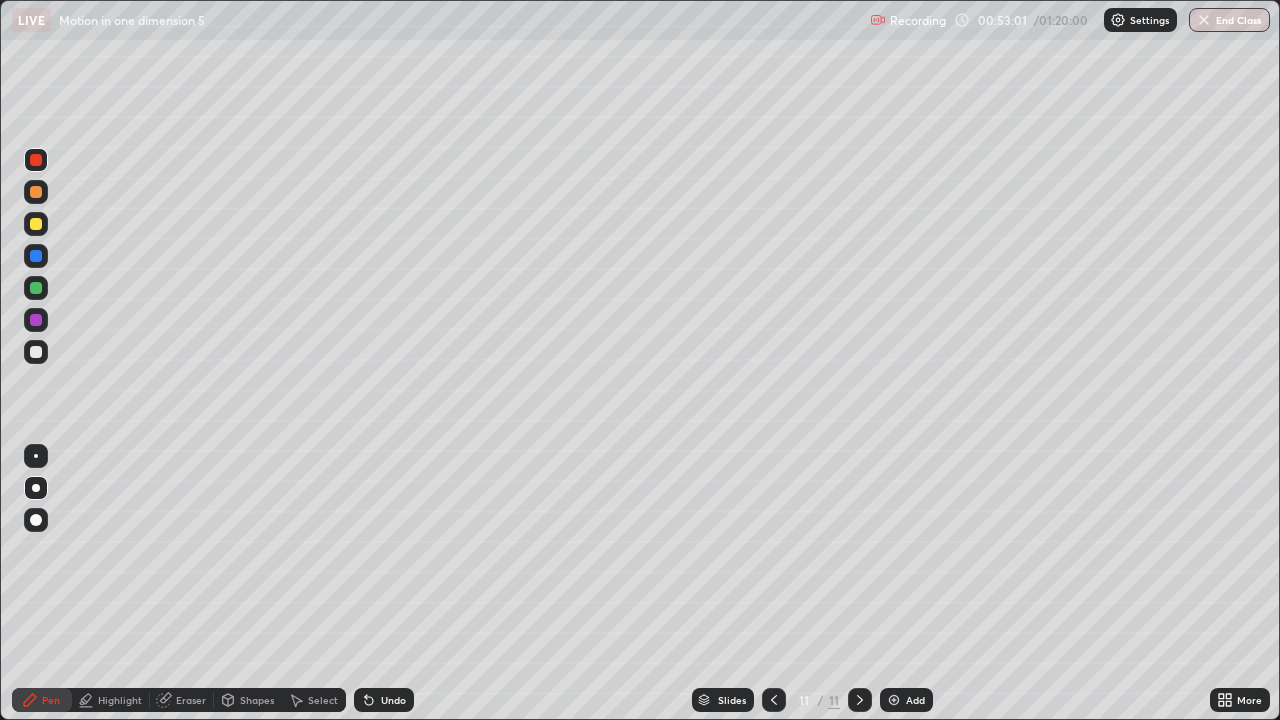click at bounding box center [36, 456] 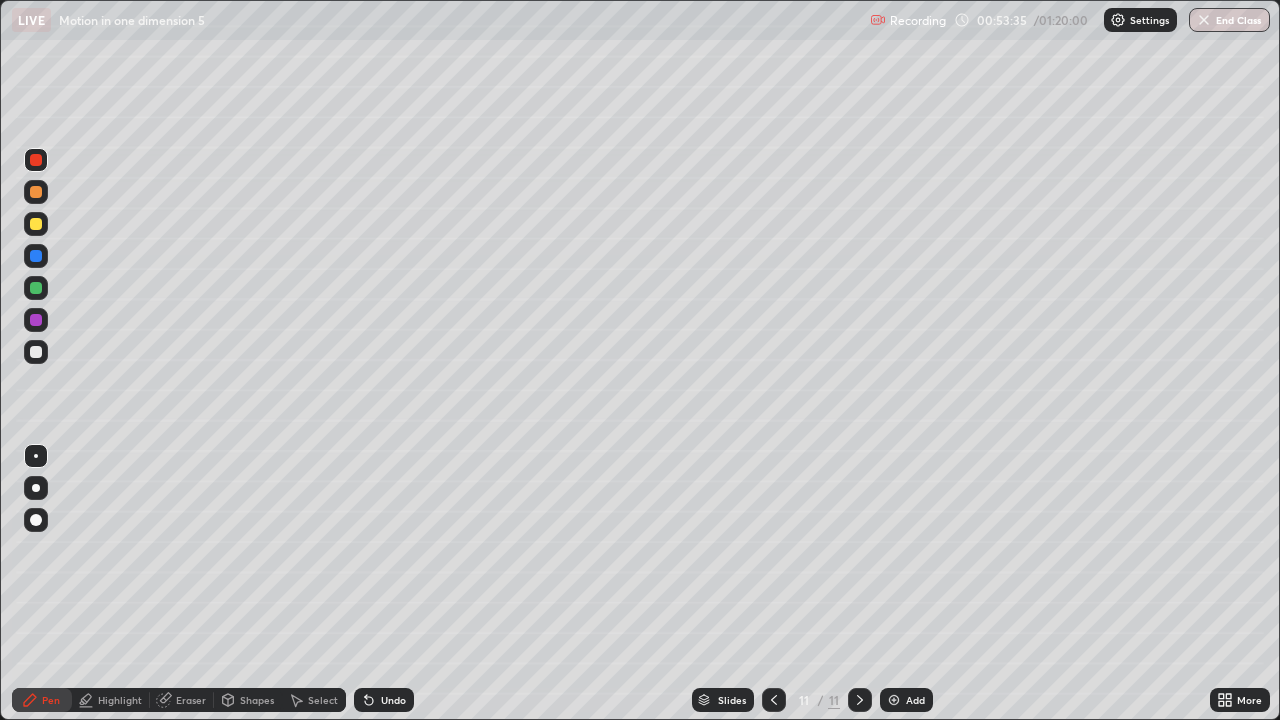 click at bounding box center (36, 224) 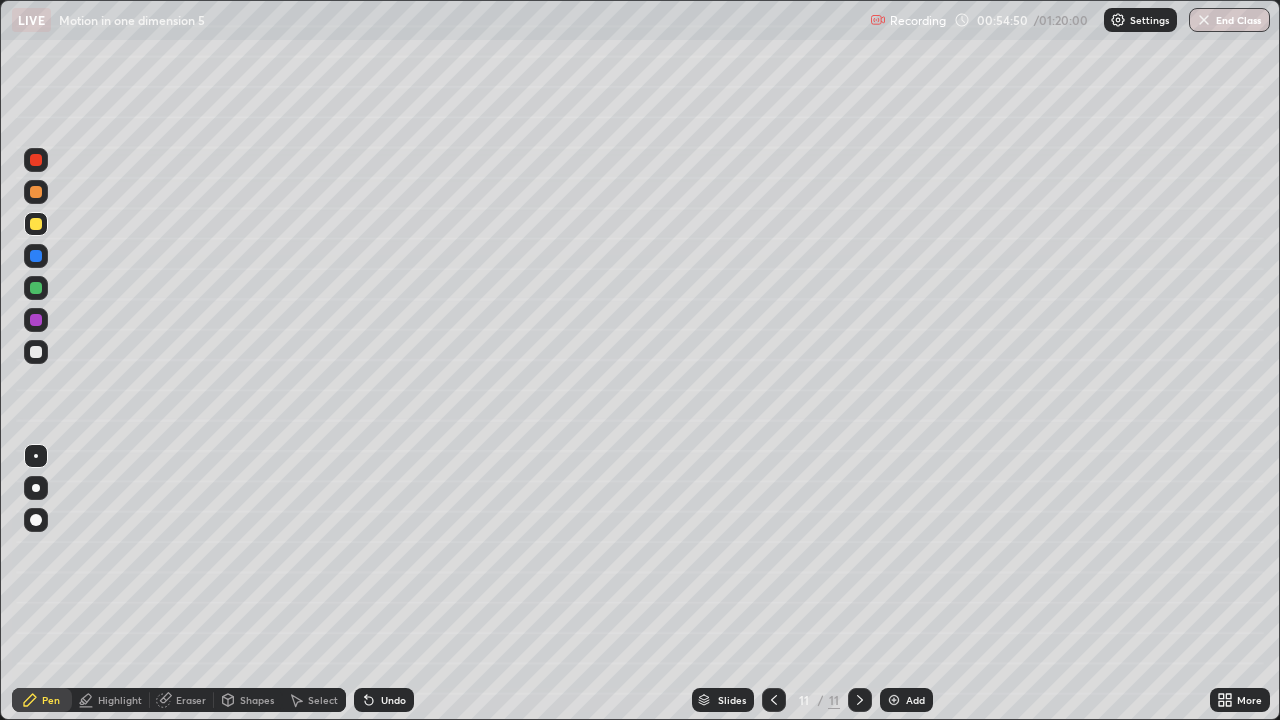 click on "Eraser" at bounding box center [191, 700] 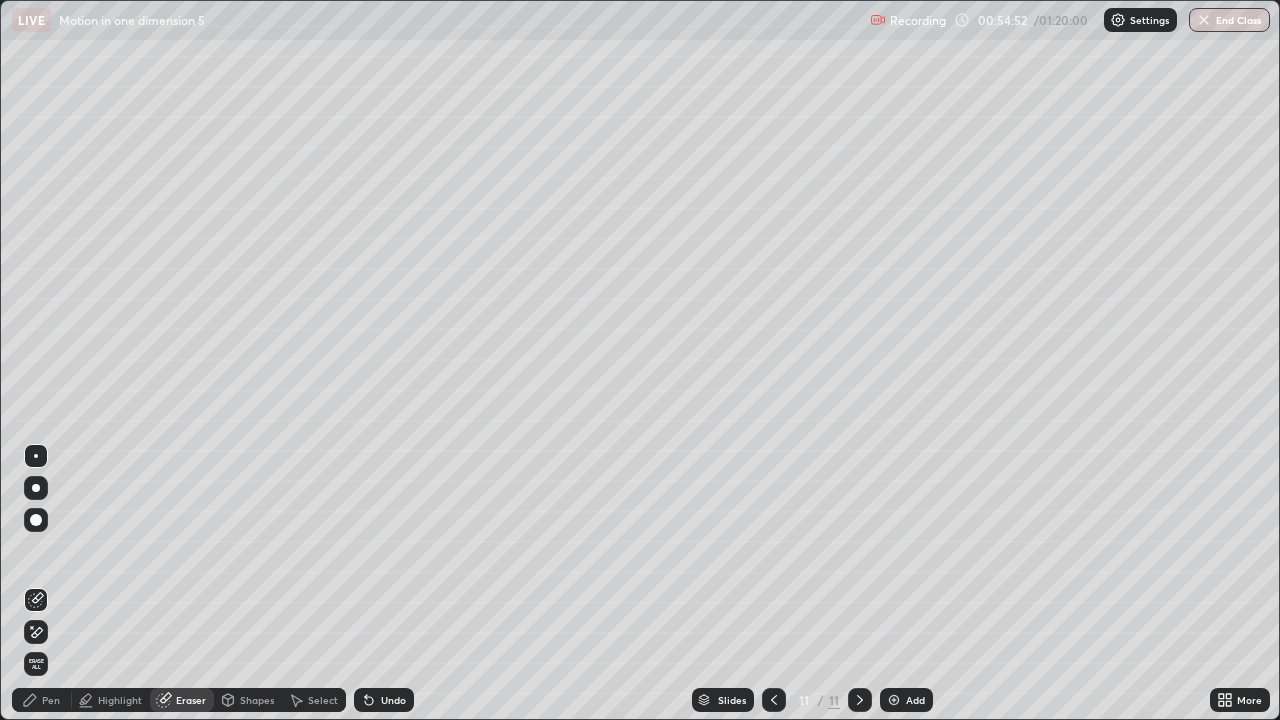 click on "Pen" at bounding box center [51, 700] 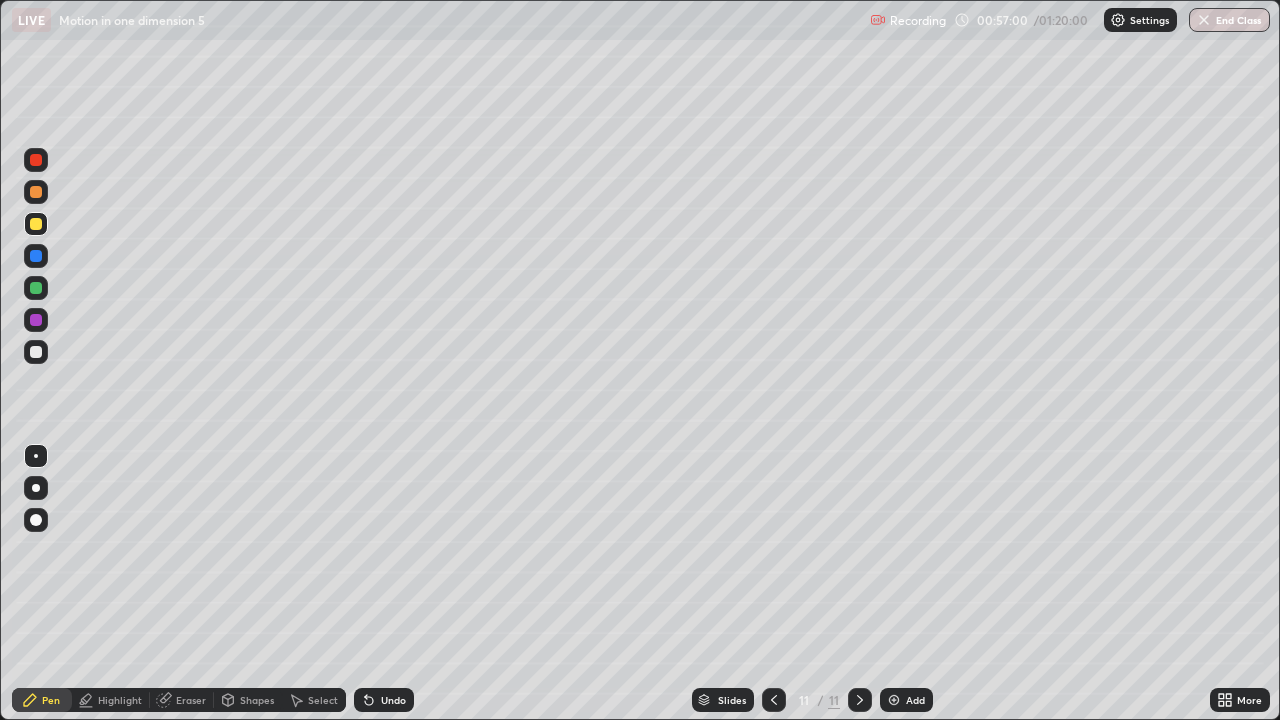 click at bounding box center [894, 700] 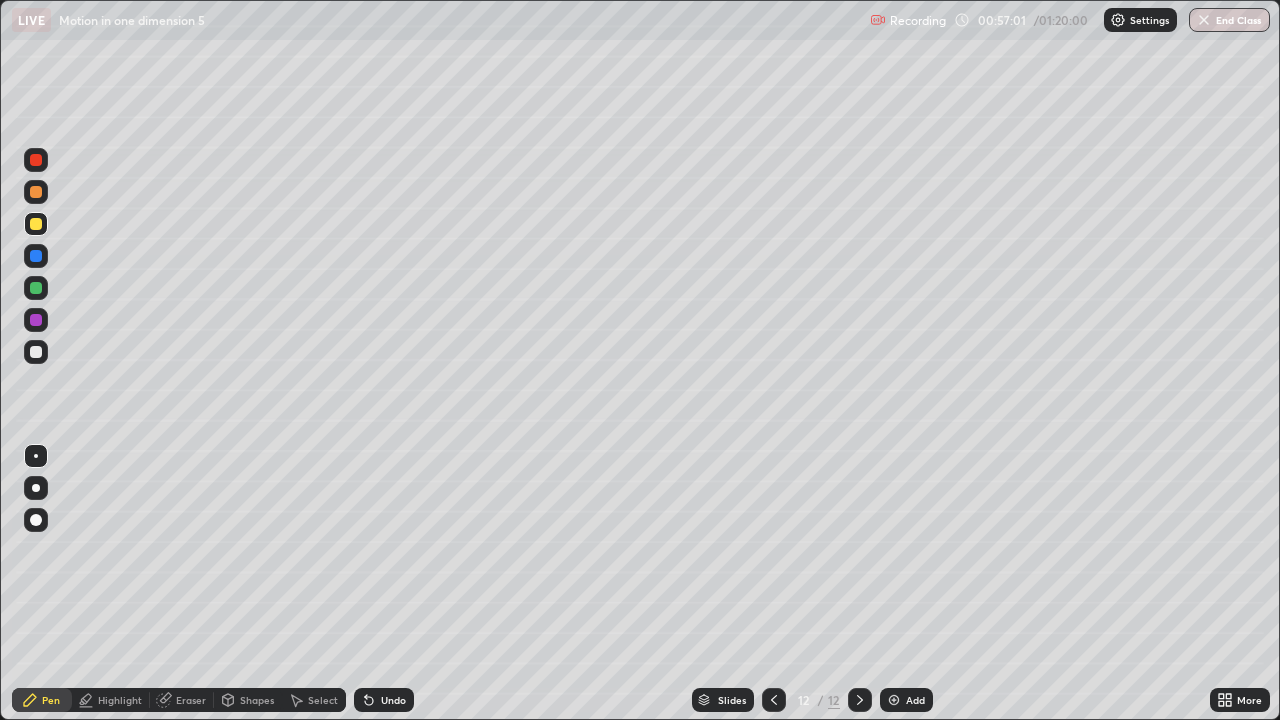 click 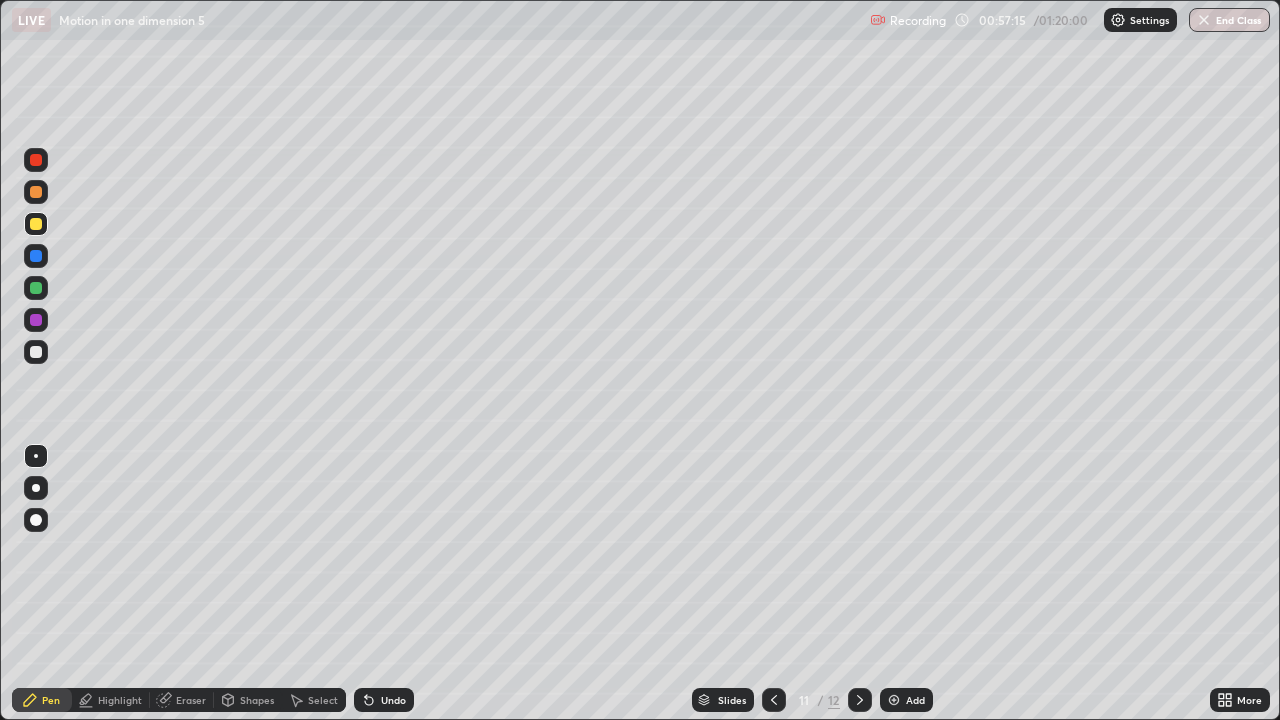 click 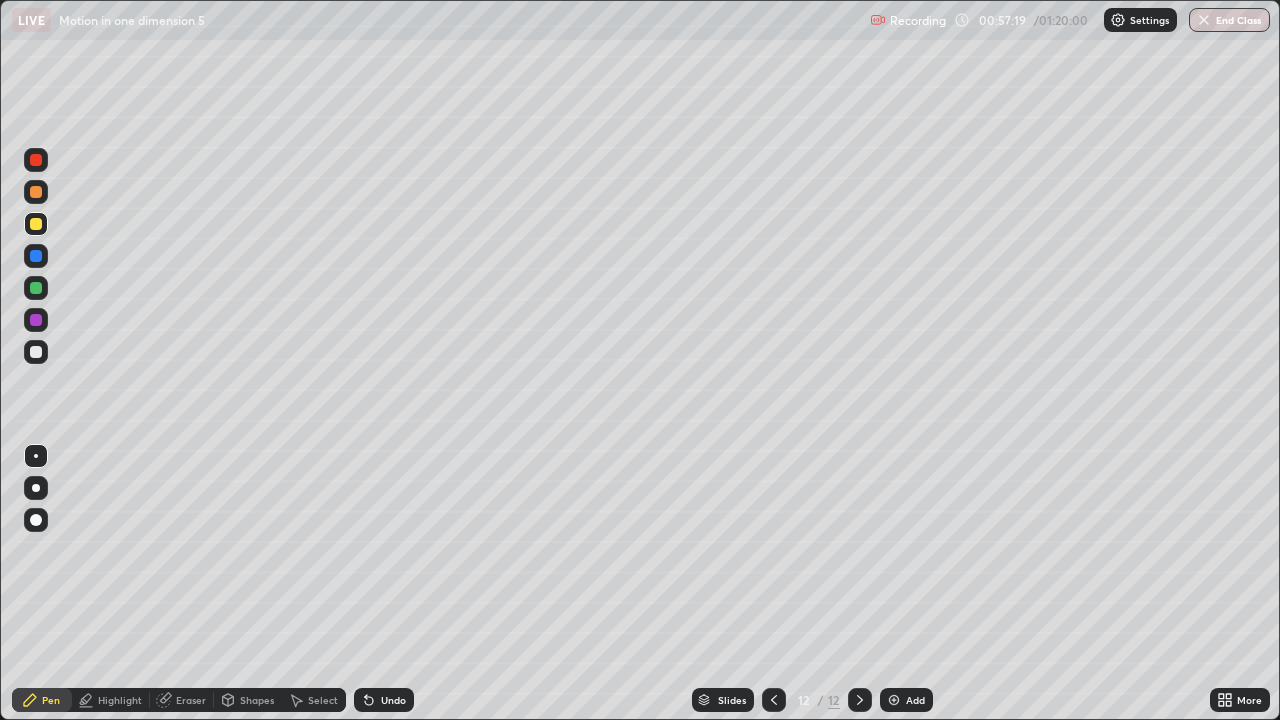 click at bounding box center [36, 288] 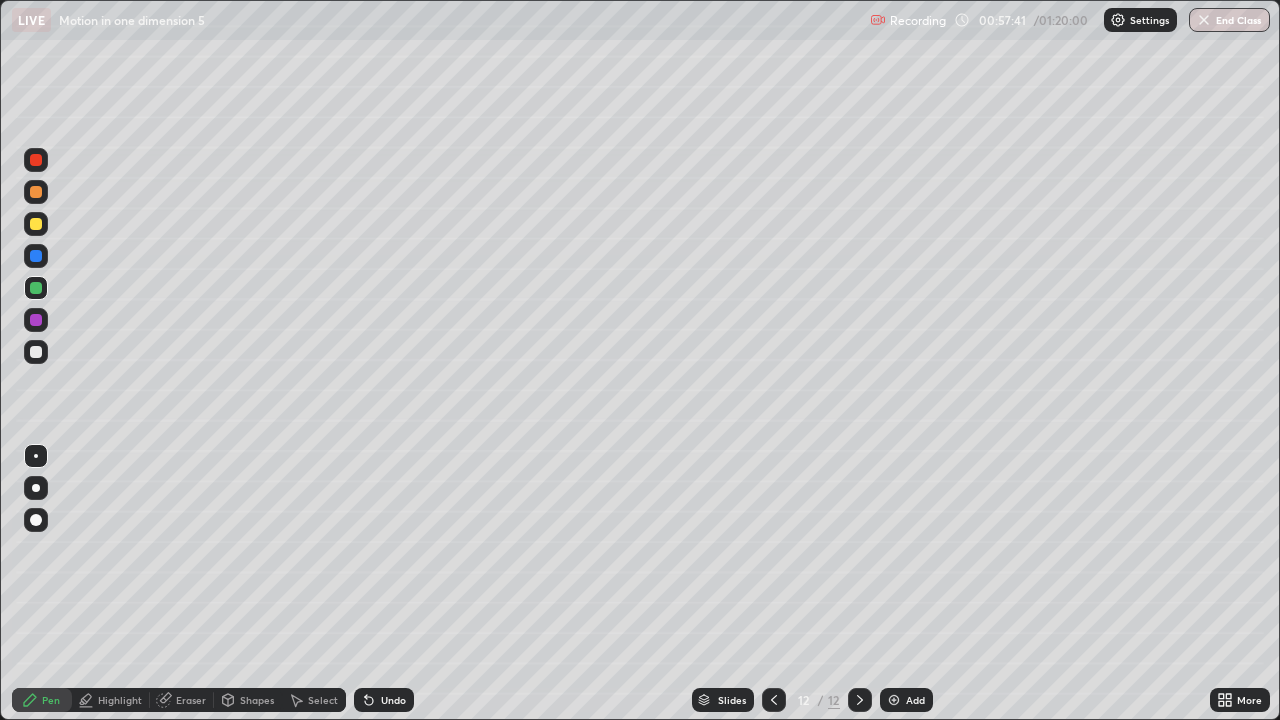 click on "Eraser" at bounding box center [182, 700] 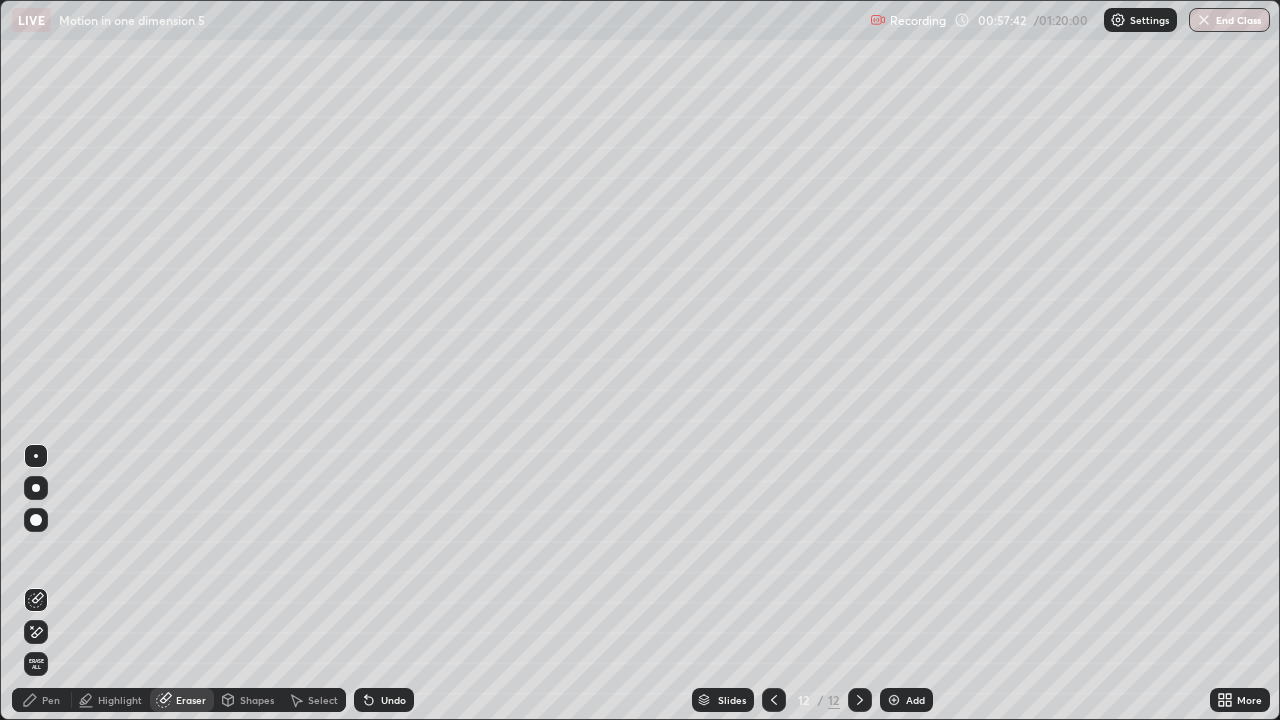 click on "Highlight" at bounding box center [120, 700] 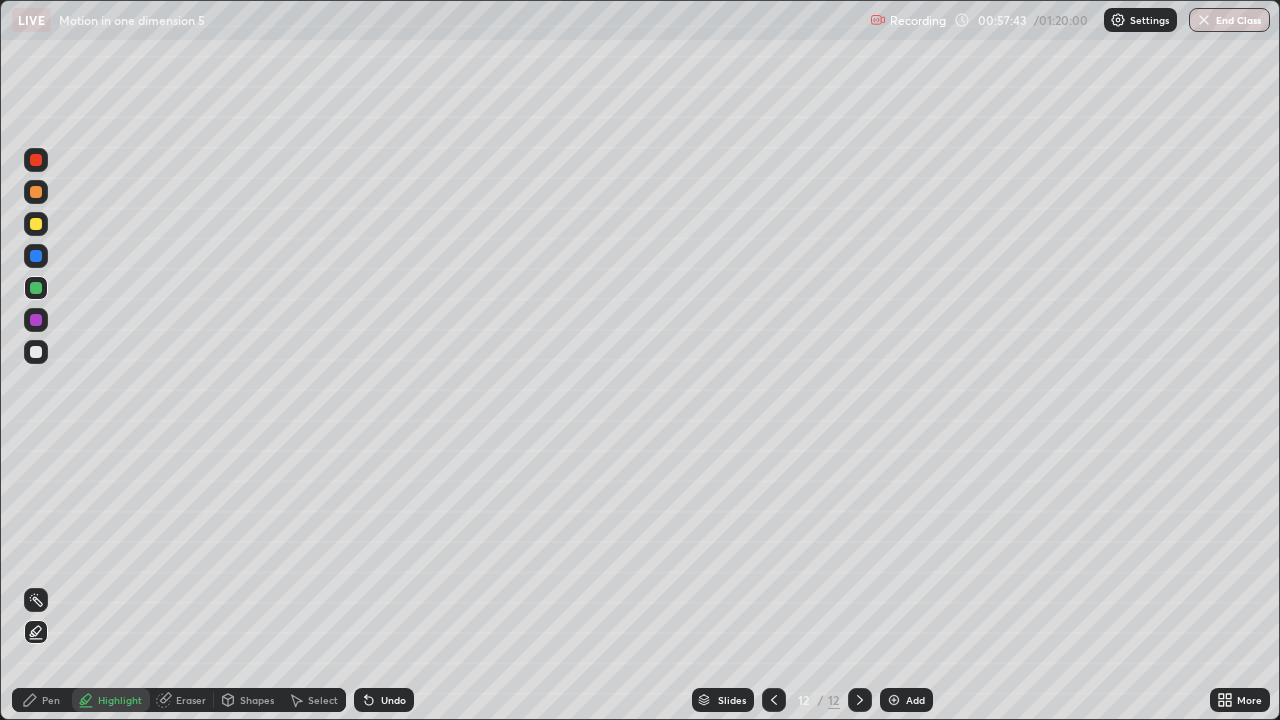 click 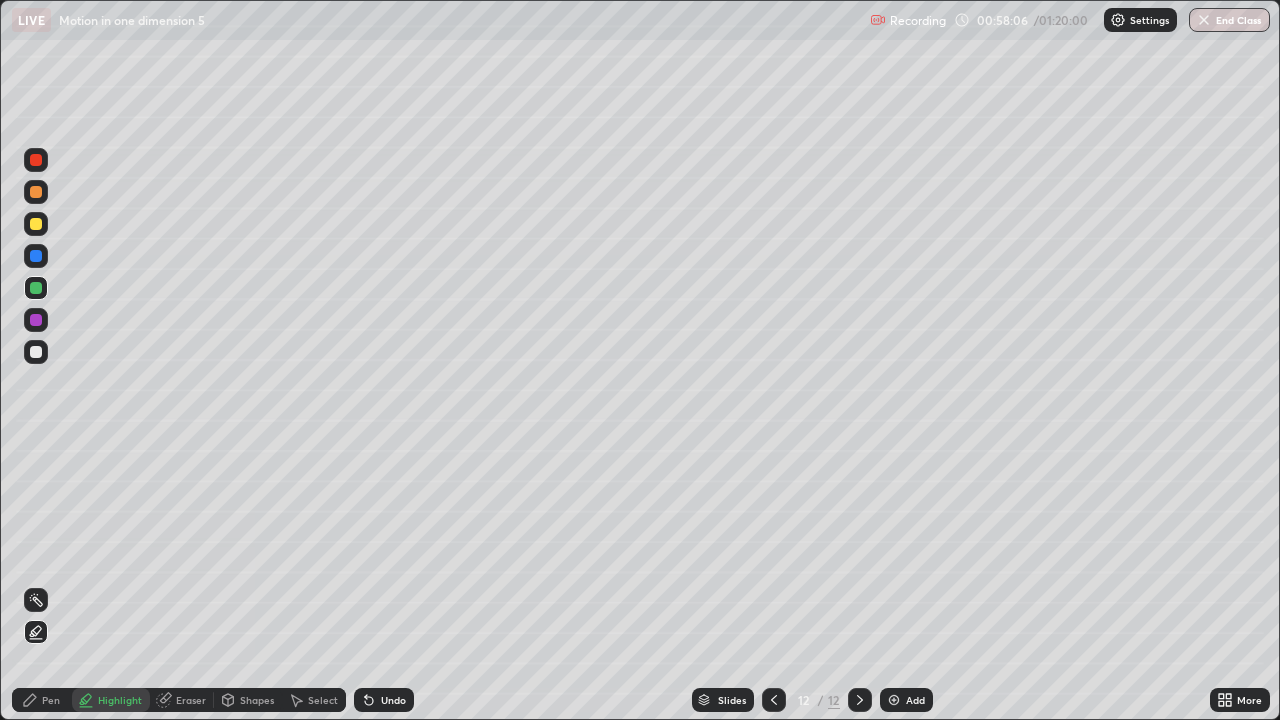 click at bounding box center [36, 256] 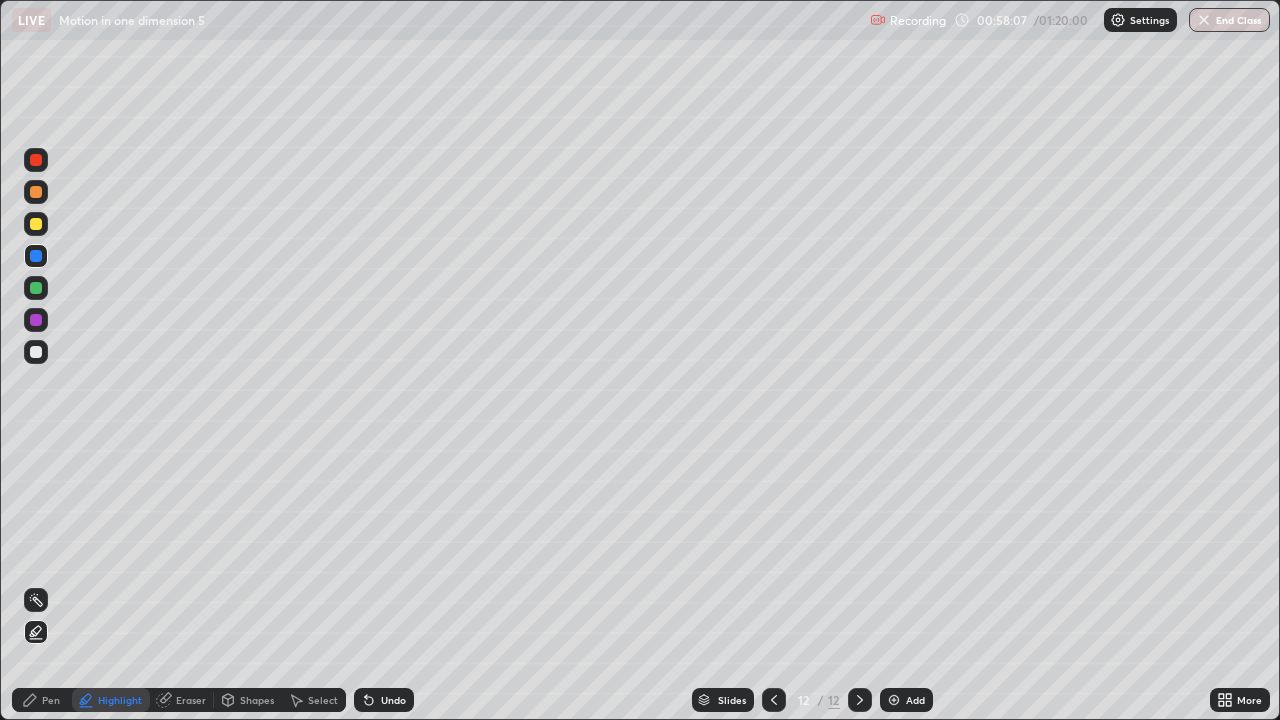 click 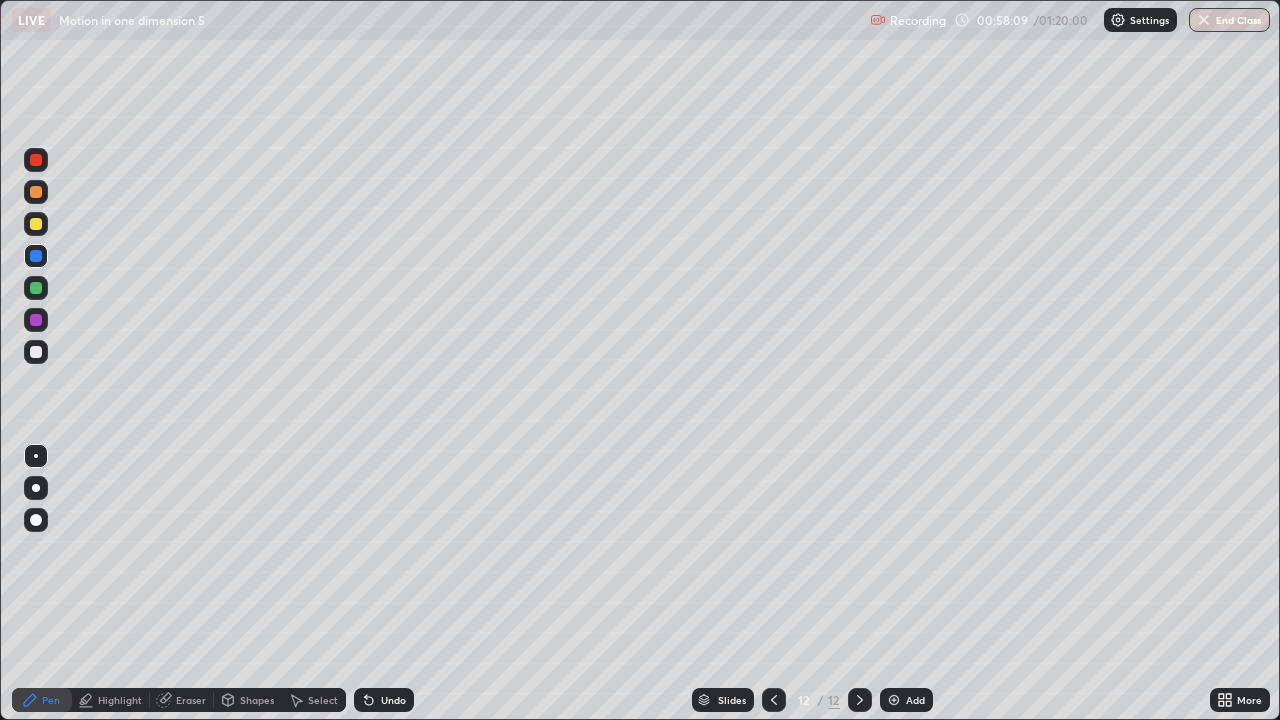 click at bounding box center (36, 224) 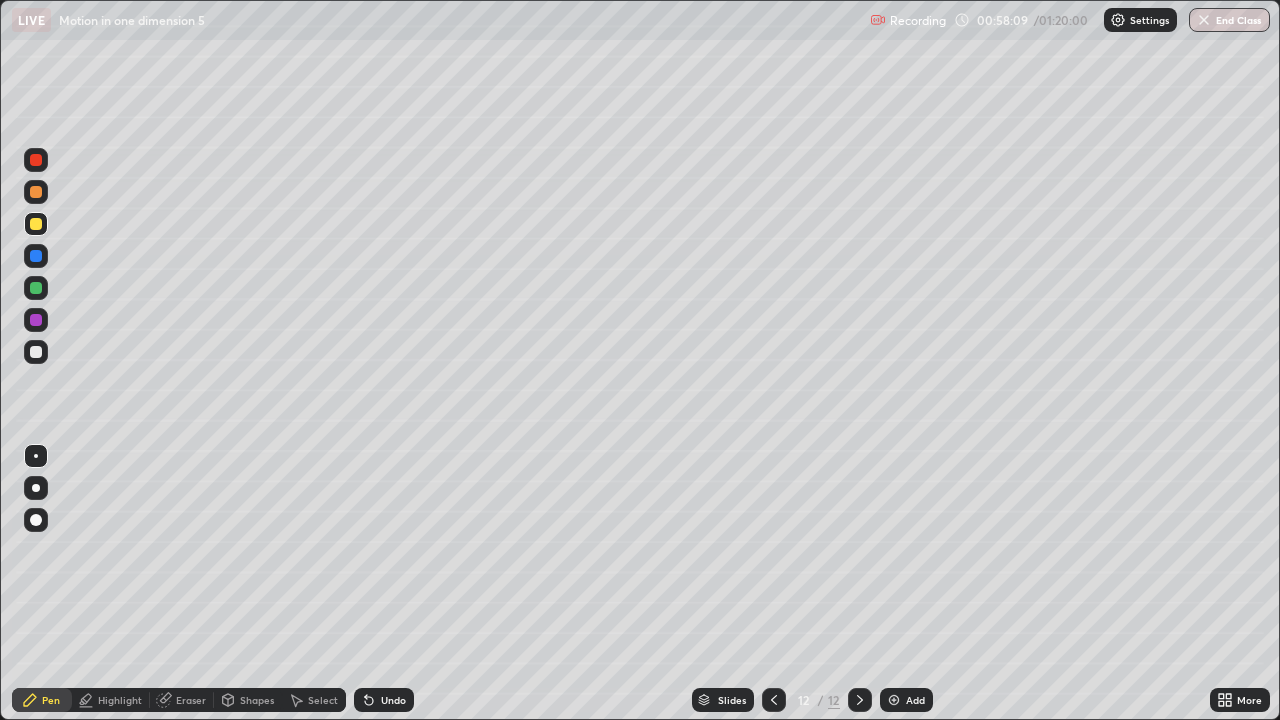 click at bounding box center (36, 352) 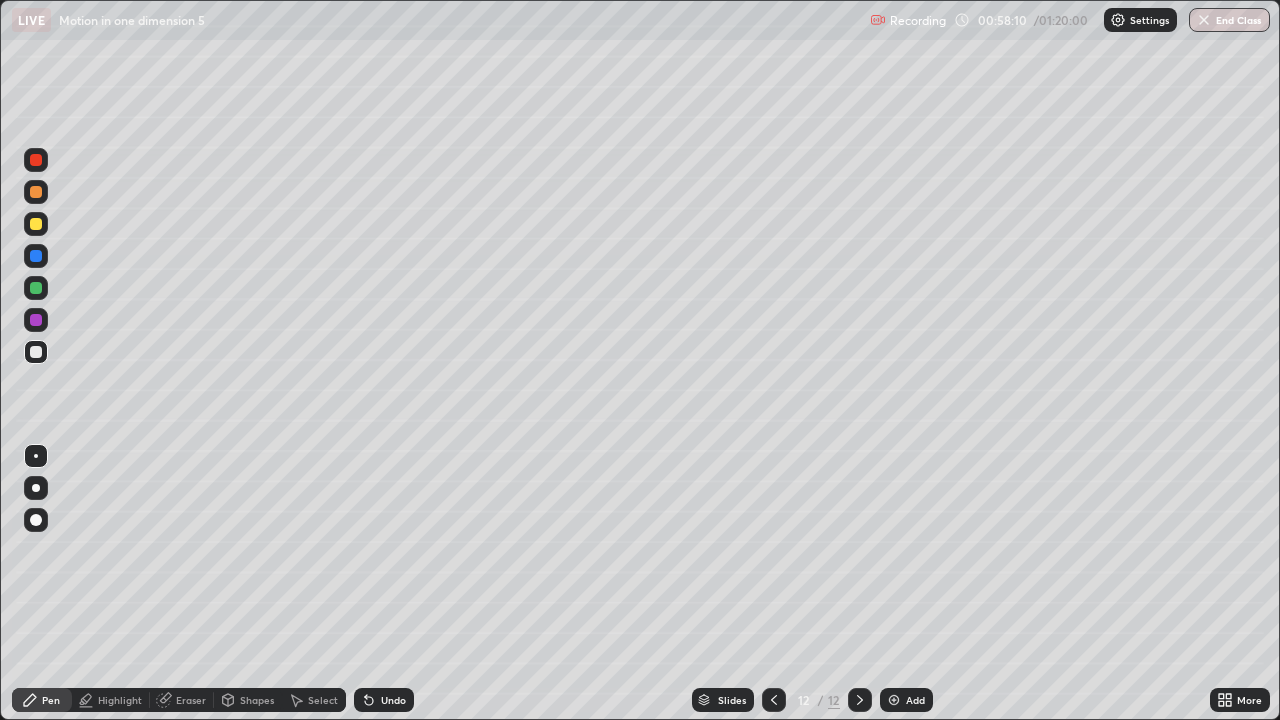 click at bounding box center (36, 520) 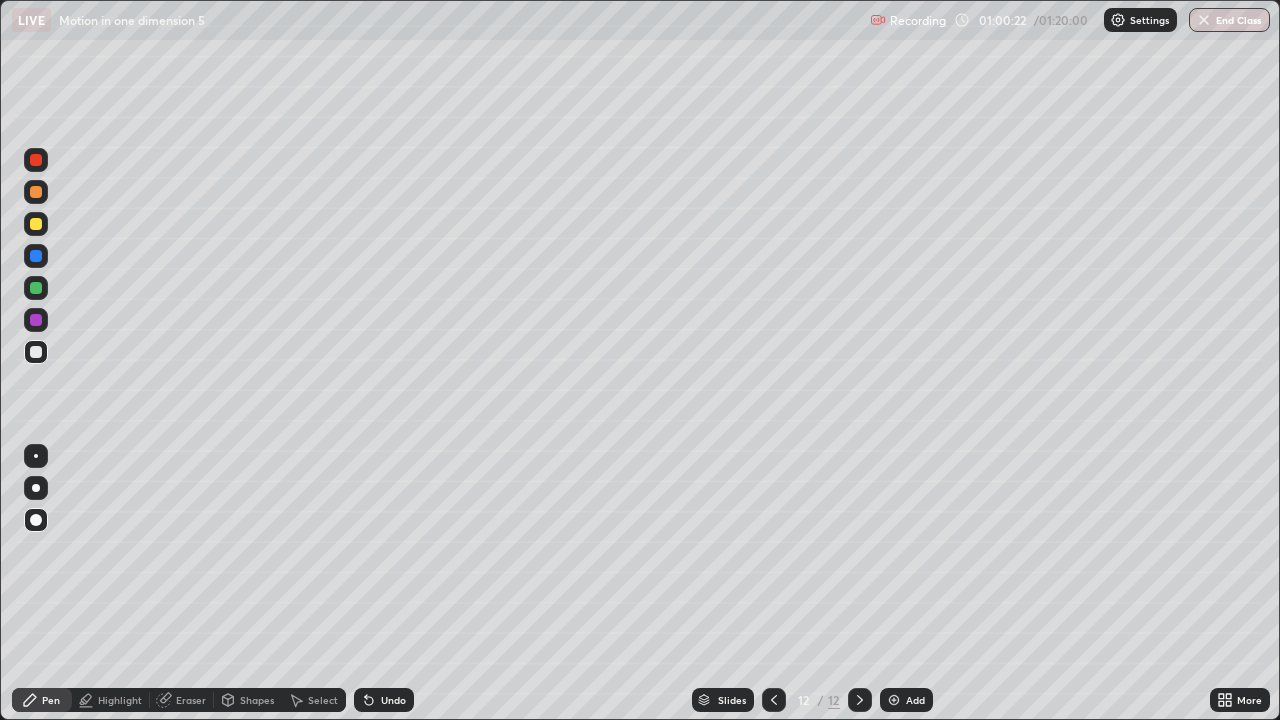 click at bounding box center [774, 700] 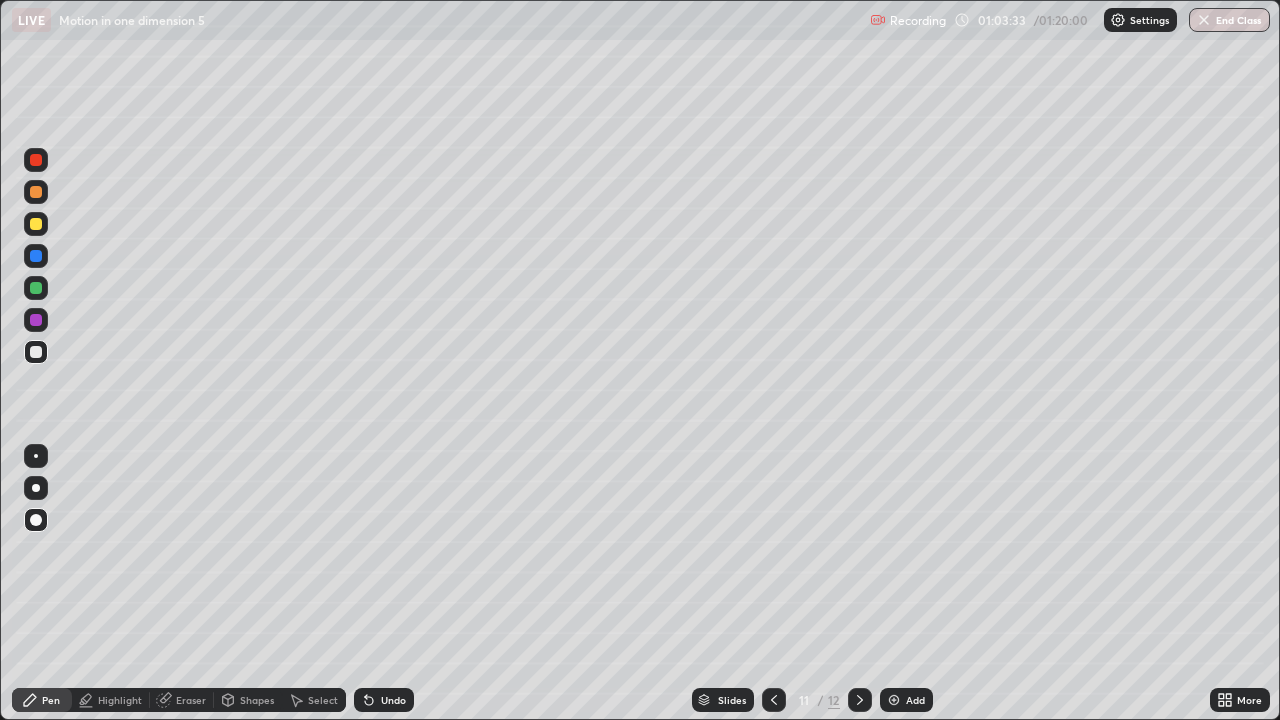 click 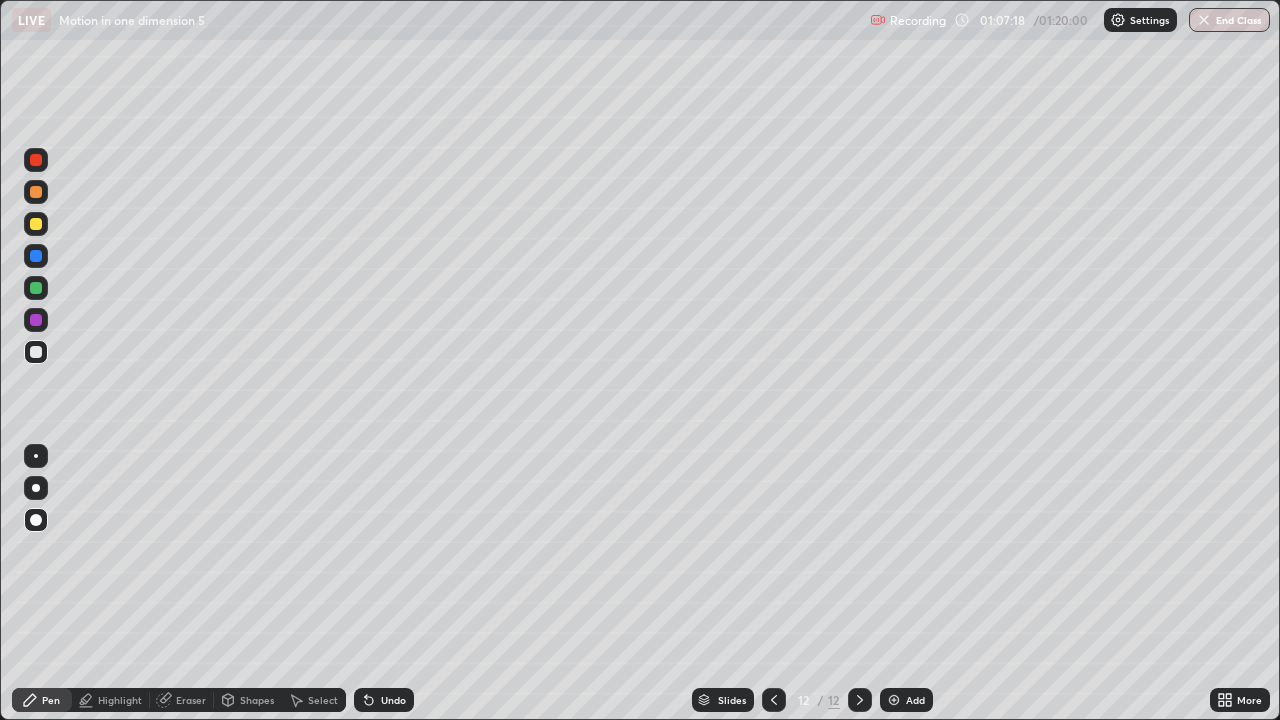 click on "Add" at bounding box center (906, 700) 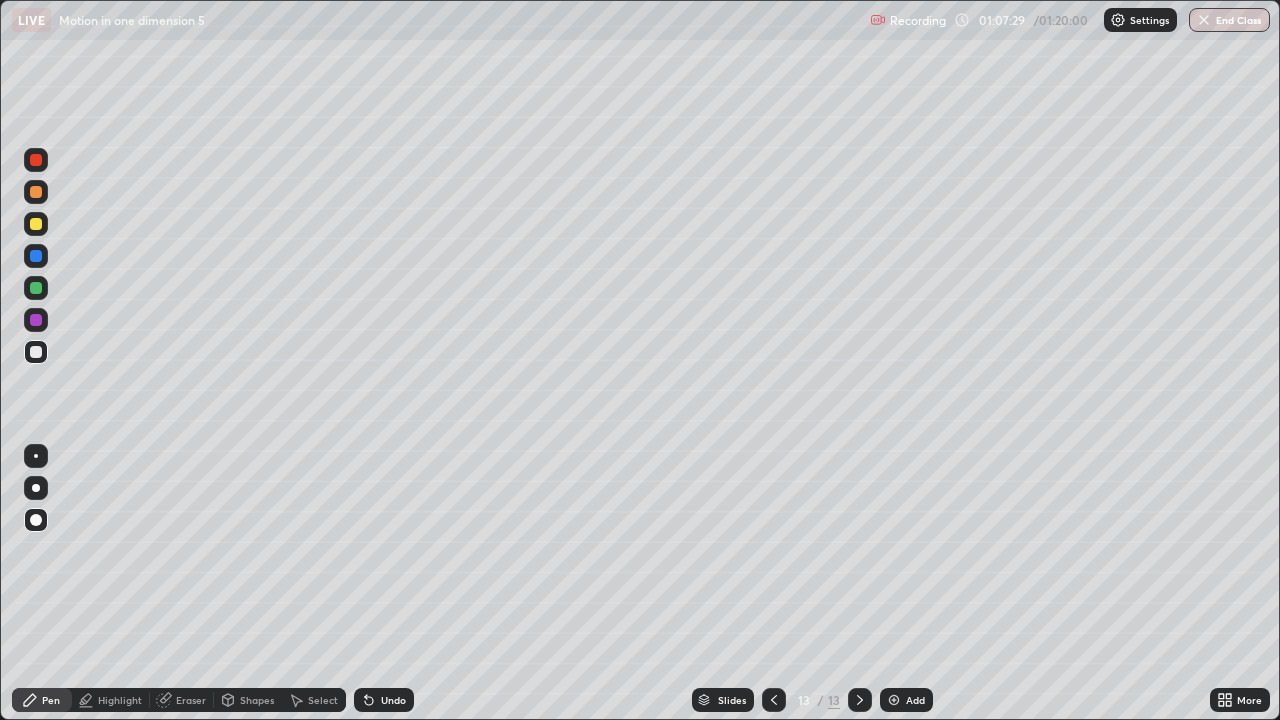 click at bounding box center [36, 224] 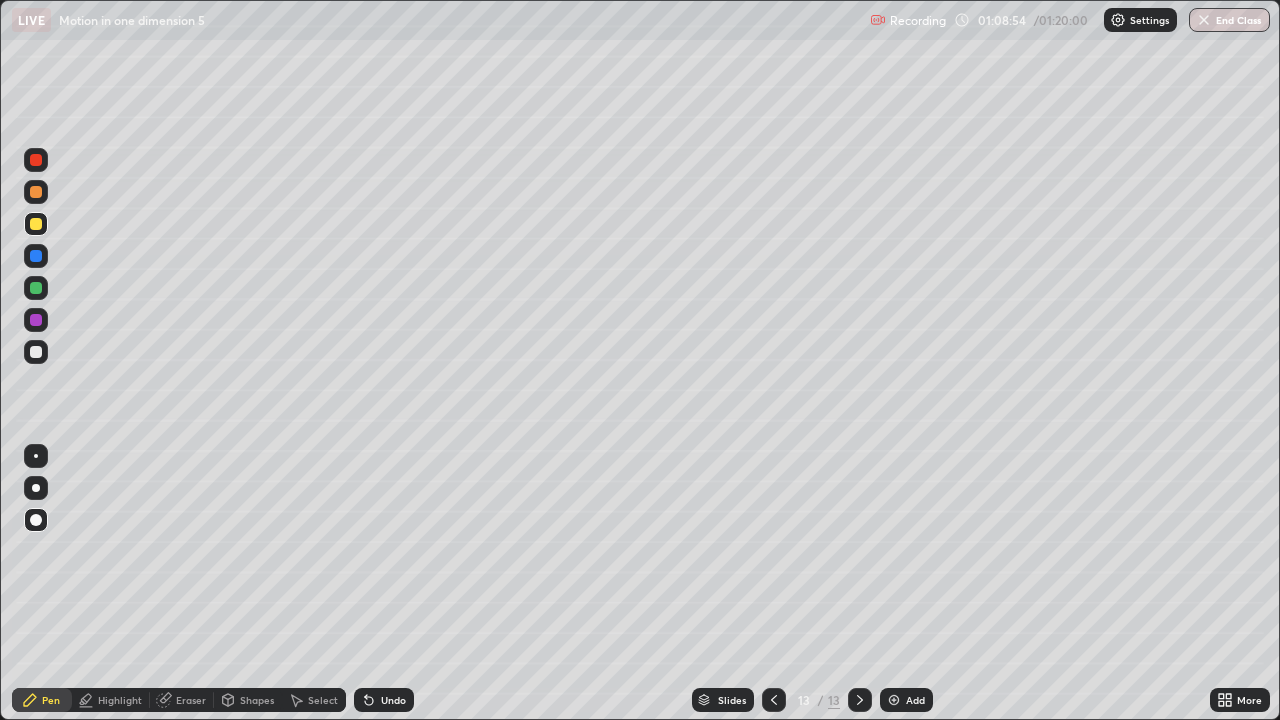 click 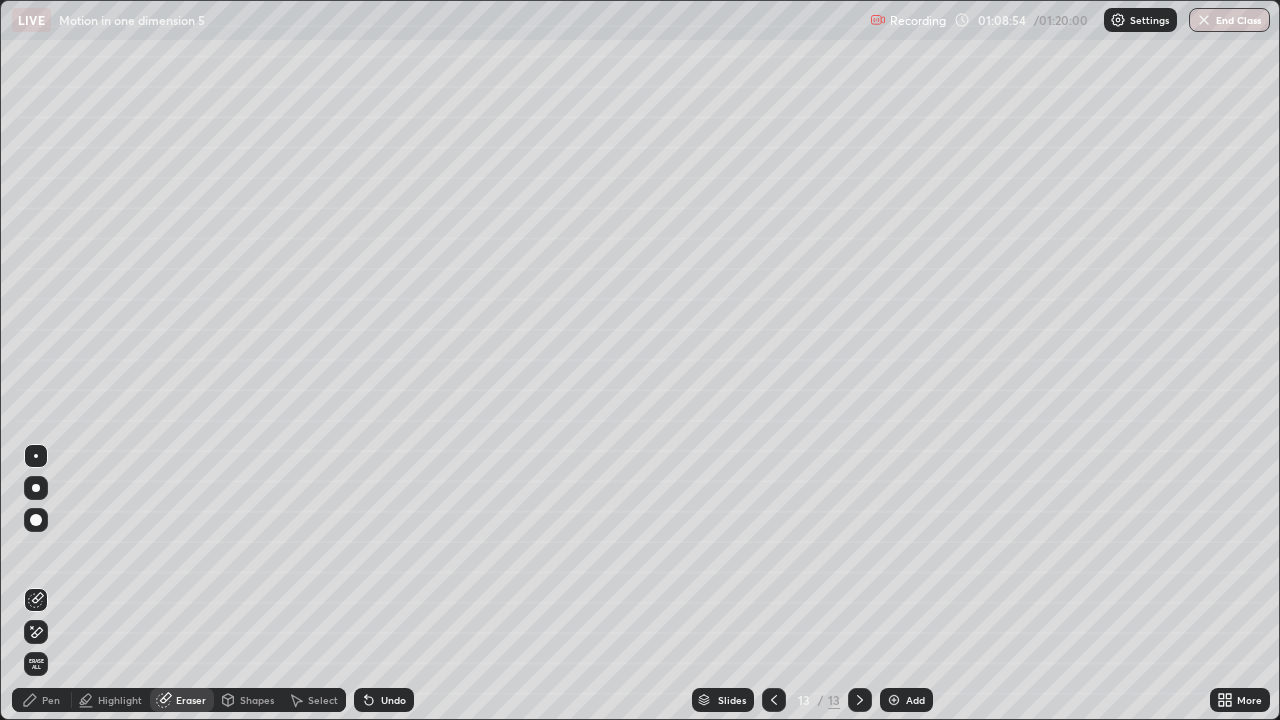 click on "Erase all" at bounding box center (36, 664) 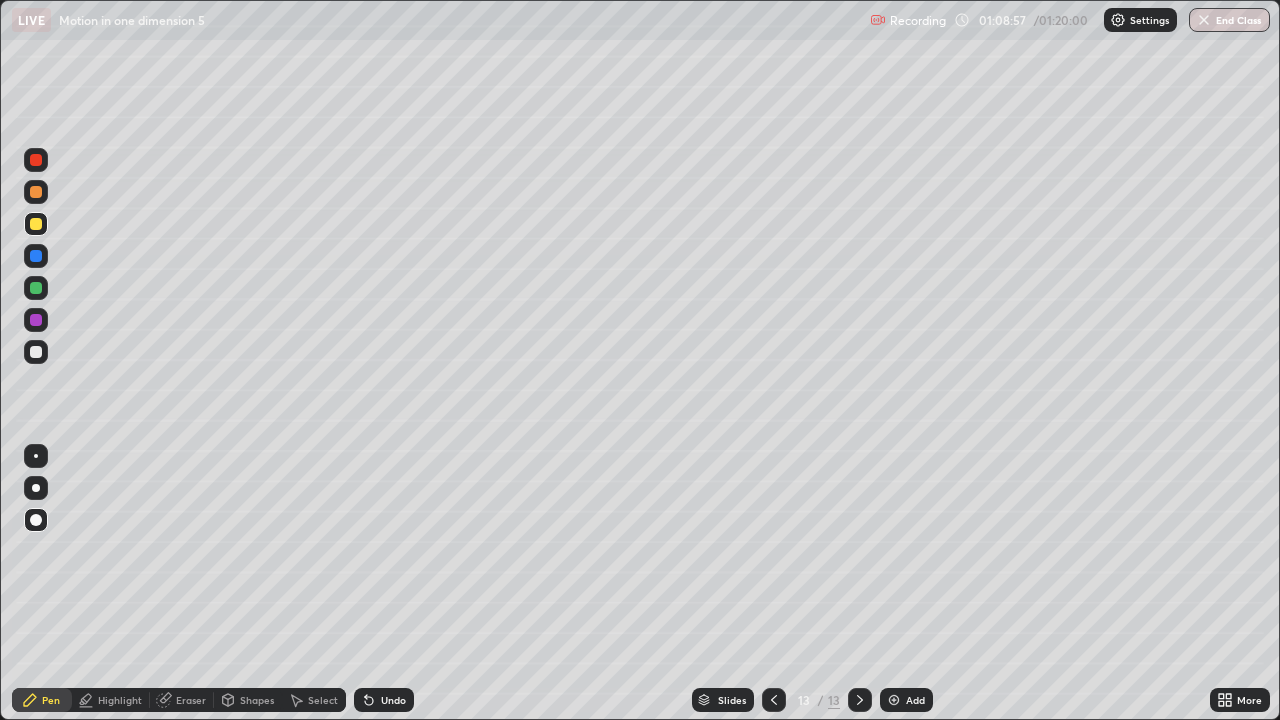 click at bounding box center [36, 456] 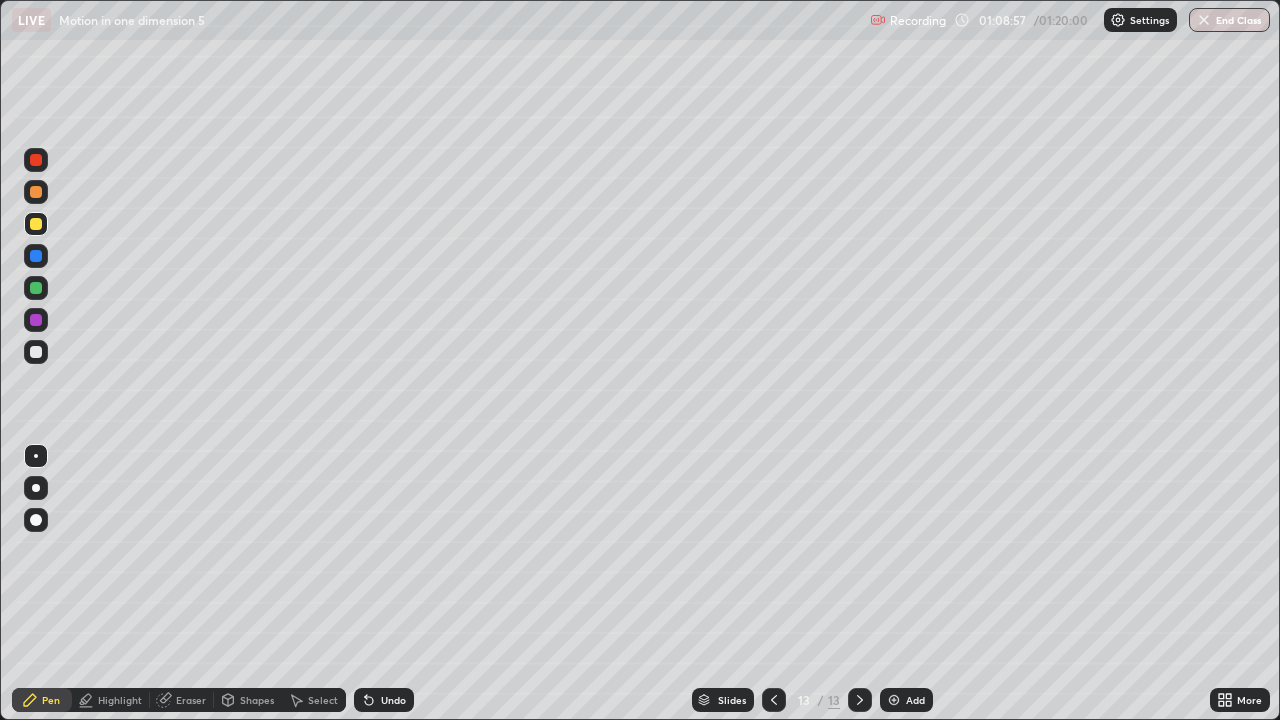 click at bounding box center (36, 352) 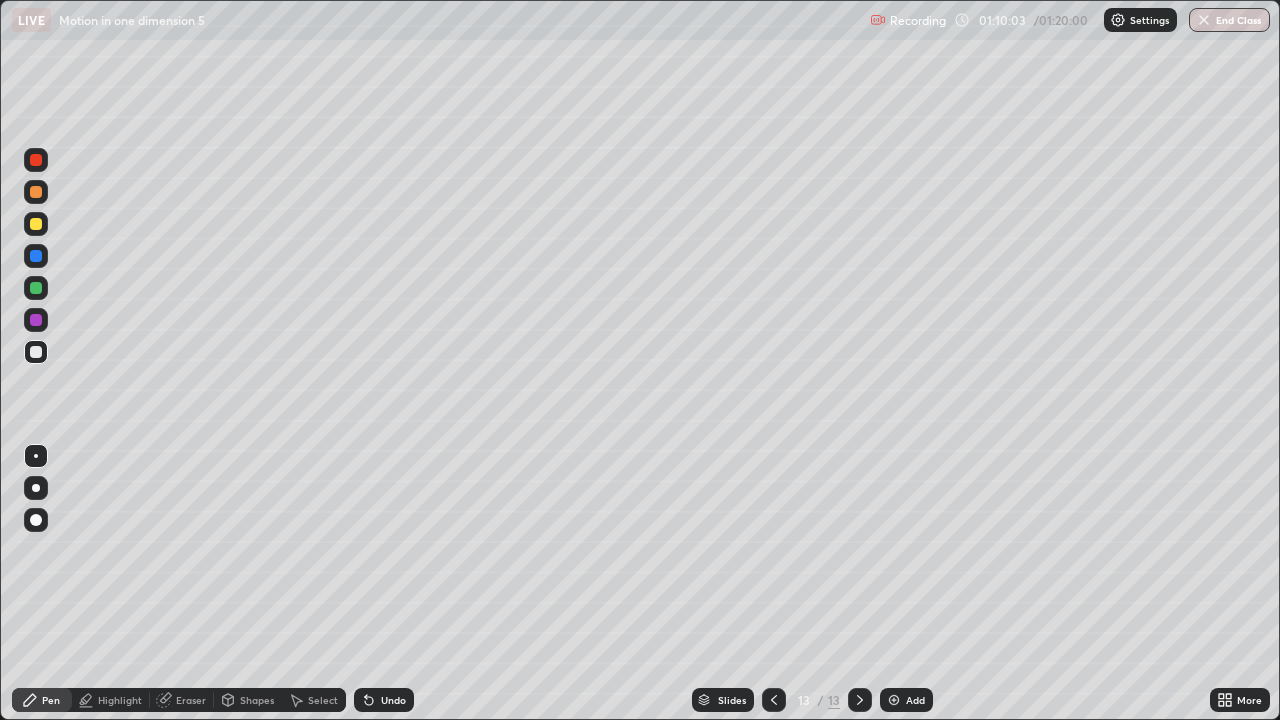 click 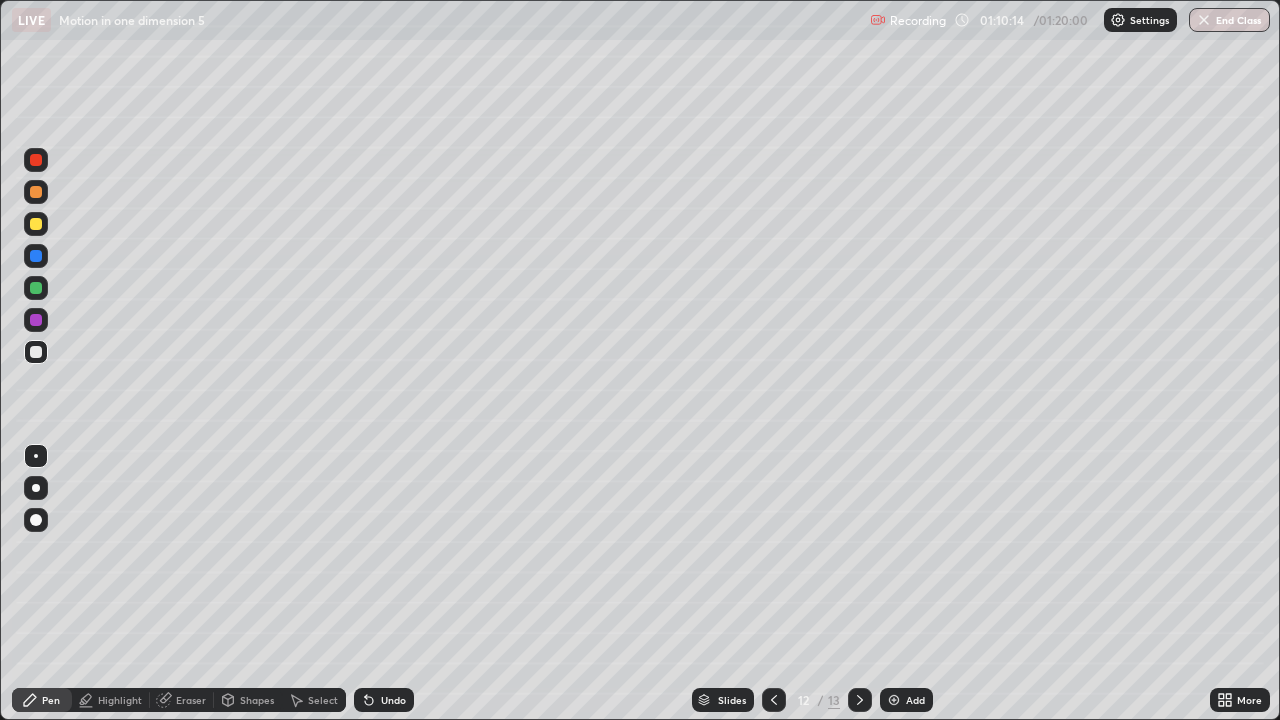 click at bounding box center (860, 700) 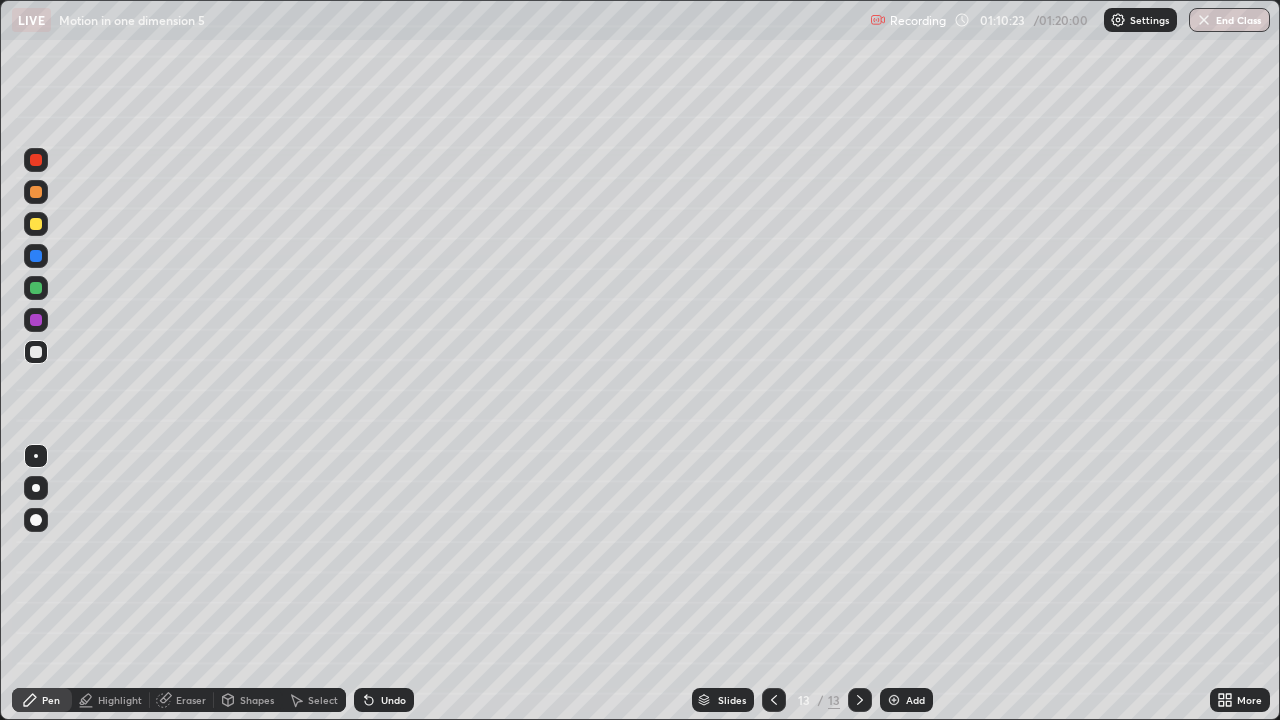 click 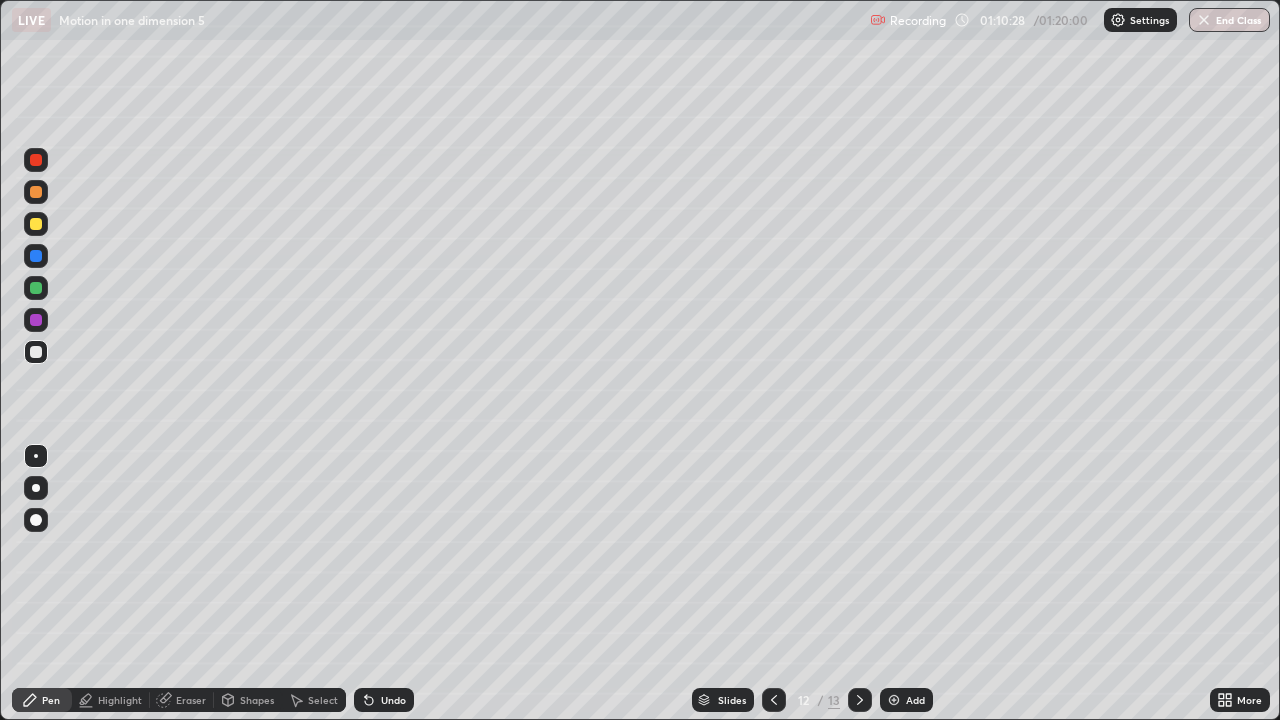click at bounding box center [860, 700] 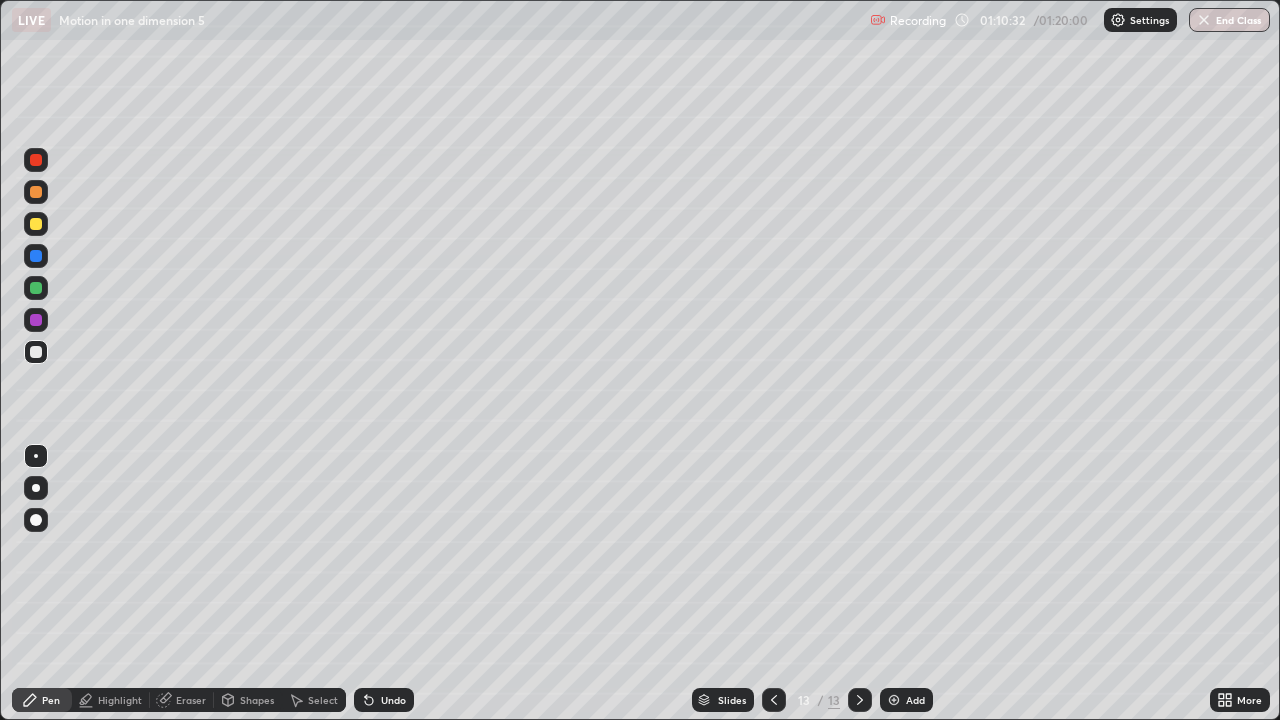 click at bounding box center [774, 700] 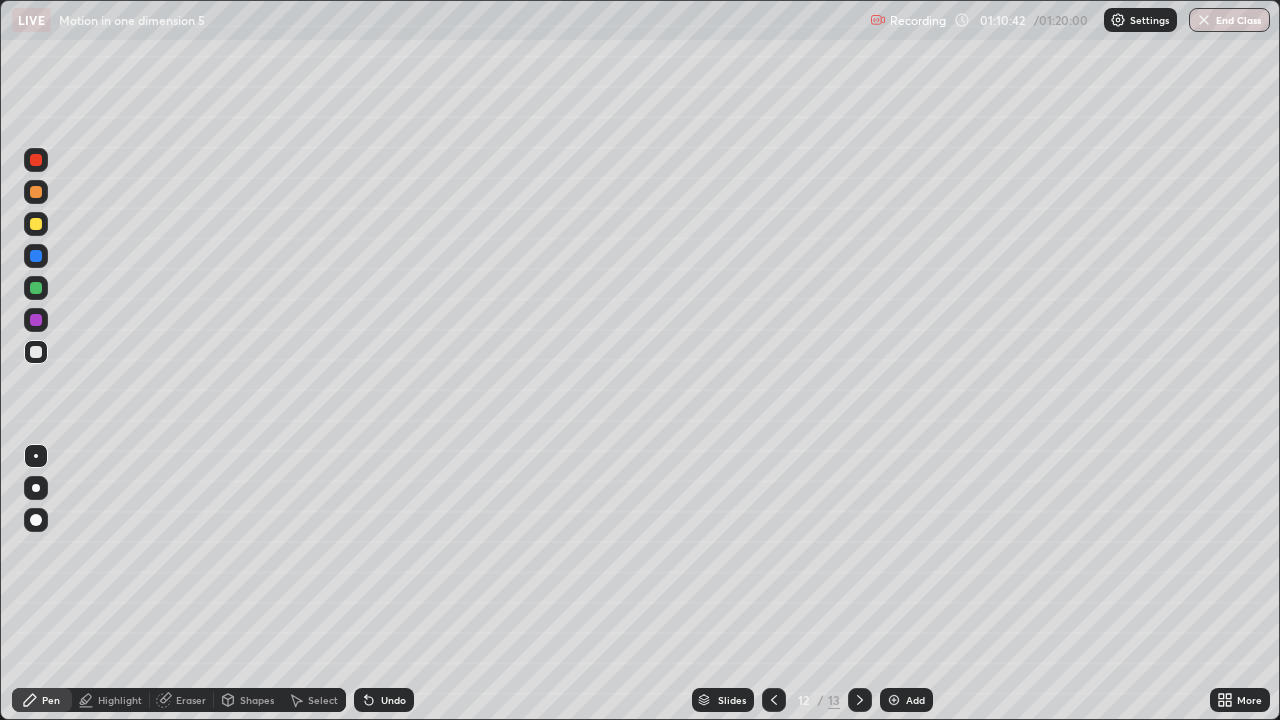 click at bounding box center (860, 700) 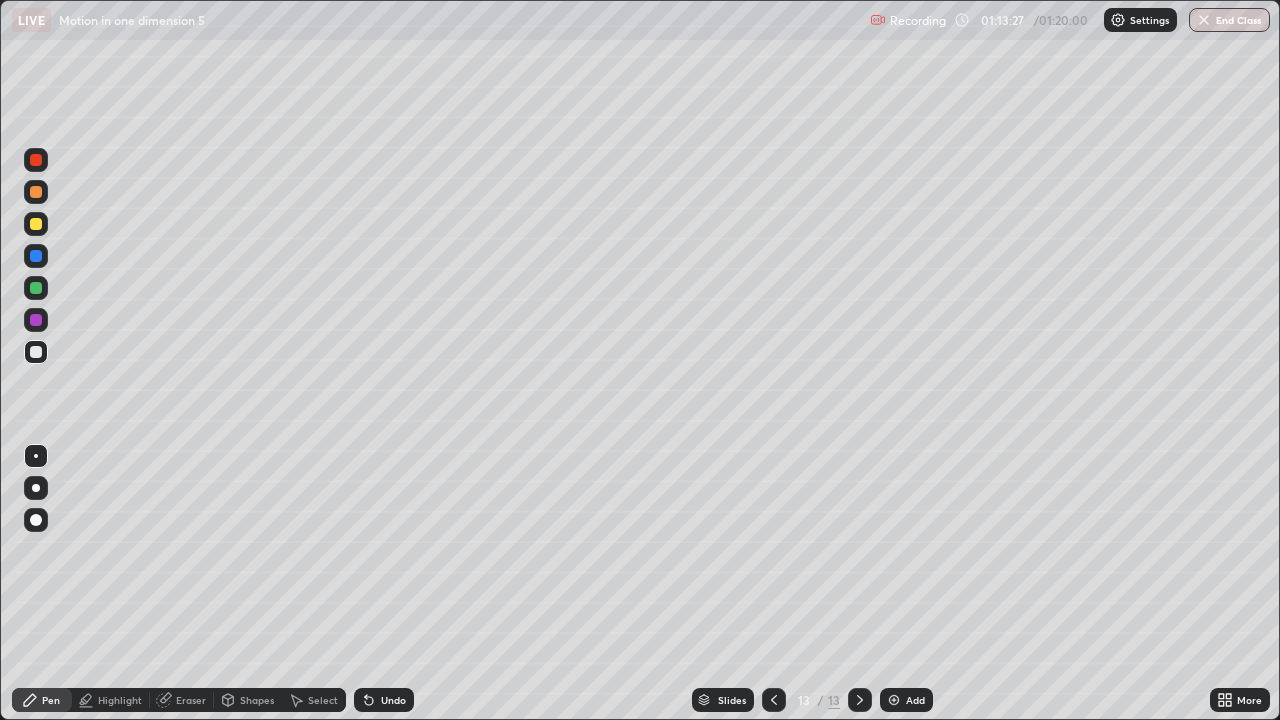 click on "Add" at bounding box center [906, 700] 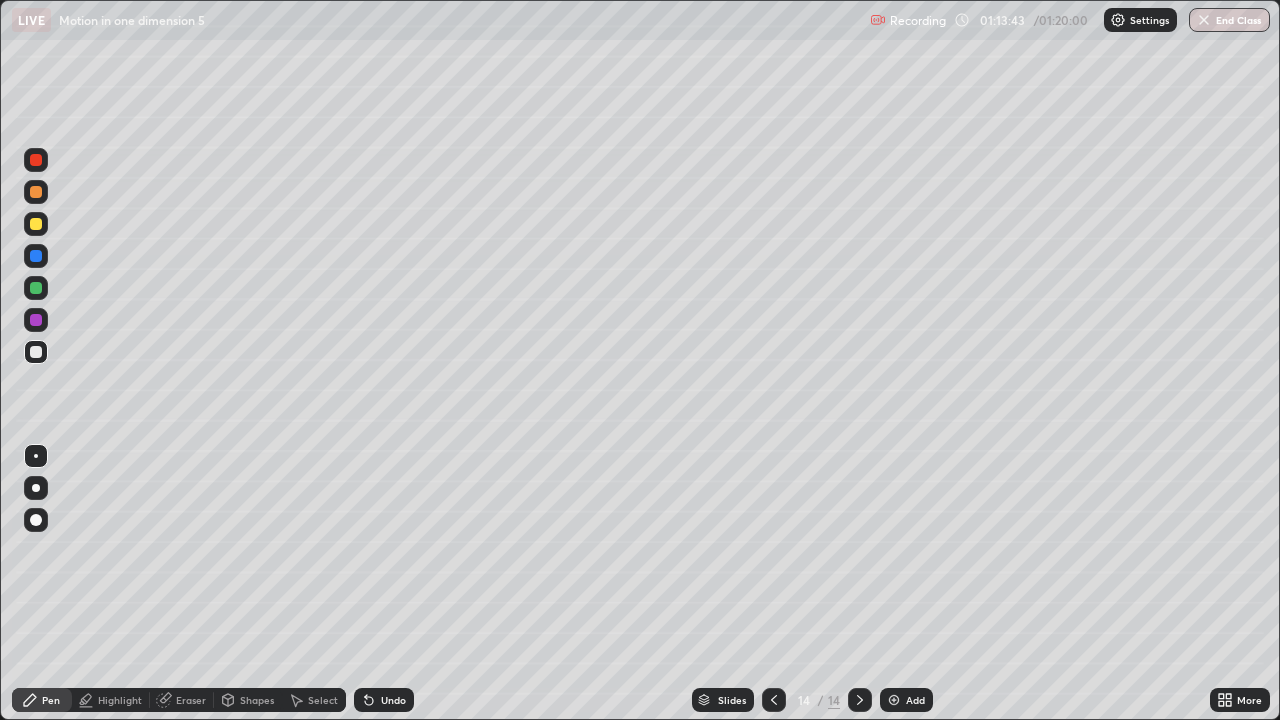 click at bounding box center [36, 256] 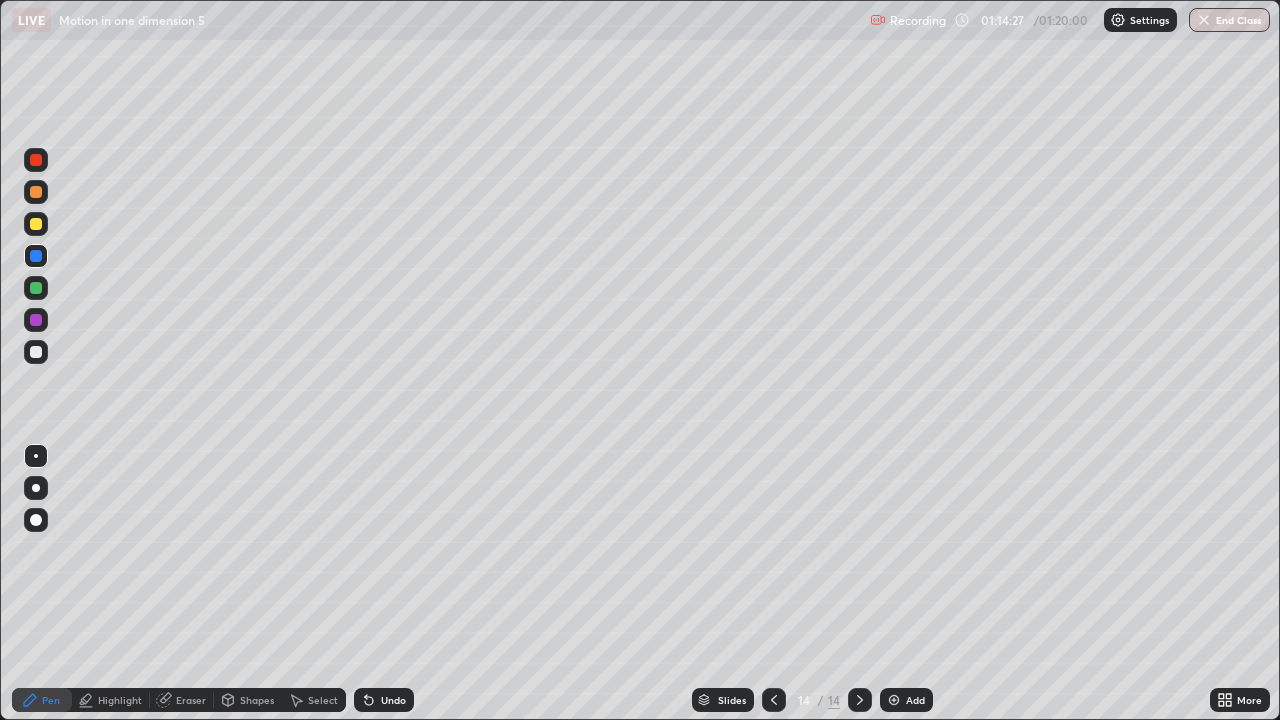 click at bounding box center [36, 520] 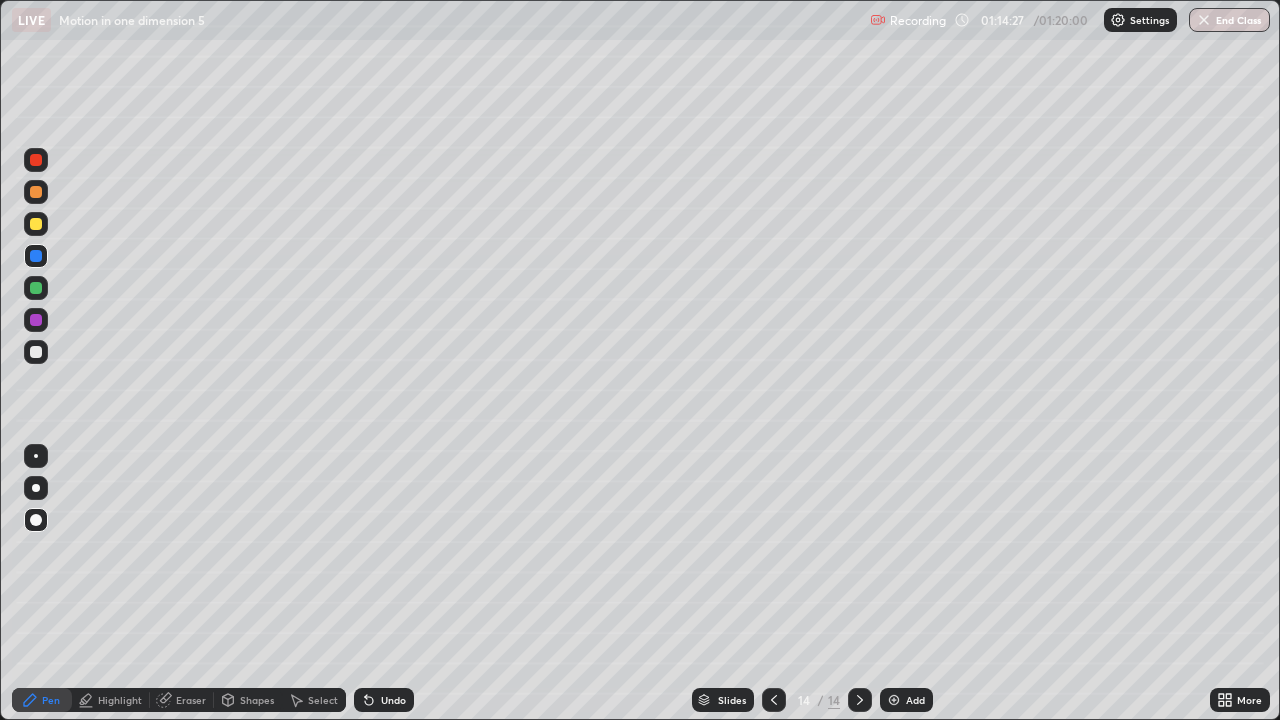 click at bounding box center [36, 488] 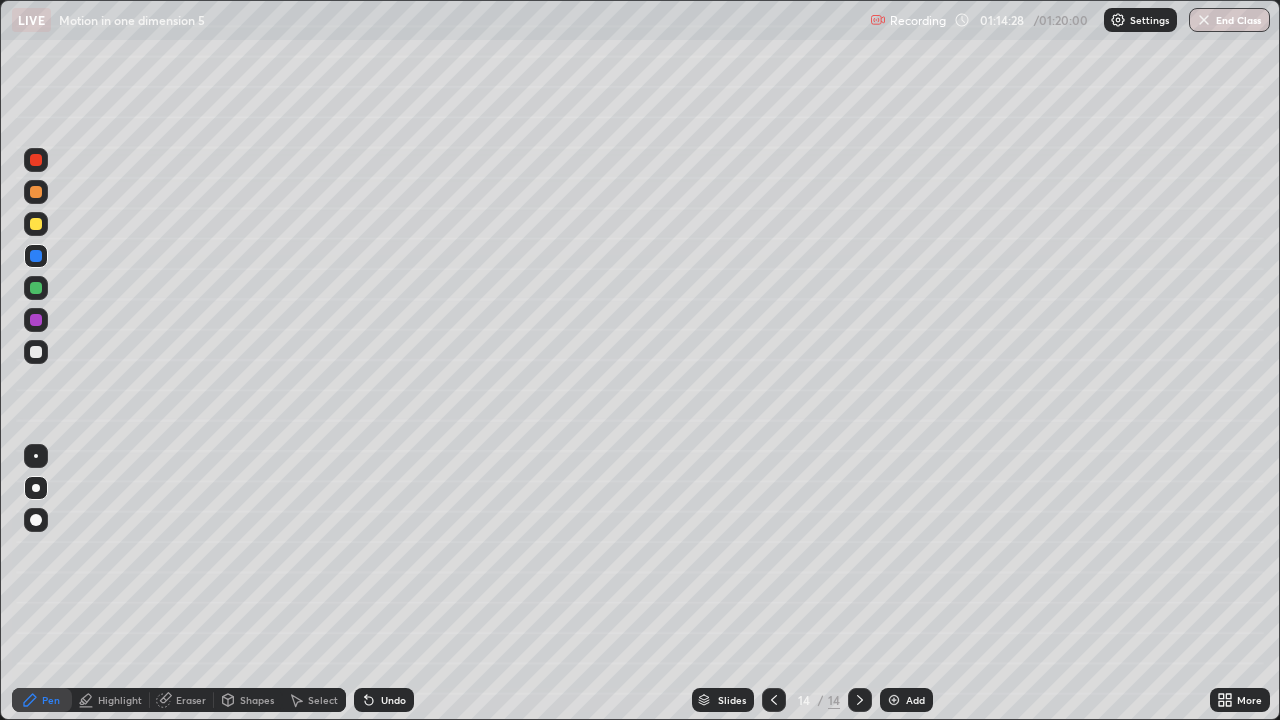 click at bounding box center (36, 352) 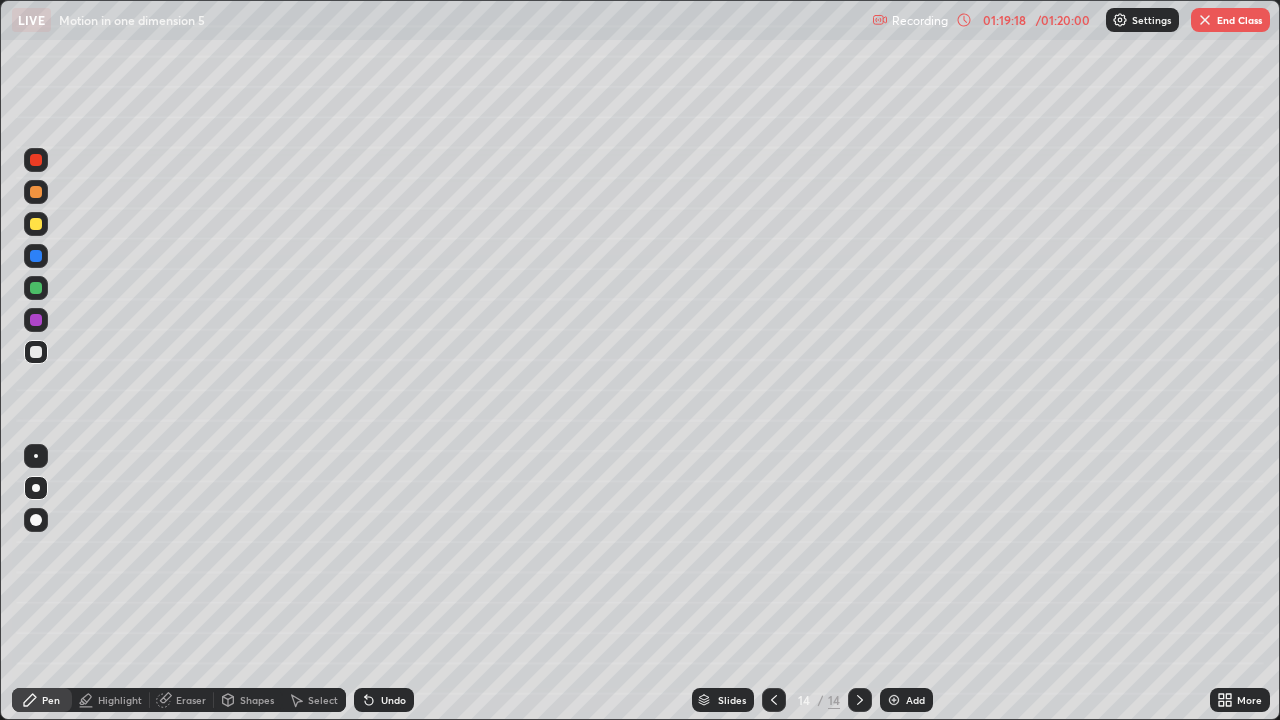 click on "End Class" at bounding box center (1230, 20) 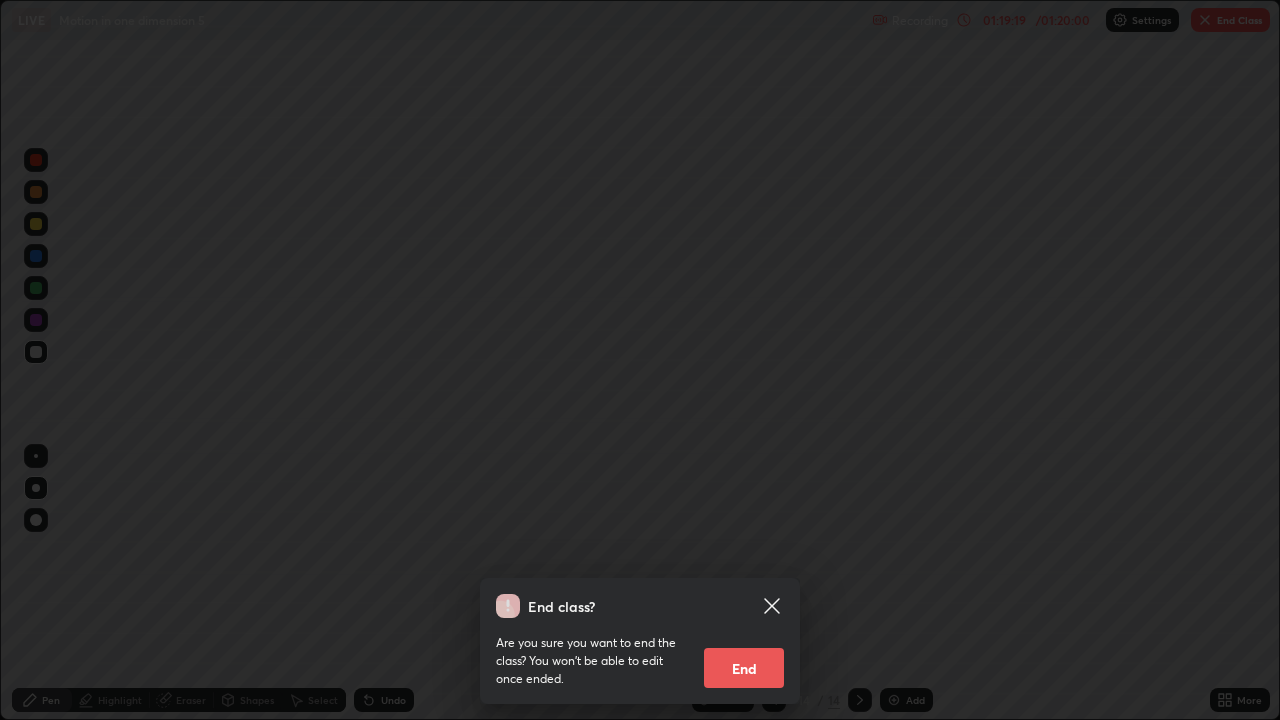 click on "End" at bounding box center [744, 668] 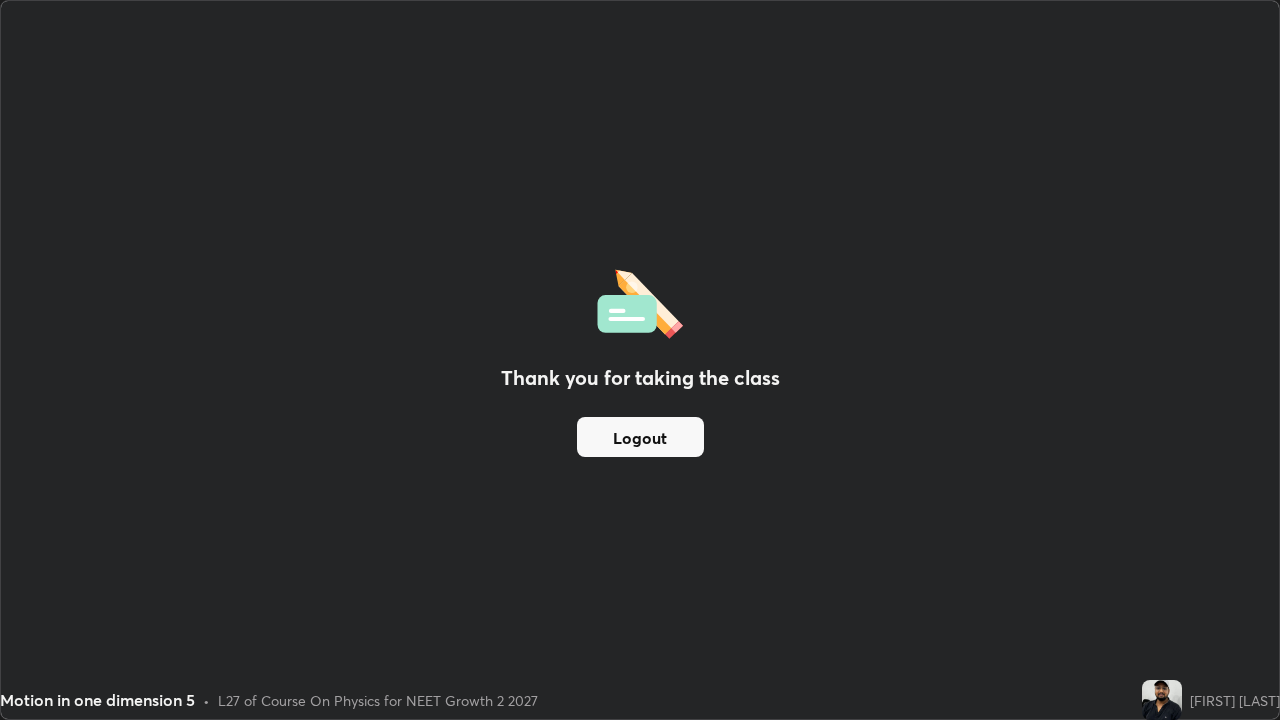 click on "Logout" at bounding box center [640, 437] 